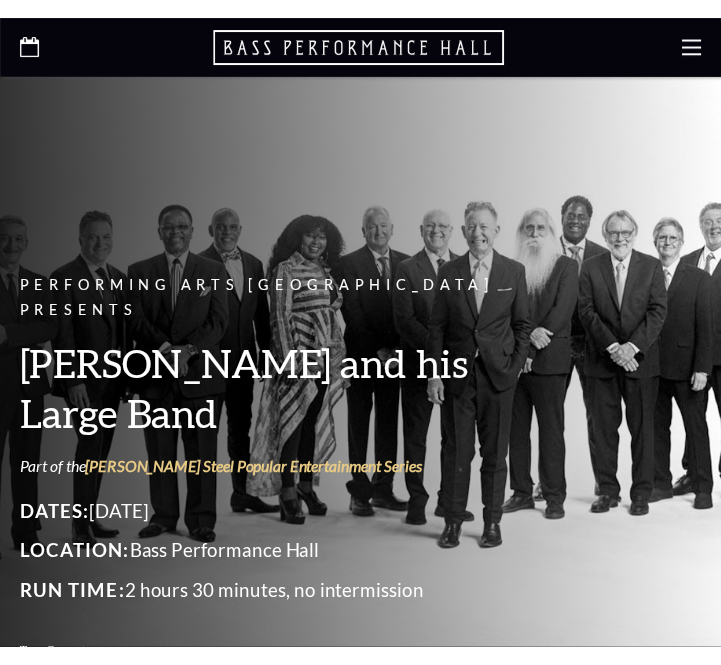 scroll, scrollTop: 0, scrollLeft: 0, axis: both 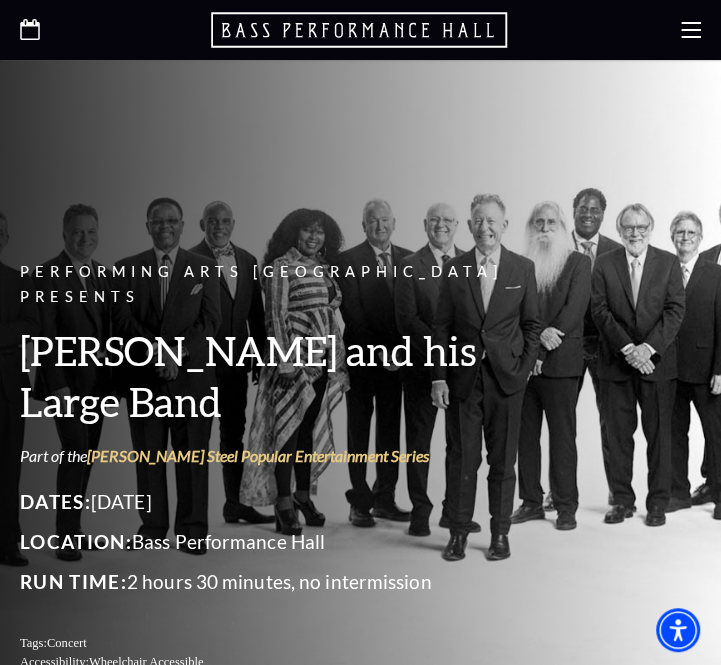 click 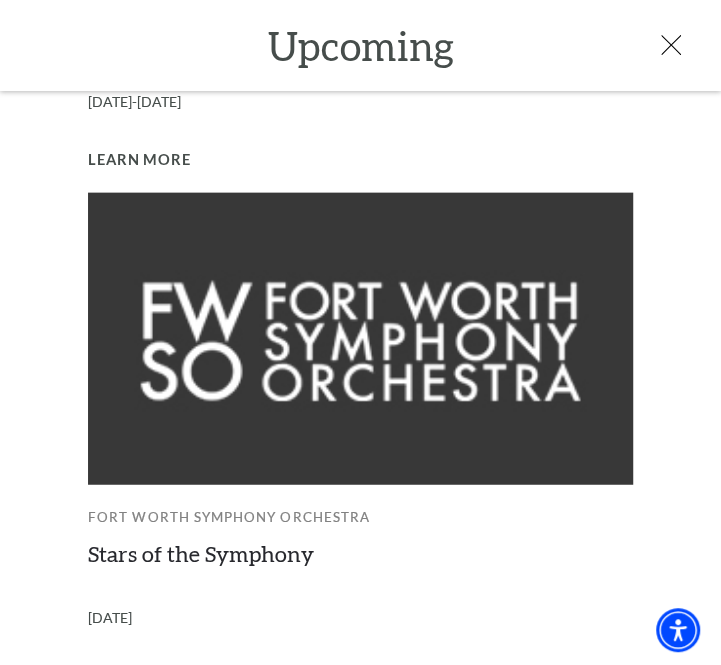 scroll, scrollTop: 1599, scrollLeft: 0, axis: vertical 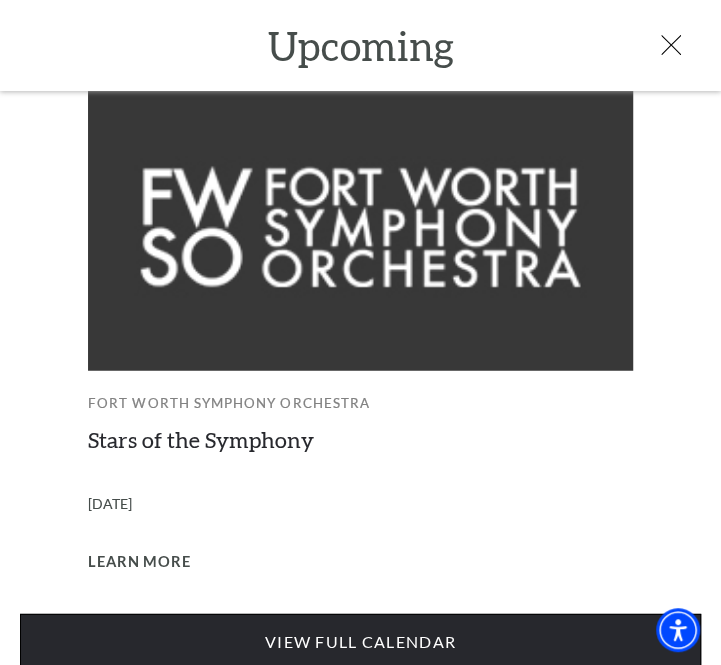 click on "View Full Calendar" at bounding box center (360, 642) 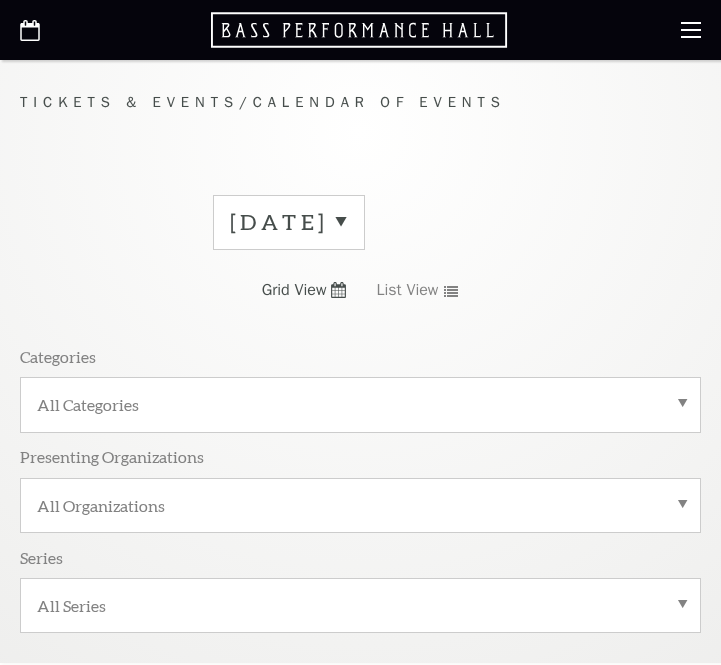 scroll, scrollTop: 0, scrollLeft: 0, axis: both 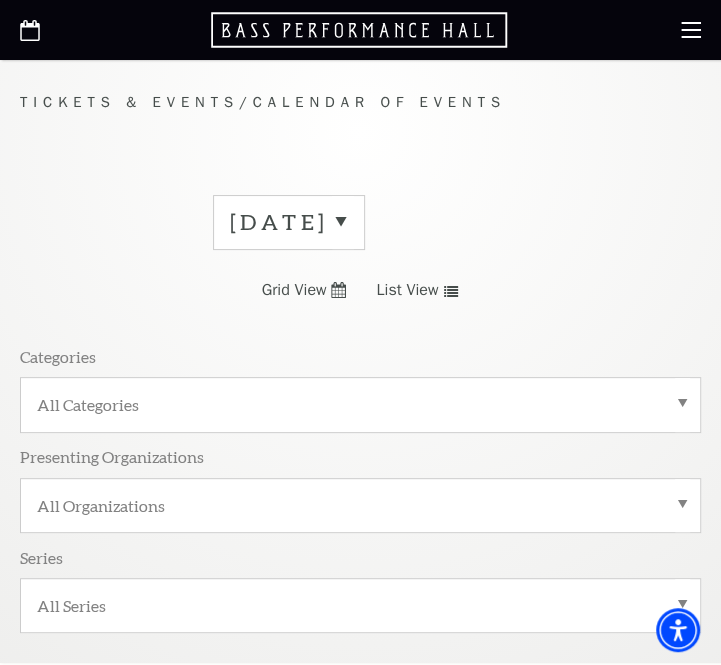 click on "[DATE]" at bounding box center (289, 222) 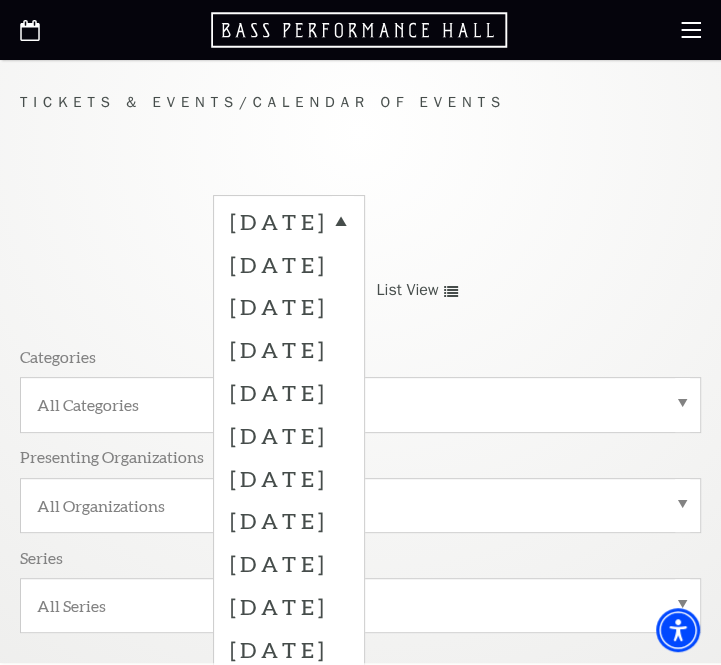 drag, startPoint x: 348, startPoint y: 356, endPoint x: 349, endPoint y: 343, distance: 13.038404 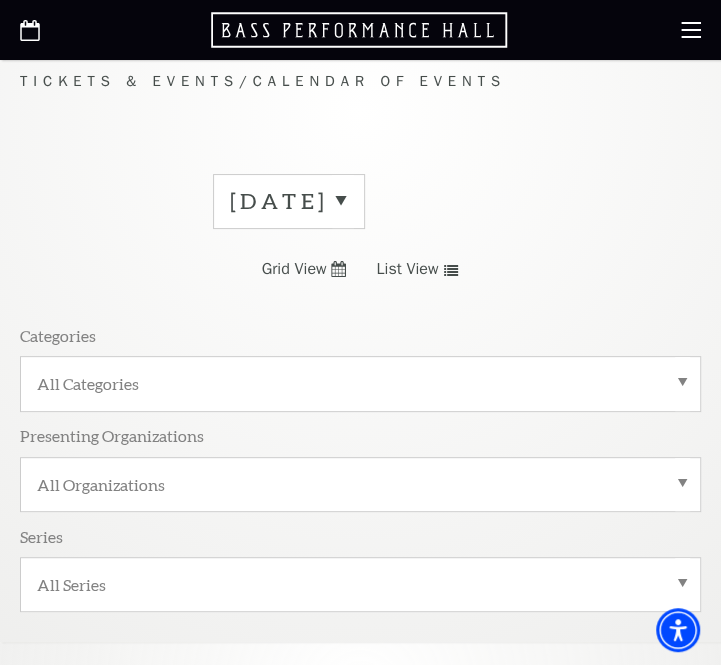 scroll, scrollTop: 0, scrollLeft: 0, axis: both 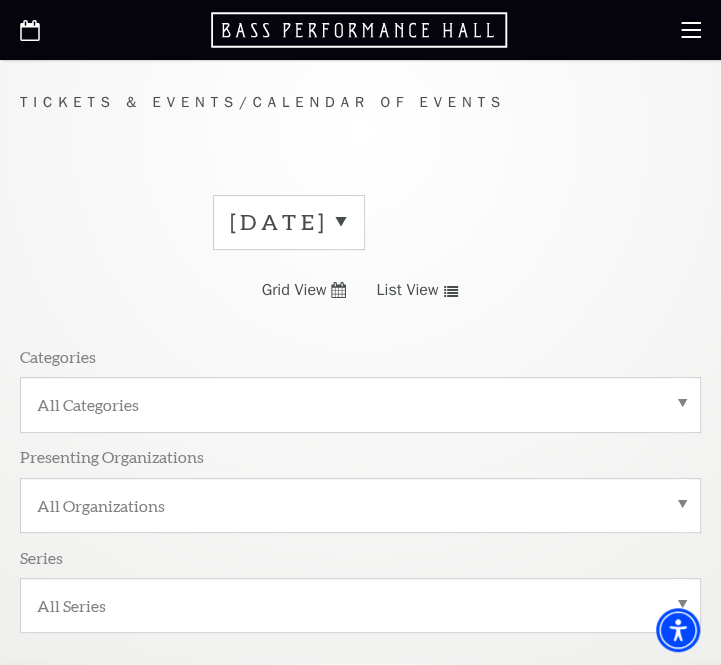 click on "July 2025" at bounding box center (289, 222) 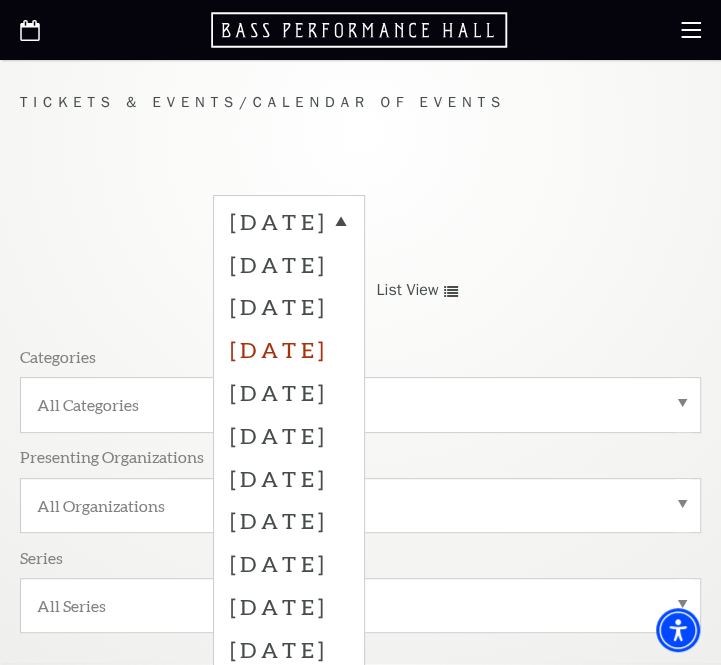 click on "October 2025" at bounding box center (289, 349) 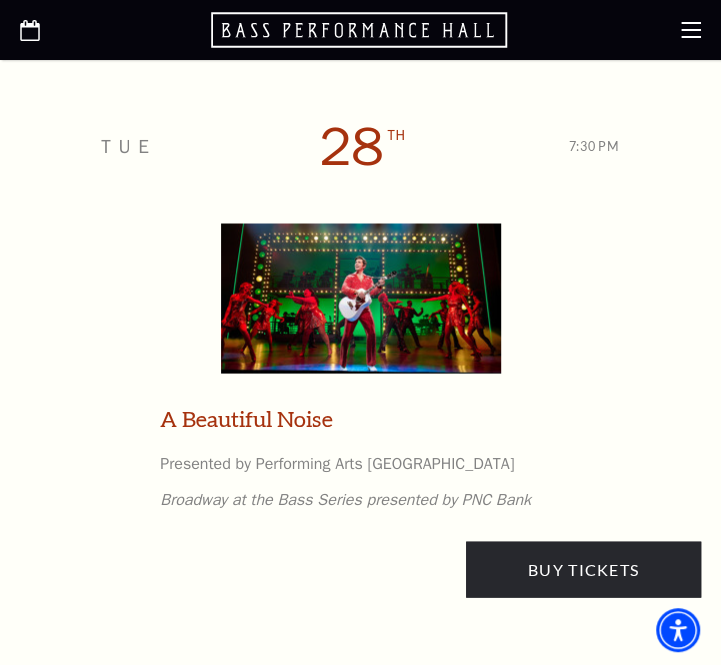 scroll, scrollTop: 6576, scrollLeft: 0, axis: vertical 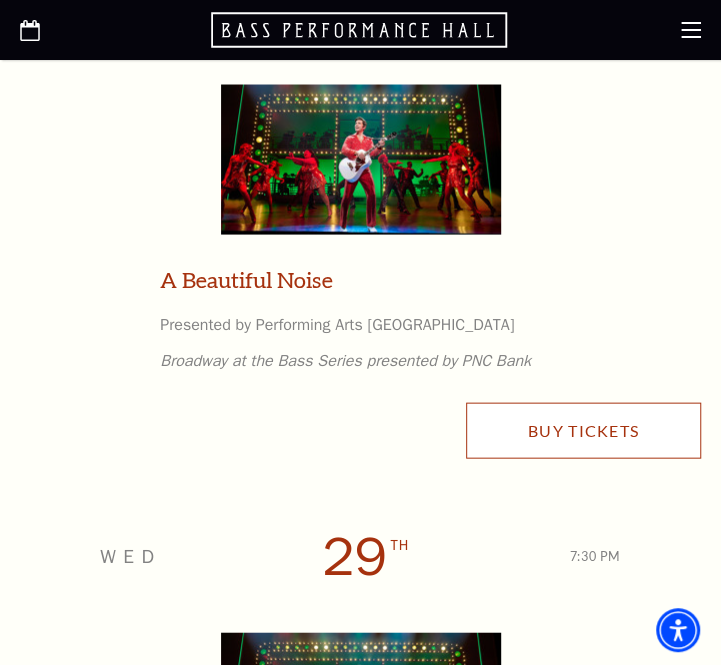 click on "Buy Tickets" at bounding box center (583, 430) 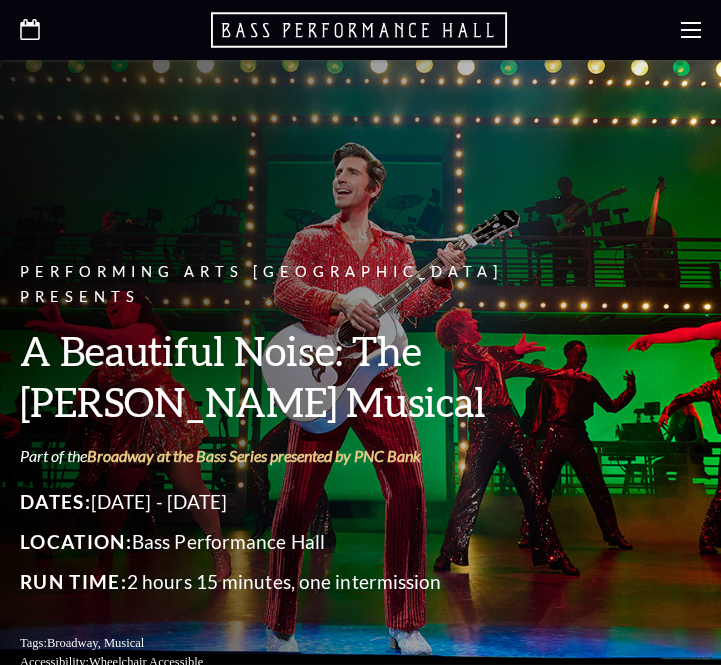 scroll, scrollTop: 0, scrollLeft: 0, axis: both 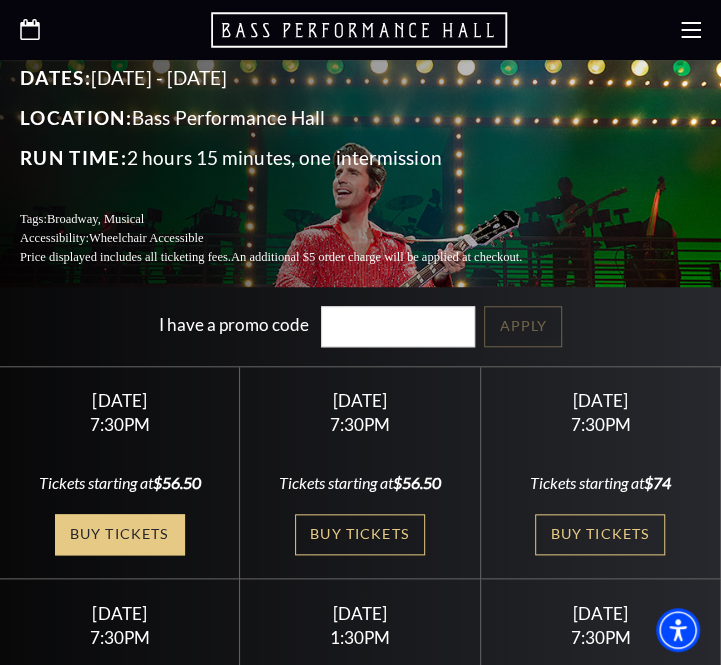 click on "Buy Tickets" at bounding box center [120, 534] 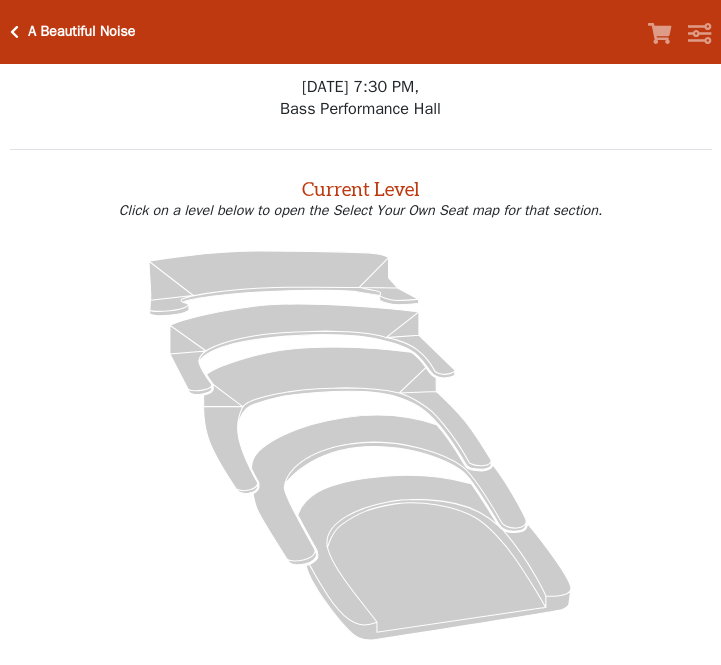 scroll, scrollTop: 0, scrollLeft: 0, axis: both 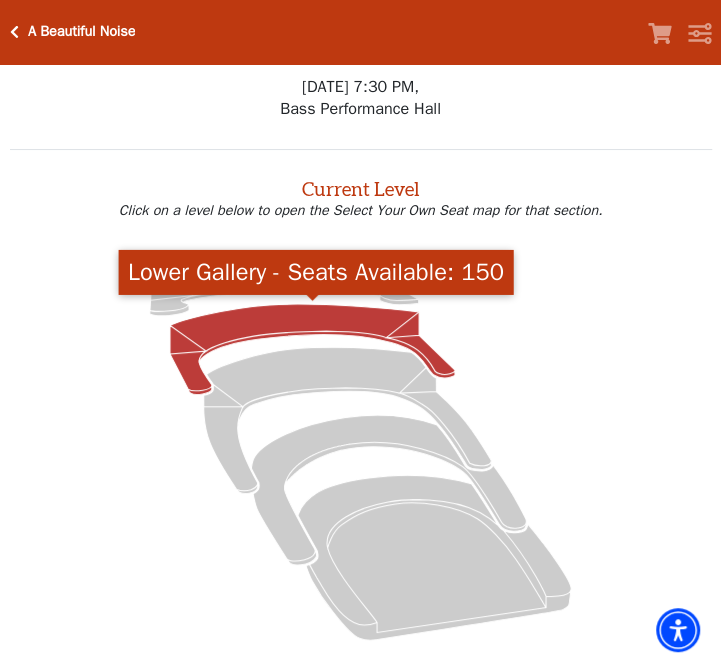 click 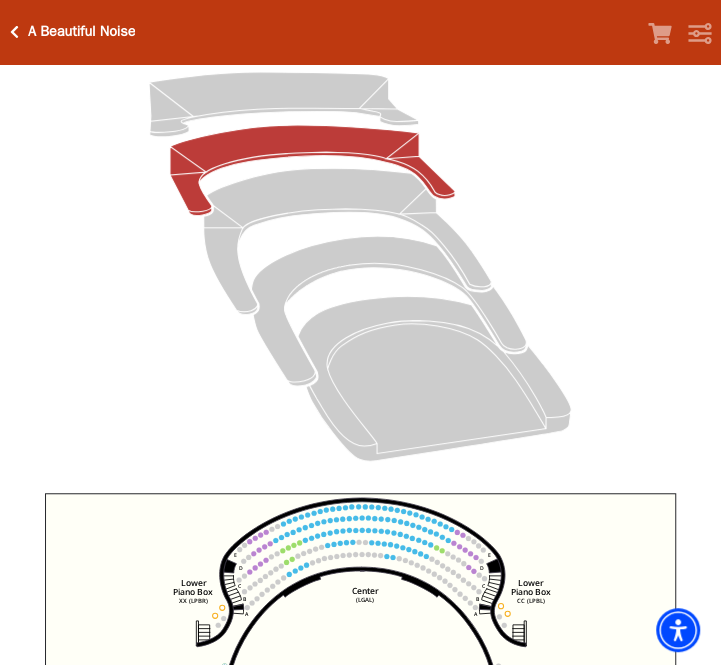 scroll, scrollTop: 76, scrollLeft: 0, axis: vertical 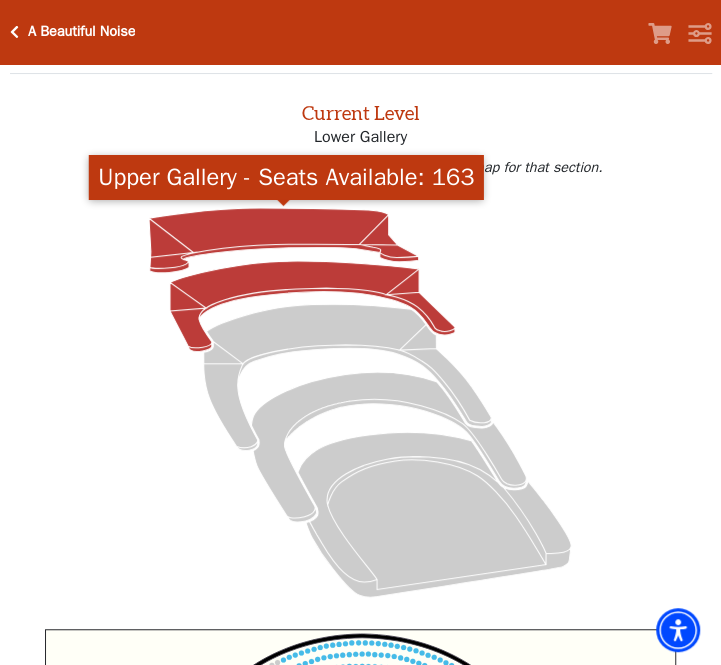 click 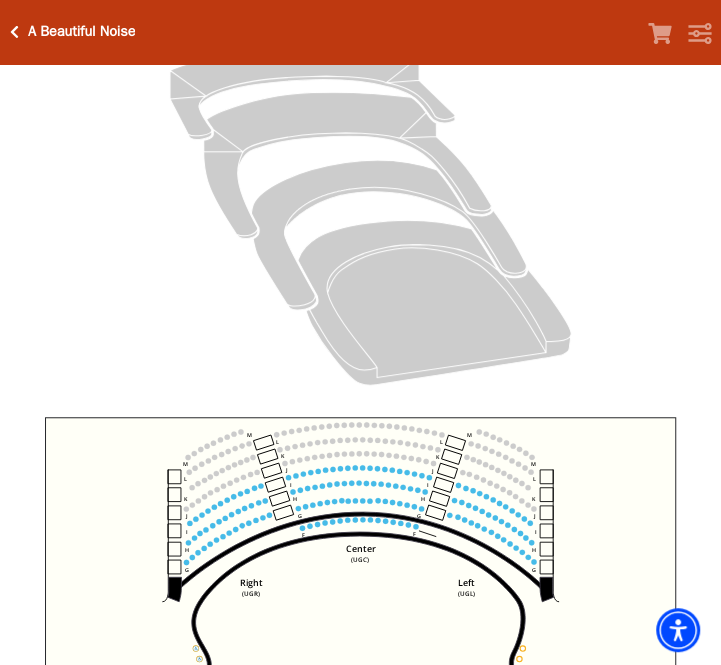 scroll, scrollTop: 709, scrollLeft: 0, axis: vertical 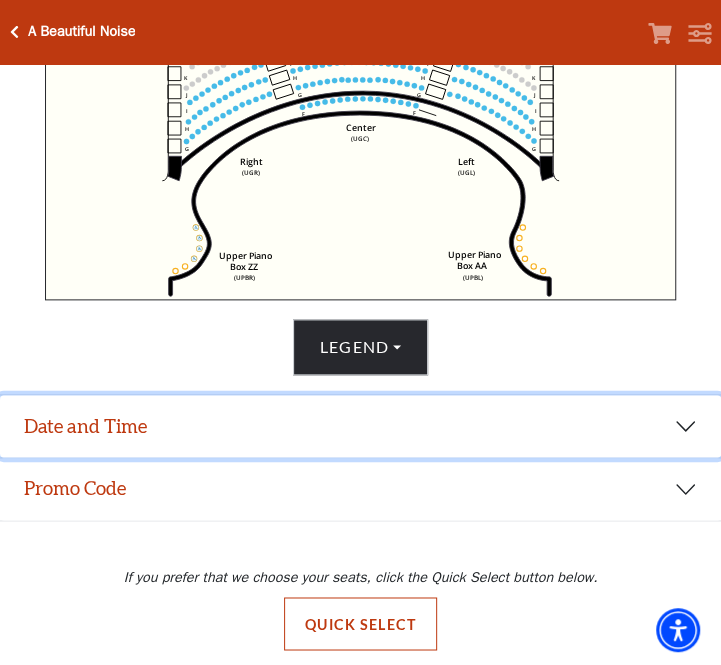 click on "Date and Time" at bounding box center (360, 426) 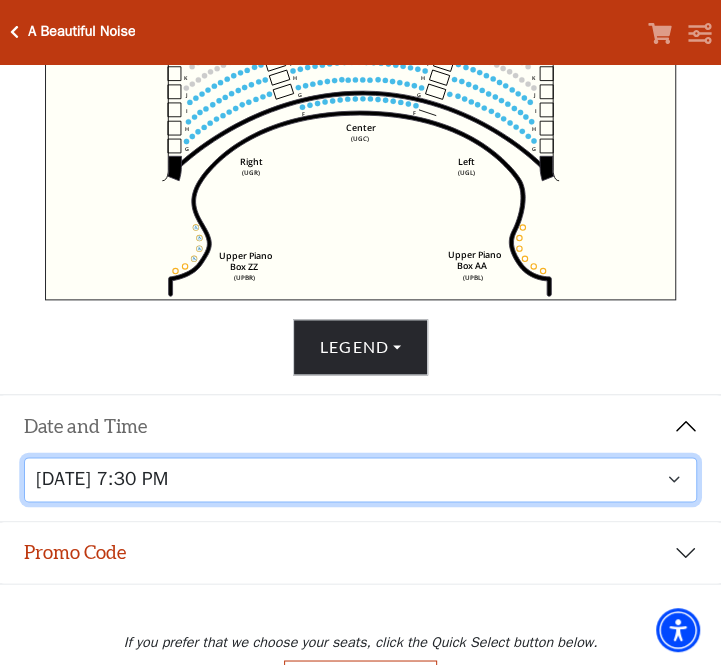 click on "Tuesday, October 28 at 7:30 PM Wednesday, October 29 at 7:30 PM Thursday, October 30 at 7:30 PM Friday, October 31 at 7:30 PM Saturday, November 1 at 1:30 PM Saturday, November 1 at 7:30 PM Sunday, November 2 at 1:30 PM Sunday, November 2 at 6:30 PM" at bounding box center (361, 479) 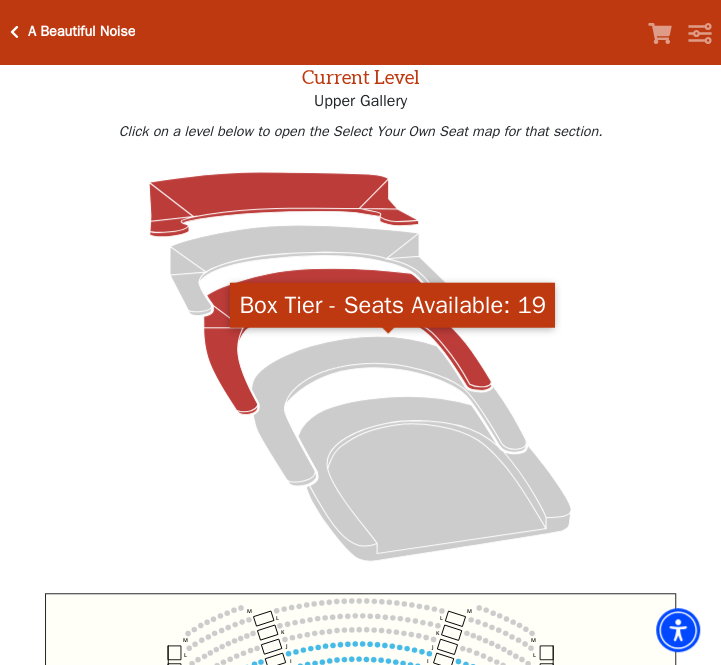scroll, scrollTop: 76, scrollLeft: 0, axis: vertical 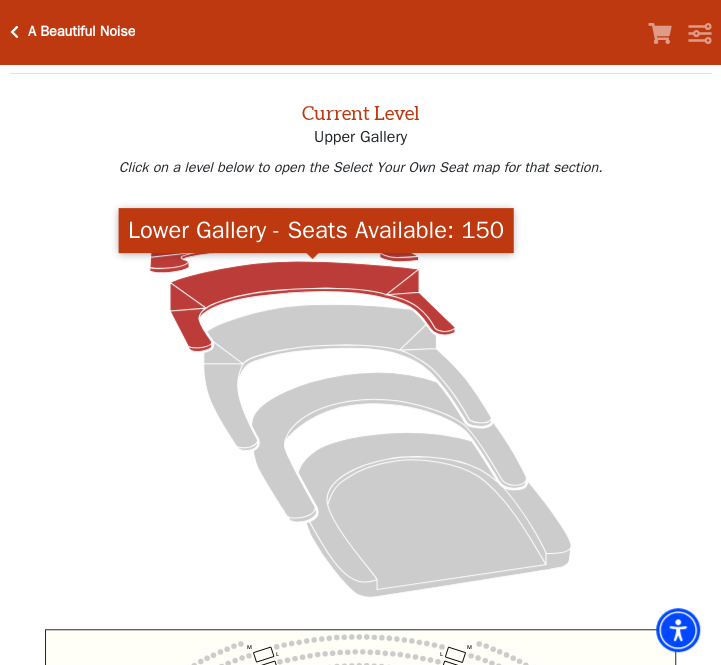 click 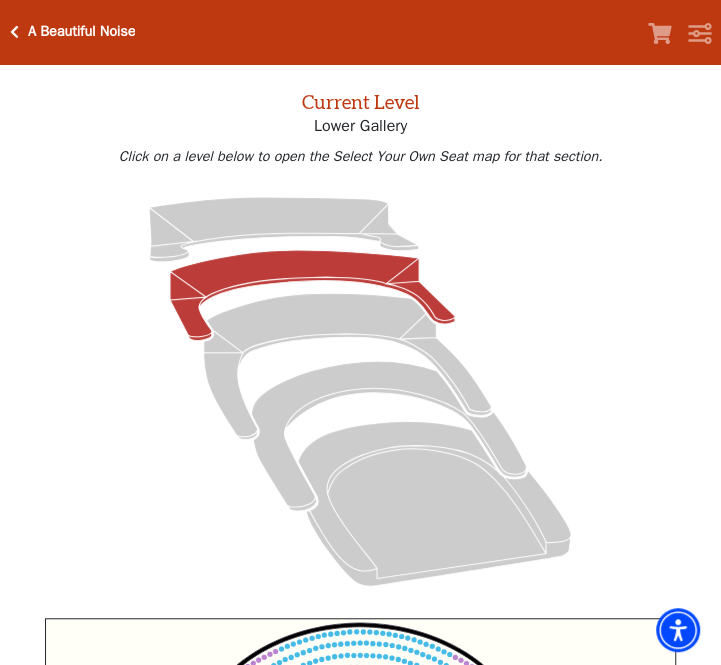 scroll, scrollTop: 76, scrollLeft: 0, axis: vertical 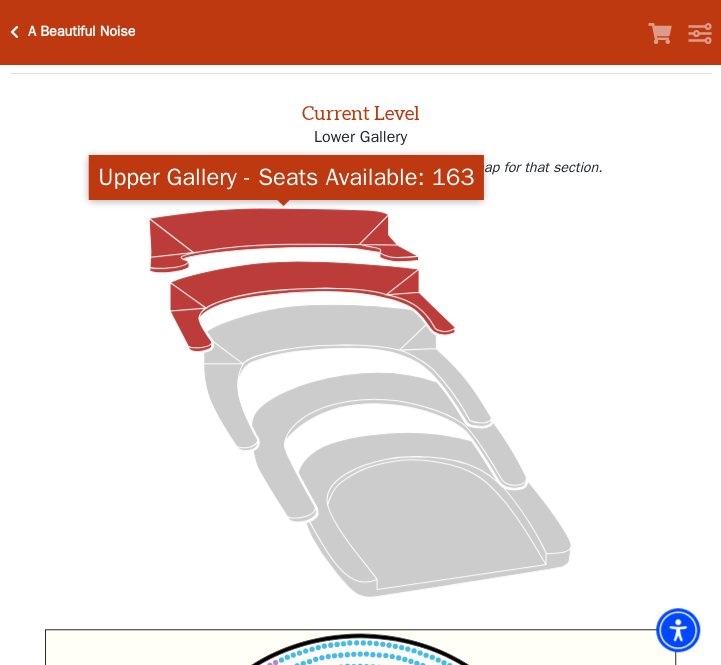 click 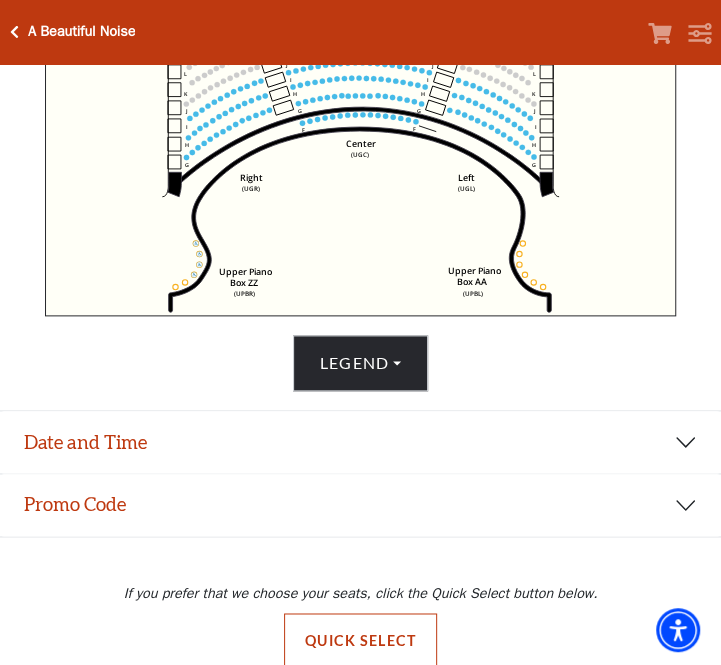 scroll, scrollTop: 709, scrollLeft: 0, axis: vertical 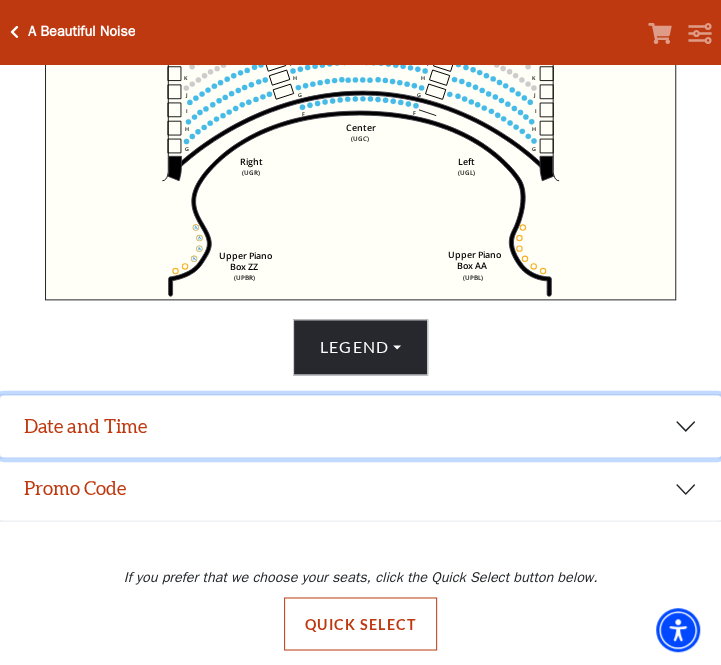 click on "Date and Time" at bounding box center (360, 426) 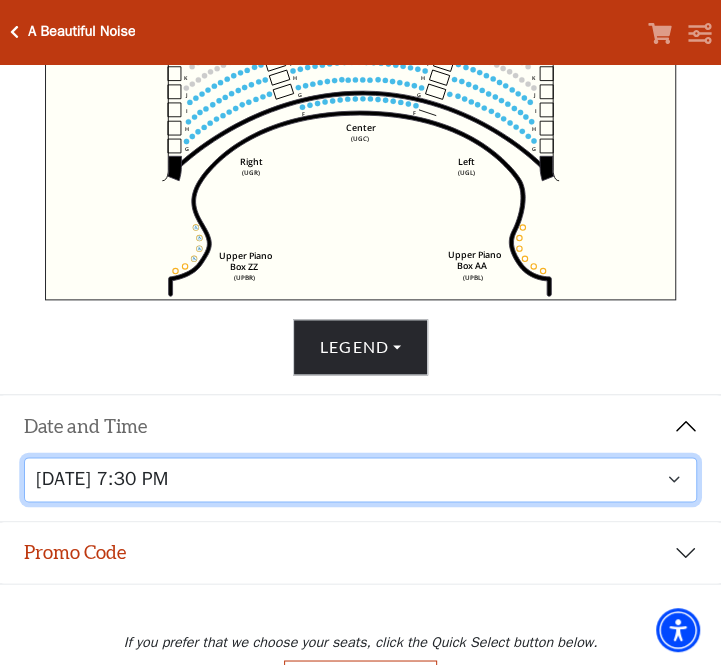click on "Tuesday, October 28 at 7:30 PM Wednesday, October 29 at 7:30 PM Thursday, October 30 at 7:30 PM Friday, October 31 at 7:30 PM Saturday, November 1 at 1:30 PM Saturday, November 1 at 7:30 PM Sunday, November 2 at 1:30 PM Sunday, November 2 at 6:30 PM" at bounding box center (361, 479) 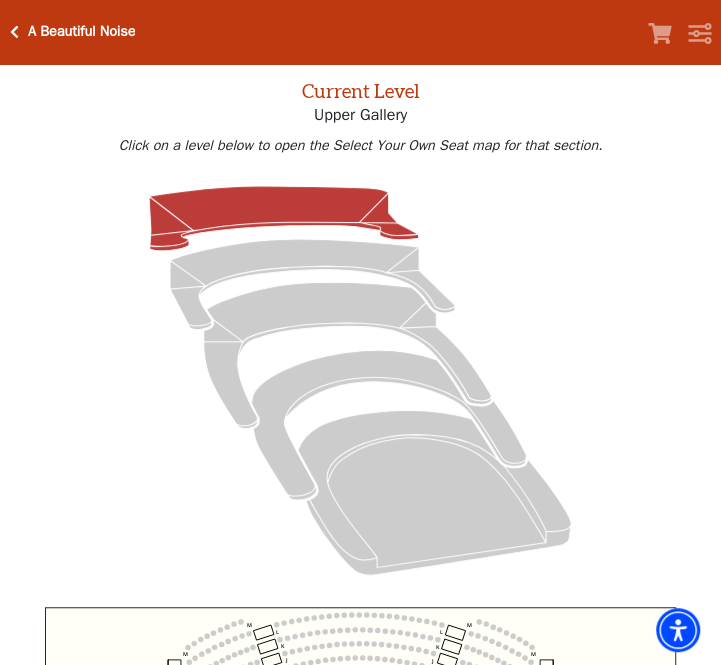 scroll, scrollTop: 76, scrollLeft: 0, axis: vertical 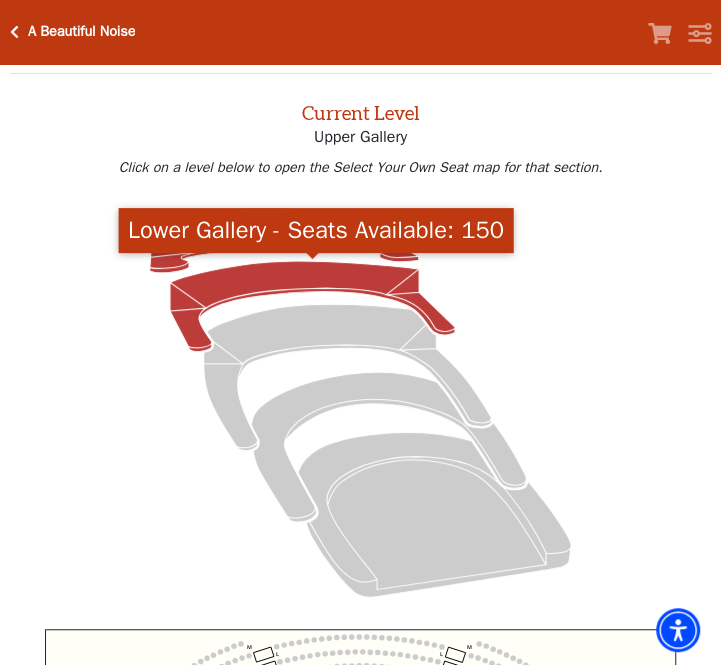 click 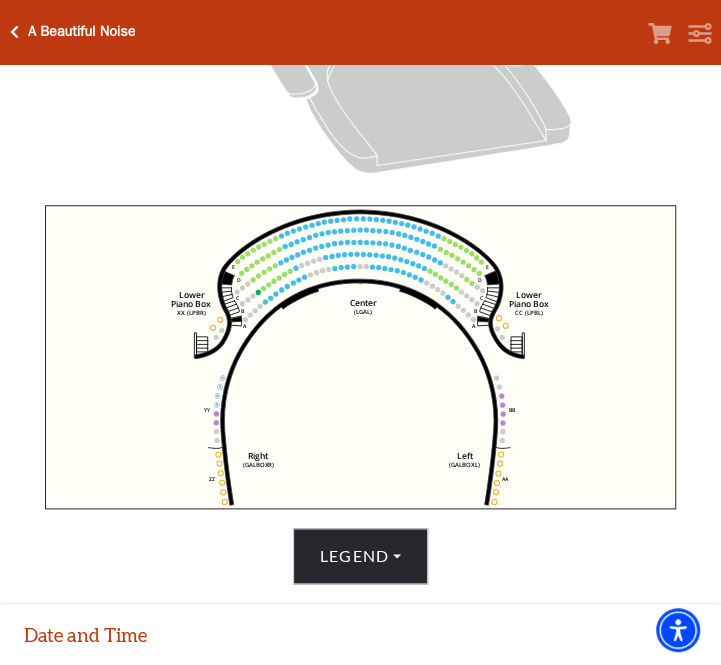 scroll, scrollTop: 76, scrollLeft: 0, axis: vertical 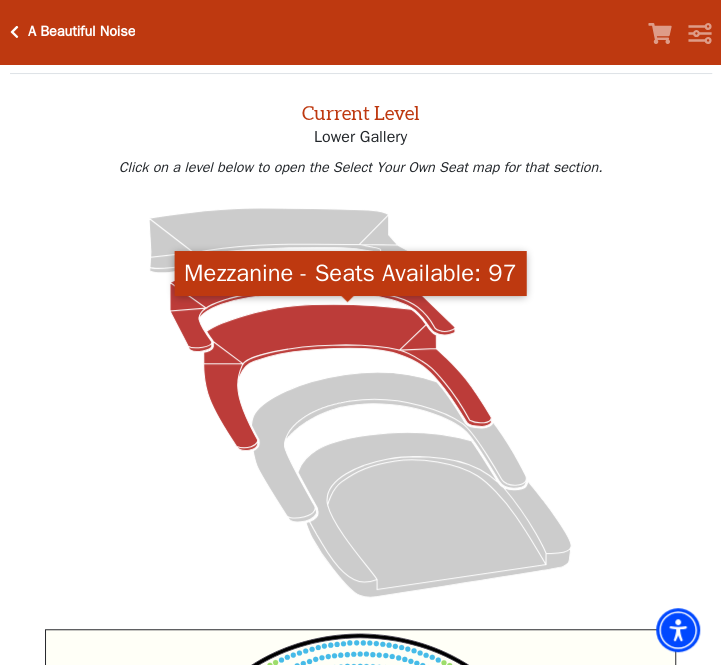 click 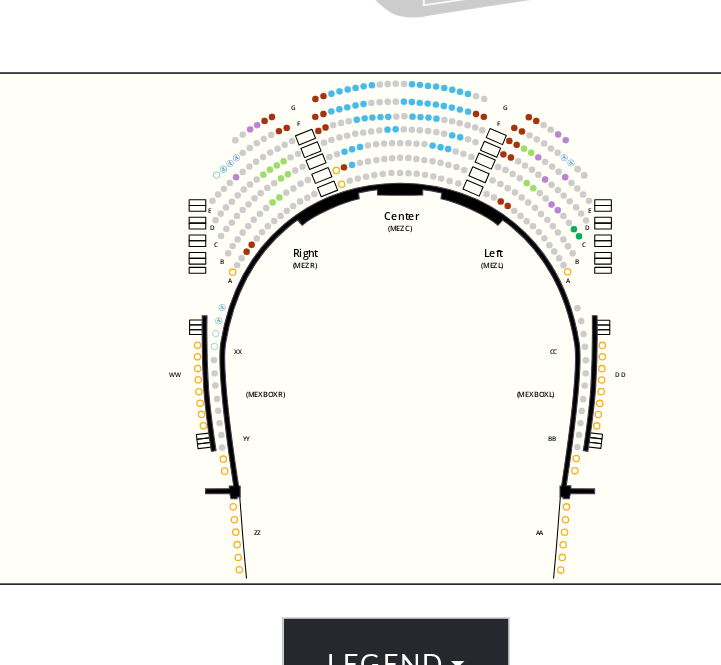 scroll, scrollTop: 500, scrollLeft: 0, axis: vertical 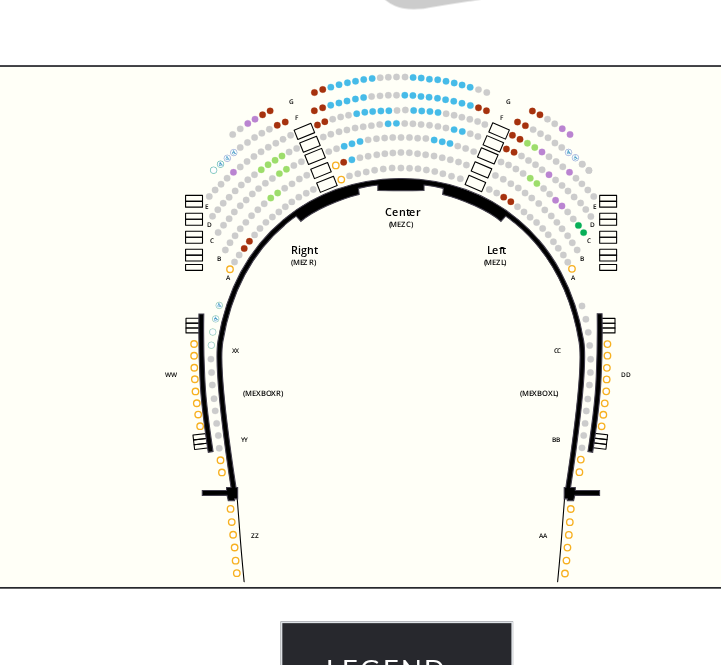 click 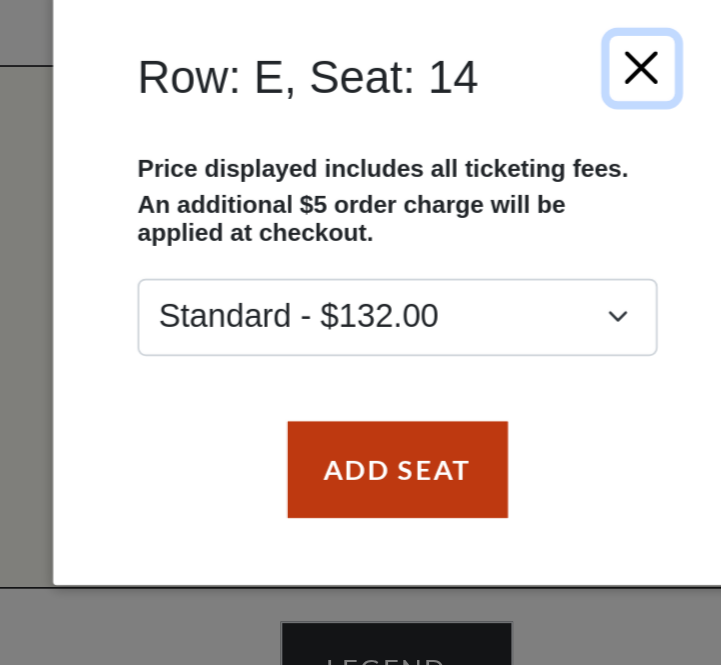 click at bounding box center [502, 206] 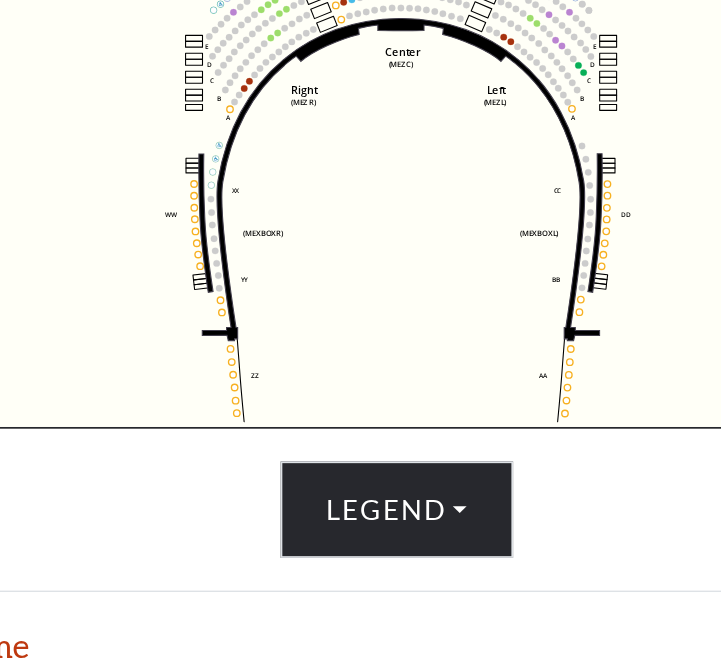 scroll, scrollTop: 512, scrollLeft: 0, axis: vertical 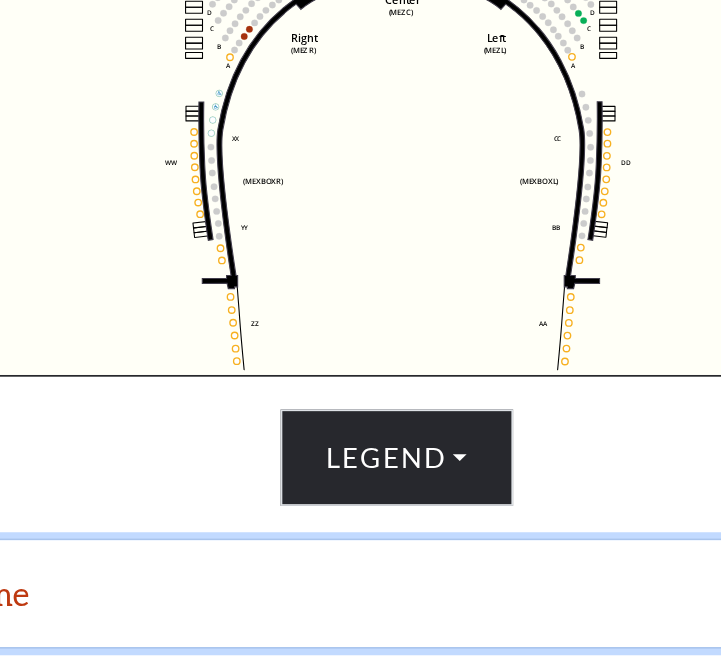 click on "Date and Time" at bounding box center [360, 623] 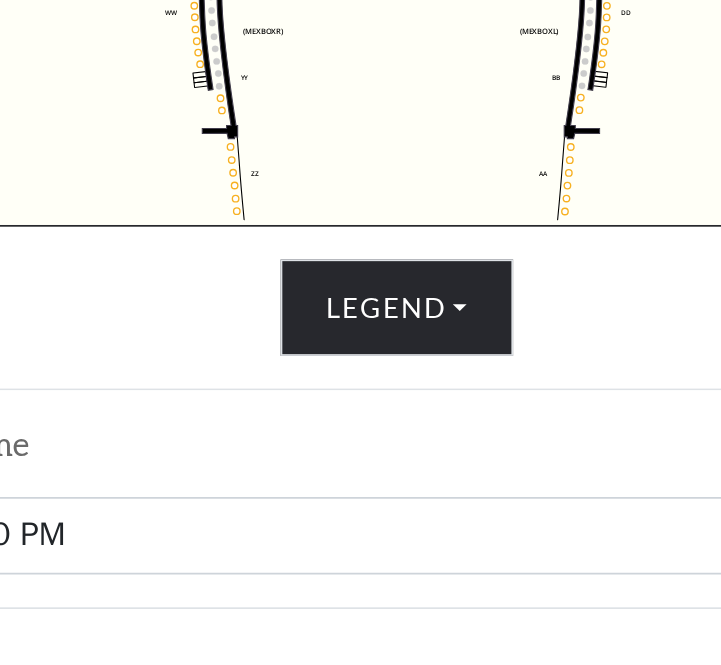 scroll, scrollTop: 634, scrollLeft: 0, axis: vertical 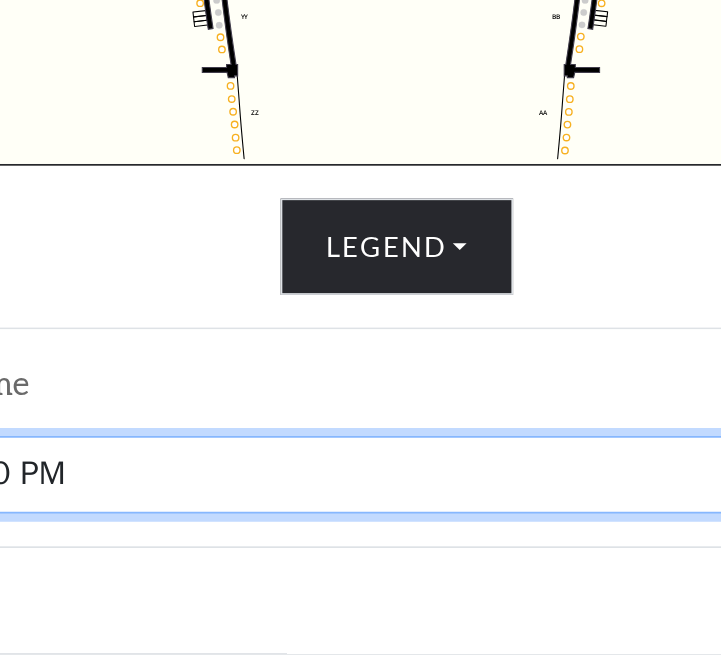 click on "Tuesday, October 28 at 7:30 PM Wednesday, October 29 at 7:30 PM Thursday, October 30 at 7:30 PM Friday, October 31 at 7:30 PM Saturday, November 1 at 1:30 PM Saturday, November 1 at 7:30 PM Sunday, November 2 at 1:30 PM Sunday, November 2 at 6:30 PM" at bounding box center (361, 554) 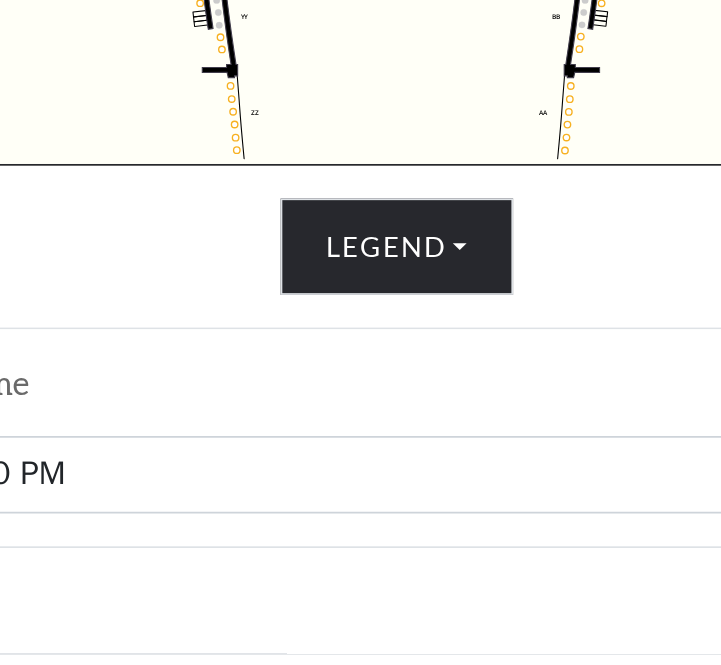 scroll, scrollTop: 215, scrollLeft: 0, axis: vertical 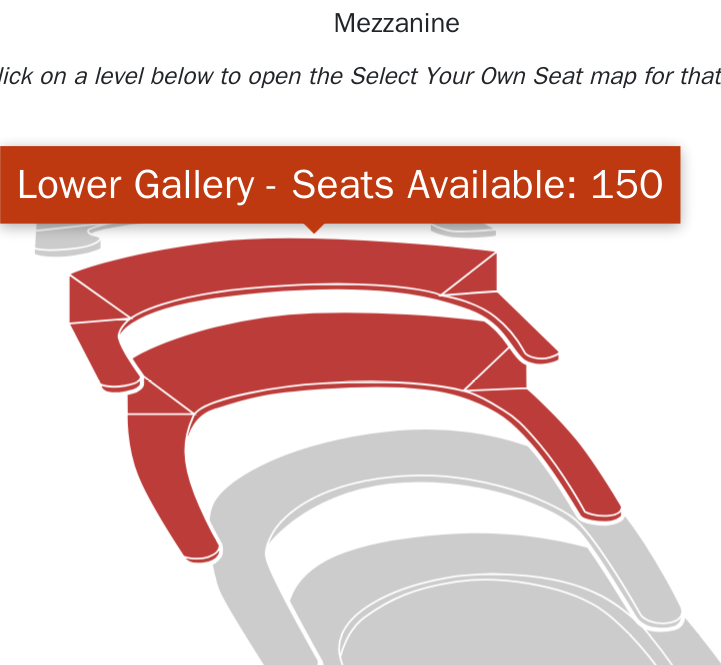 click 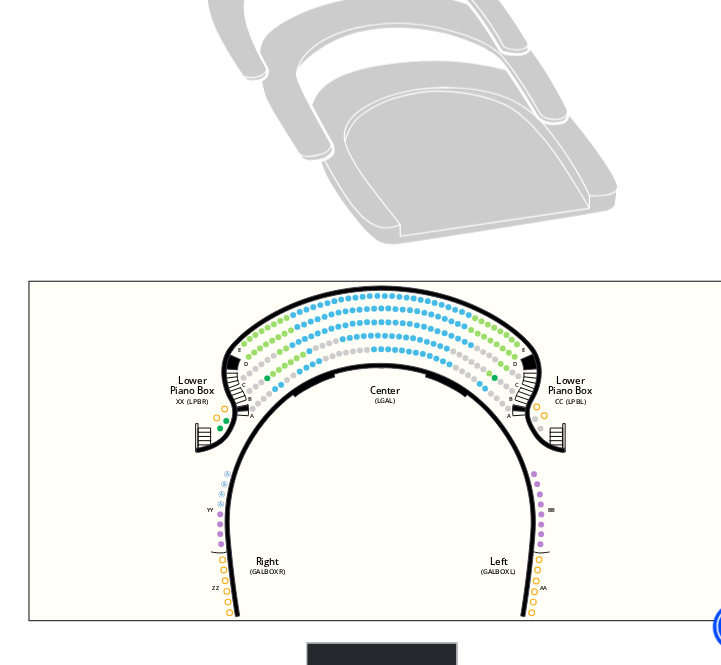 scroll, scrollTop: 265, scrollLeft: 0, axis: vertical 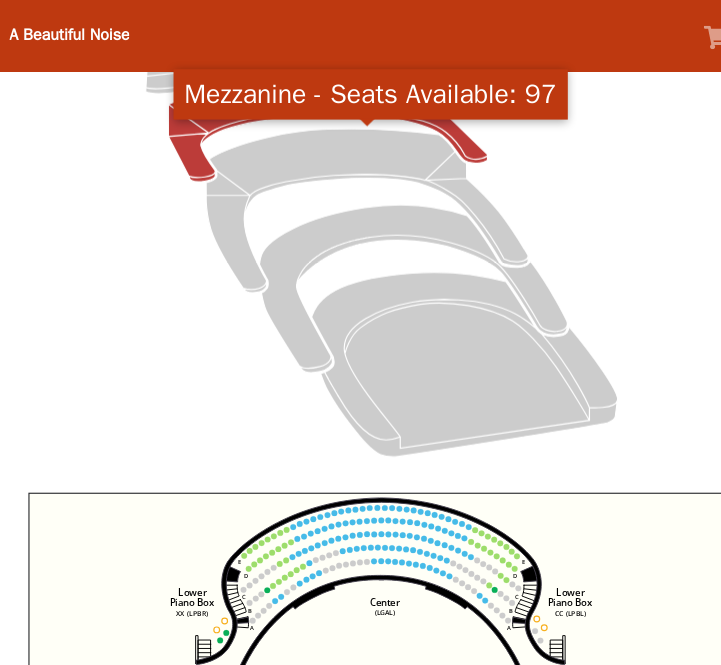 click 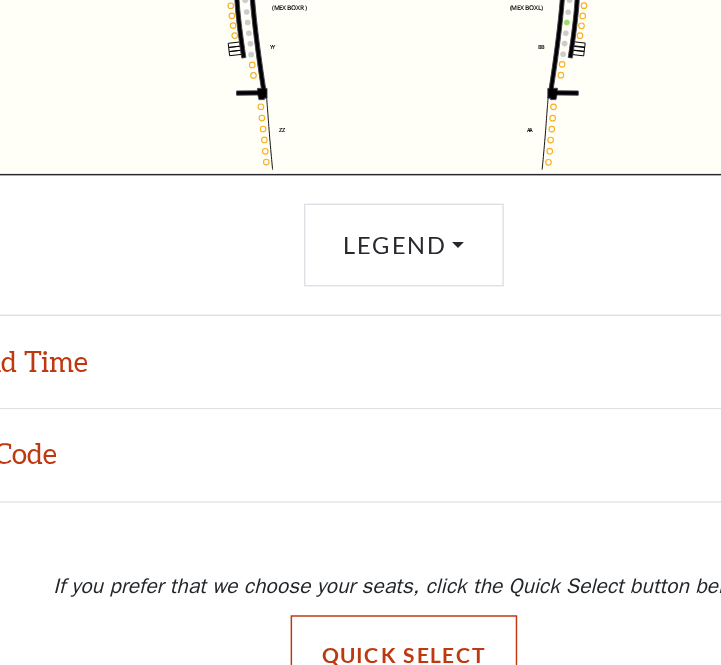 scroll, scrollTop: 710, scrollLeft: 0, axis: vertical 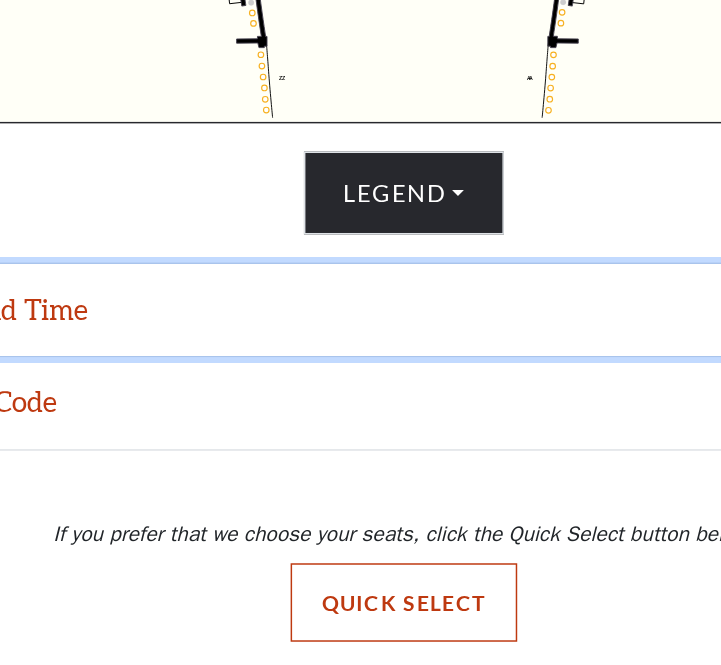 click on "Date and Time" at bounding box center (360, 425) 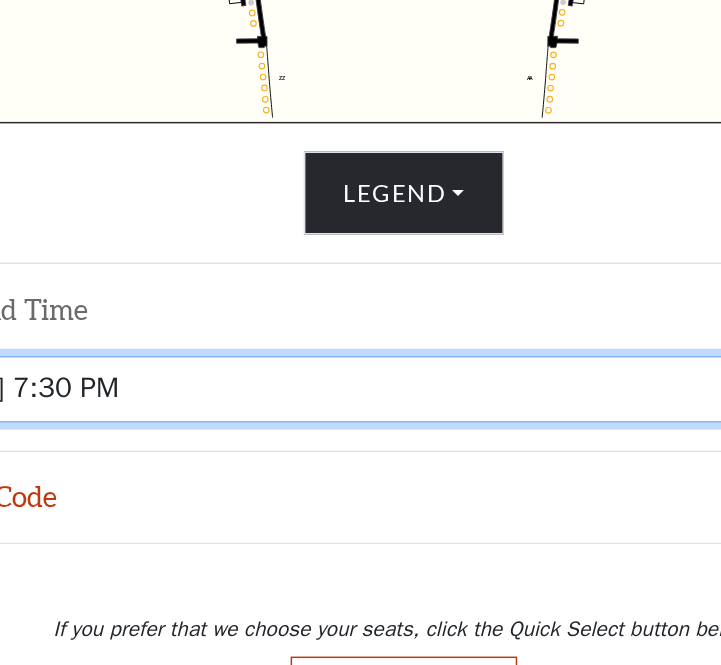click on "Tuesday, October 28 at 7:30 PM Wednesday, October 29 at 7:30 PM Thursday, October 30 at 7:30 PM Friday, October 31 at 7:30 PM Saturday, November 1 at 1:30 PM Saturday, November 1 at 7:30 PM Sunday, November 2 at 1:30 PM Sunday, November 2 at 6:30 PM" at bounding box center [361, 478] 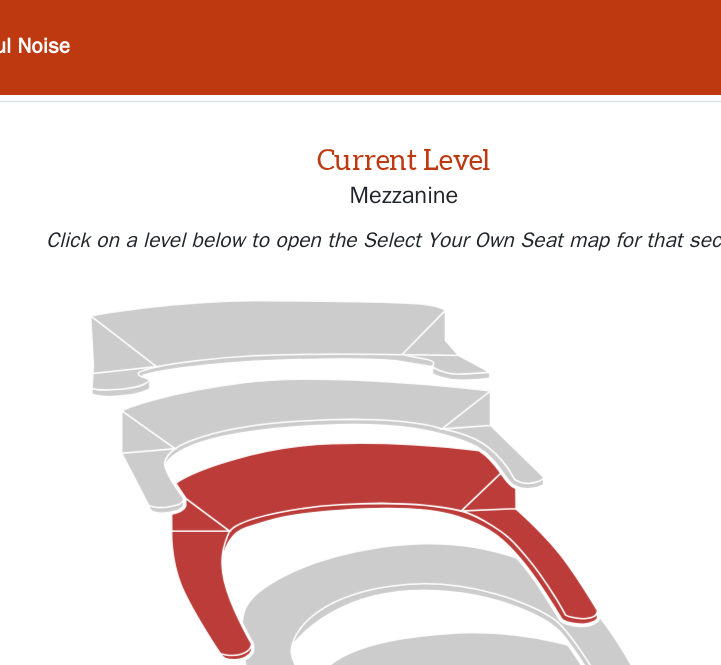 scroll, scrollTop: 76, scrollLeft: 0, axis: vertical 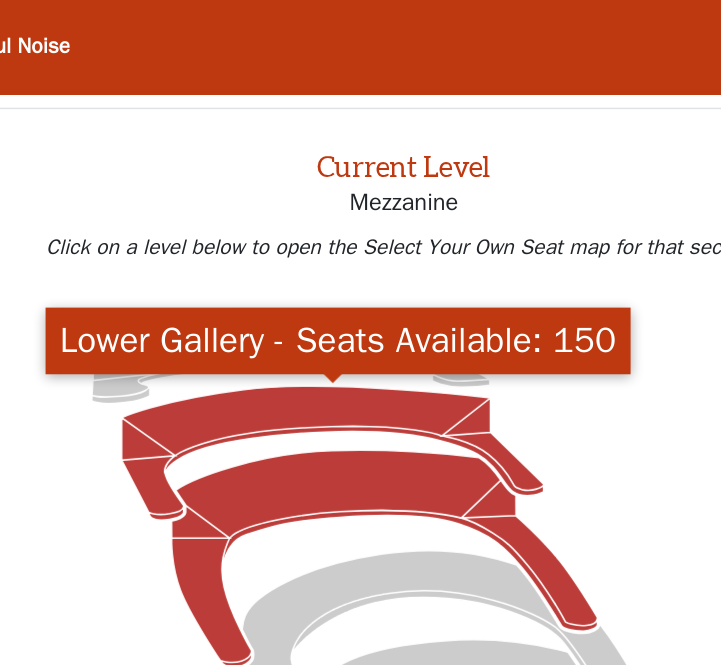 click 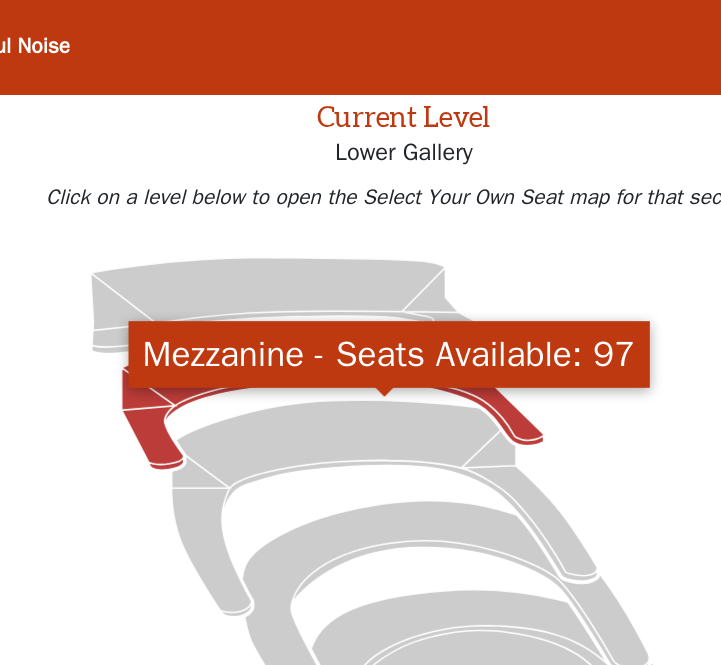 scroll, scrollTop: 74, scrollLeft: 0, axis: vertical 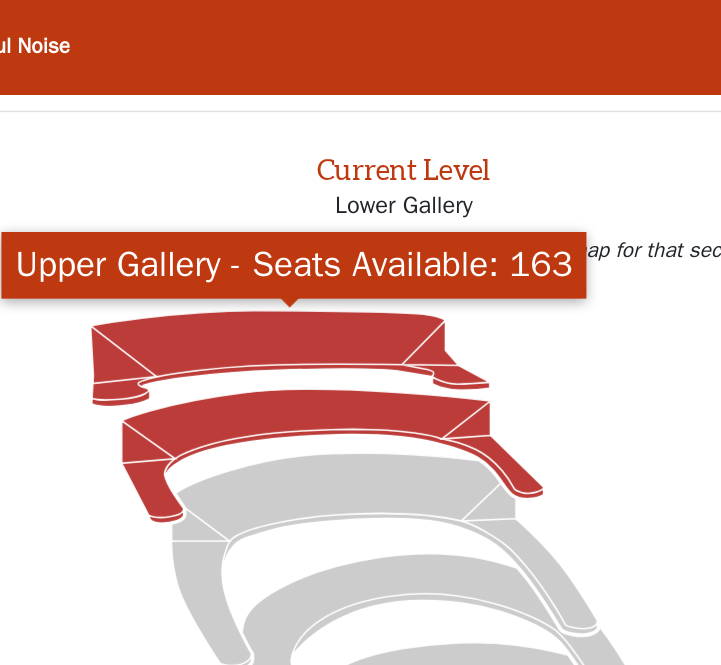 click 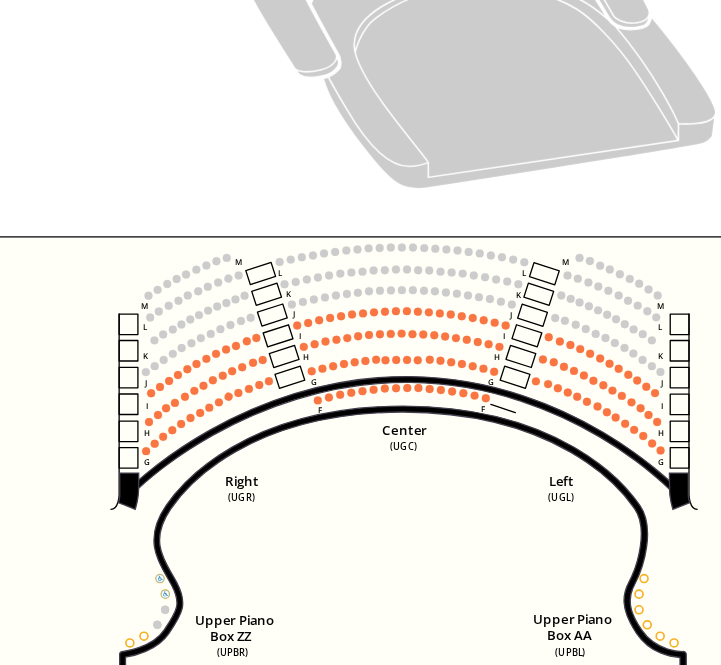 scroll, scrollTop: 361, scrollLeft: 0, axis: vertical 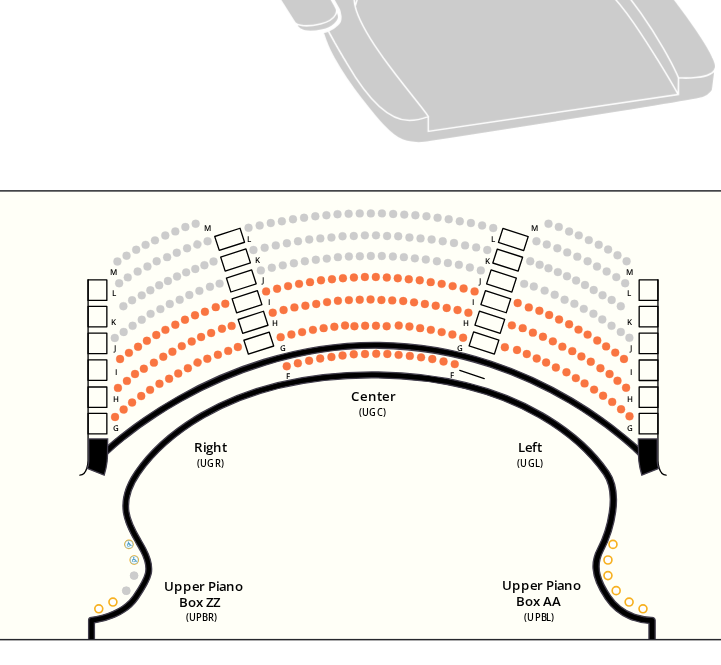 drag, startPoint x: 339, startPoint y: 541, endPoint x: 318, endPoint y: 549, distance: 22.472204 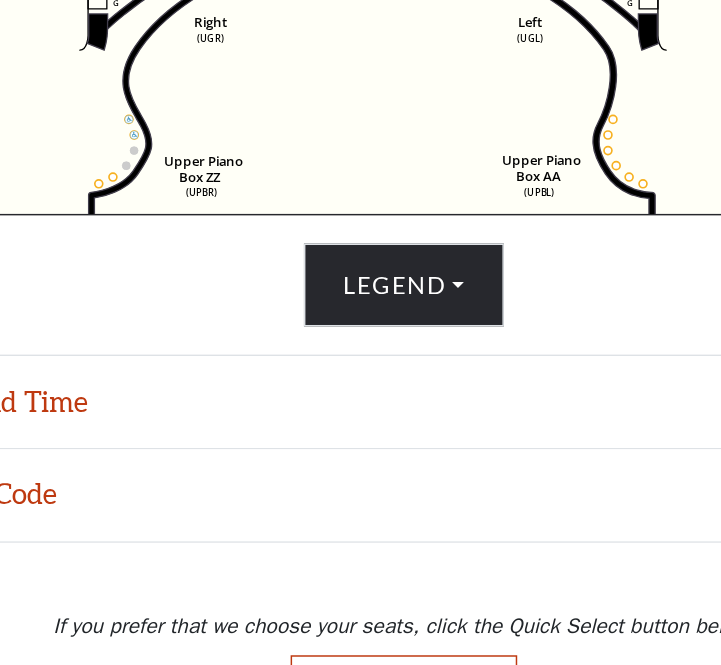 scroll, scrollTop: 710, scrollLeft: 0, axis: vertical 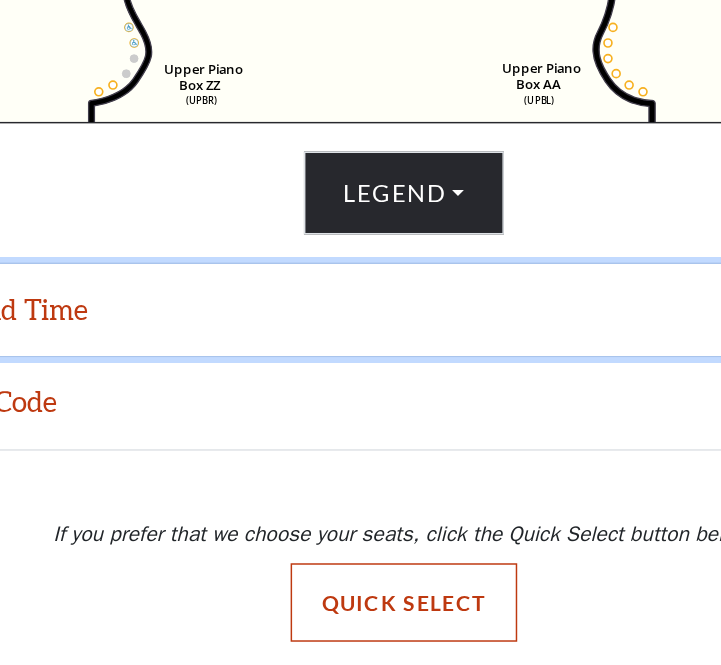 click on "Date and Time" at bounding box center [360, 425] 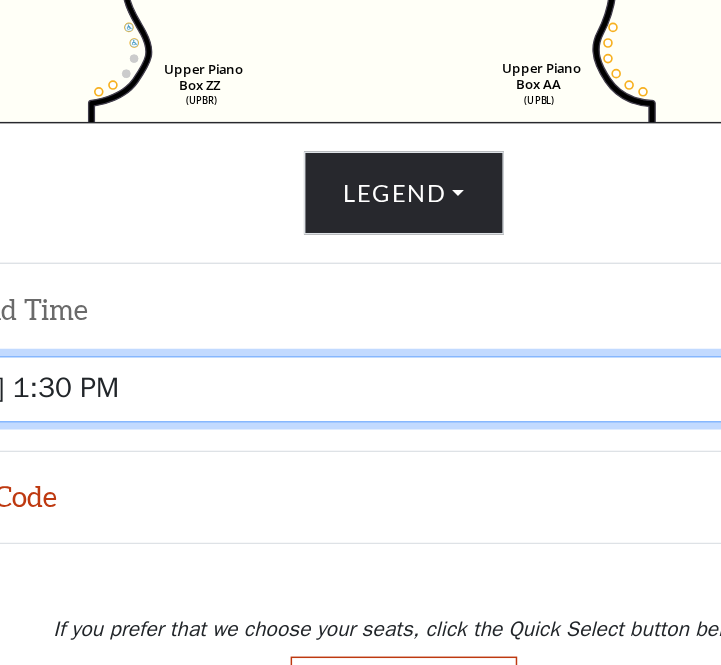 click on "Tuesday, October 28 at 7:30 PM Wednesday, October 29 at 7:30 PM Thursday, October 30 at 7:30 PM Friday, October 31 at 7:30 PM Saturday, November 1 at 1:30 PM Saturday, November 1 at 7:30 PM Sunday, November 2 at 1:30 PM Sunday, November 2 at 6:30 PM" at bounding box center (361, 478) 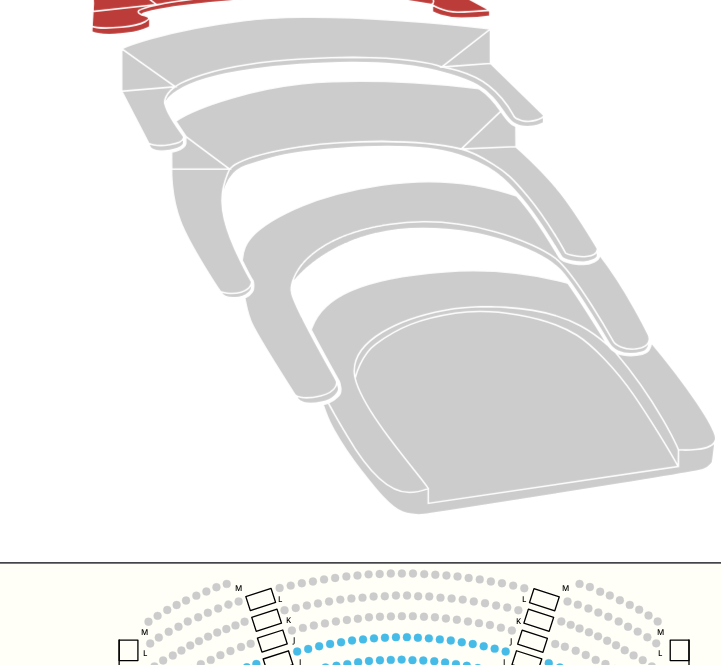 scroll, scrollTop: 76, scrollLeft: 0, axis: vertical 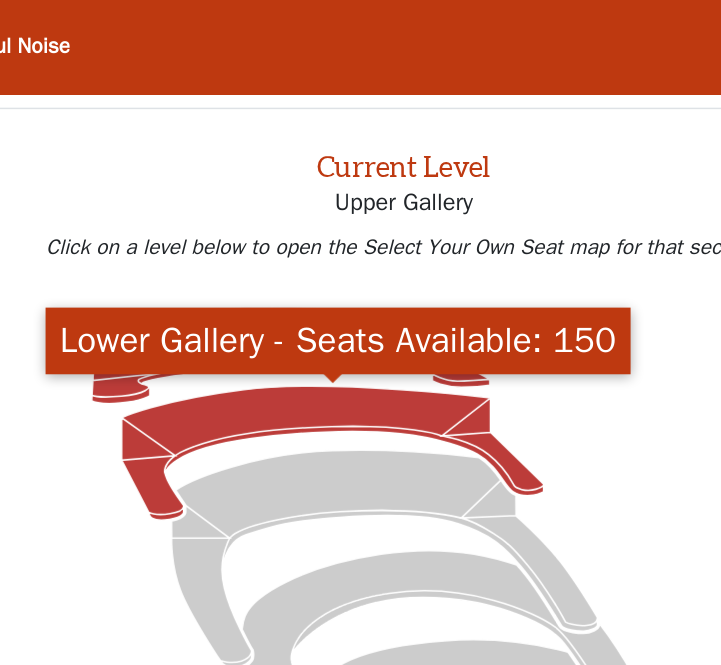 click 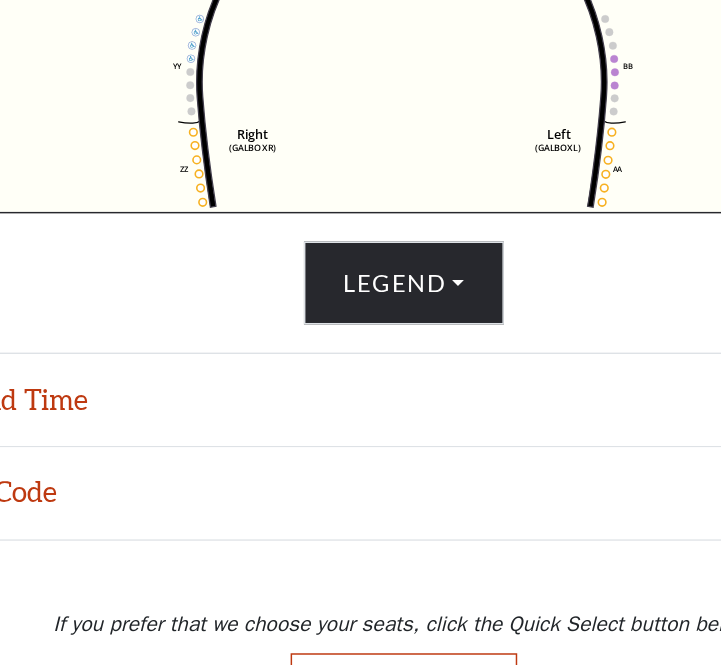 scroll, scrollTop: 710, scrollLeft: 0, axis: vertical 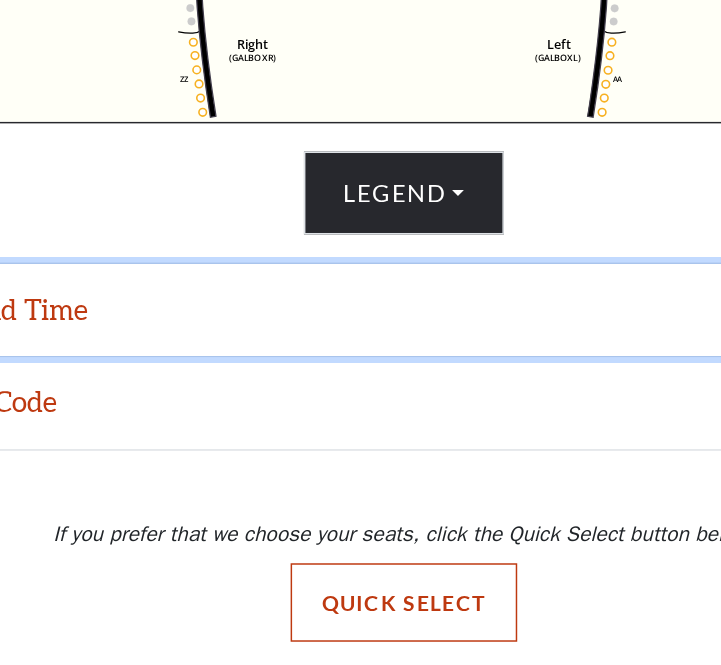 click on "Date and Time" at bounding box center [360, 425] 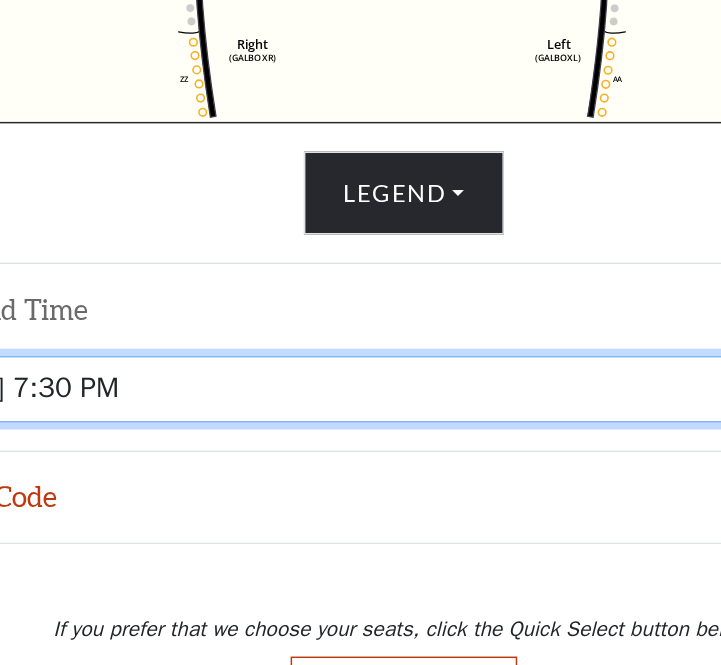 click on "Tuesday, October 28 at 7:30 PM Wednesday, October 29 at 7:30 PM Thursday, October 30 at 7:30 PM Friday, October 31 at 7:30 PM Saturday, November 1 at 1:30 PM Saturday, November 1 at 7:30 PM Sunday, November 2 at 1:30 PM Sunday, November 2 at 6:30 PM" at bounding box center [361, 478] 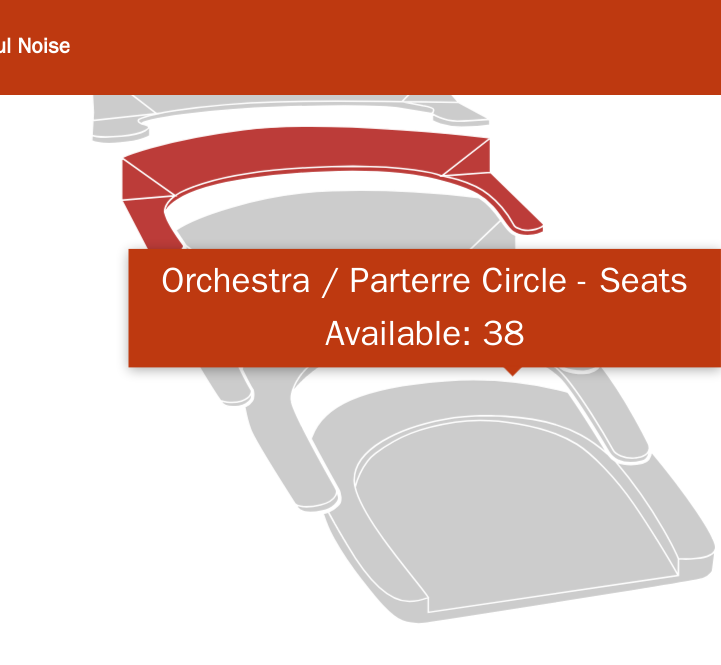 scroll, scrollTop: 218, scrollLeft: 0, axis: vertical 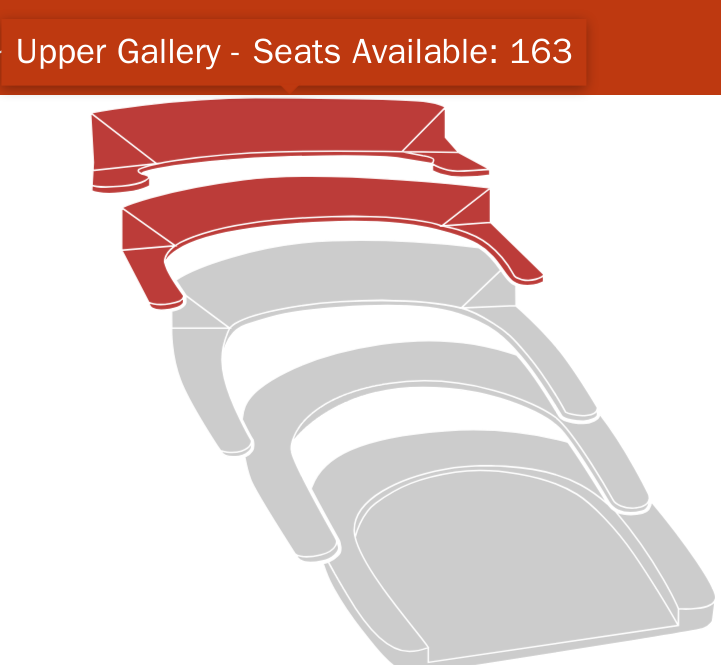 click 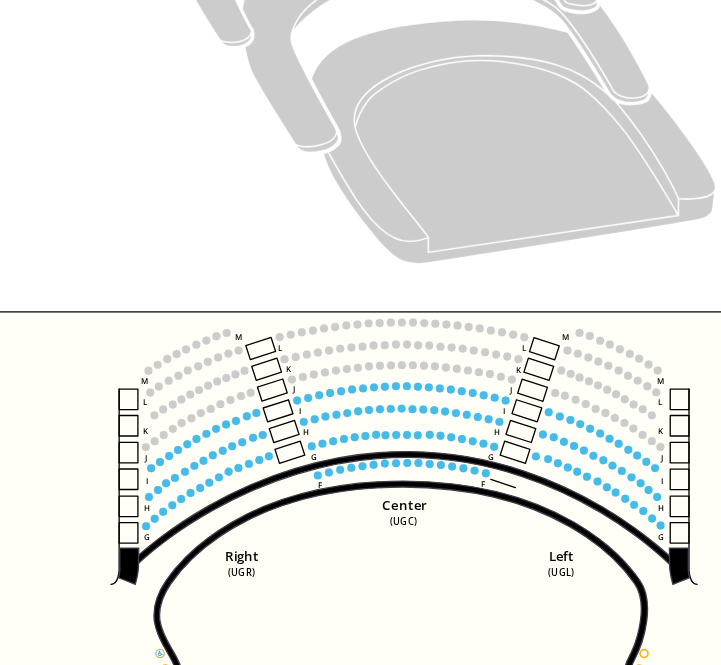 scroll, scrollTop: 362, scrollLeft: 0, axis: vertical 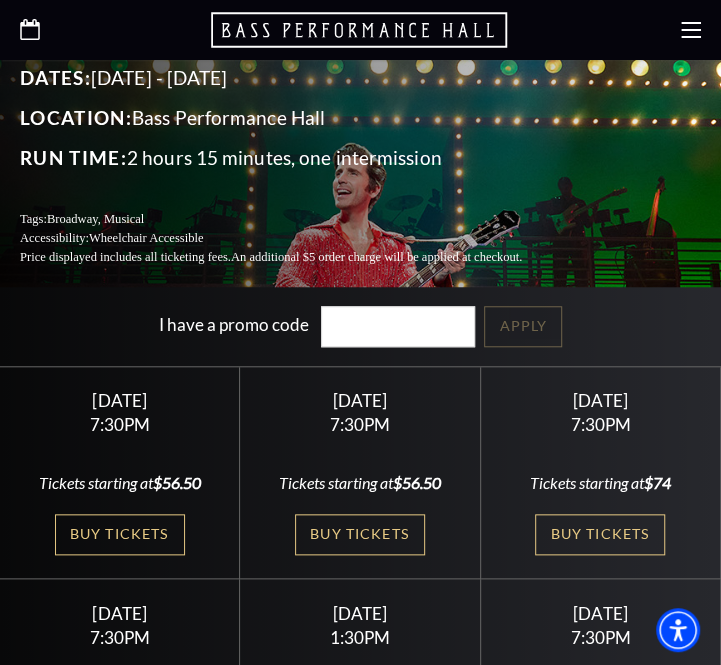 click 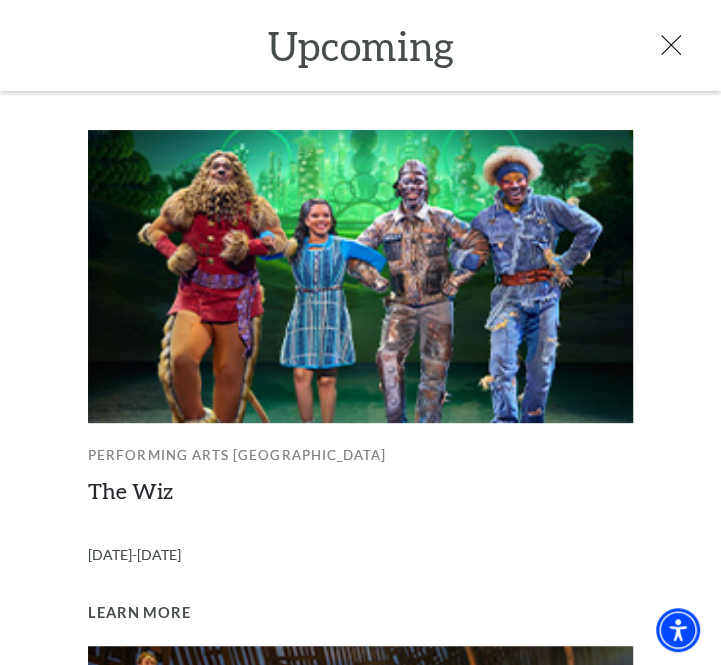 scroll, scrollTop: 0, scrollLeft: 0, axis: both 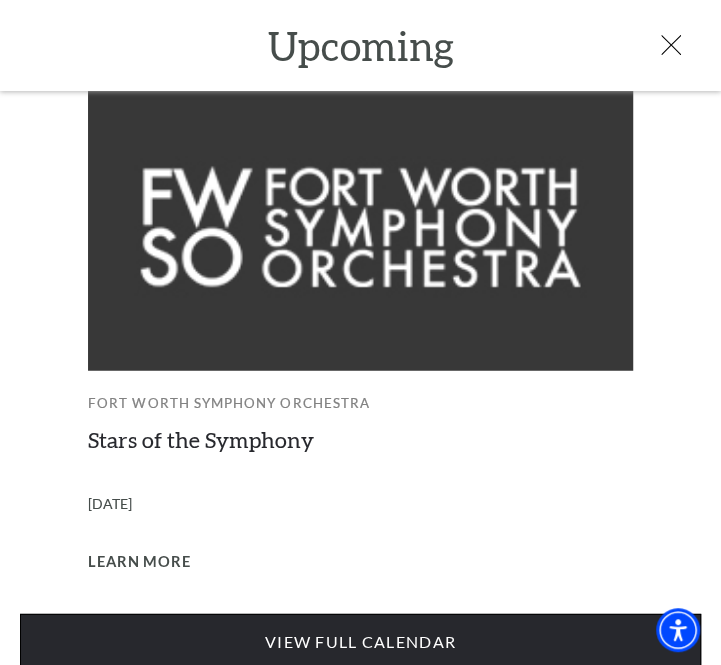 click on "View Full Calendar" at bounding box center [360, 642] 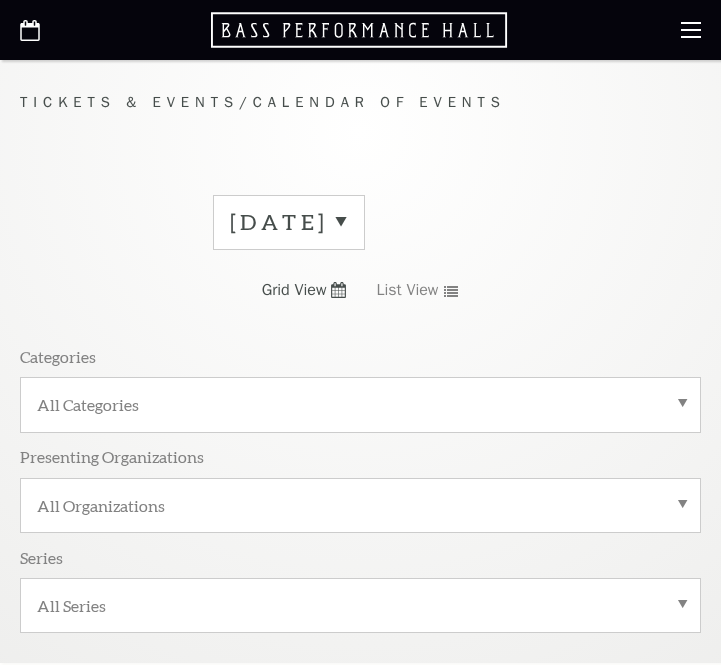 scroll, scrollTop: 0, scrollLeft: 0, axis: both 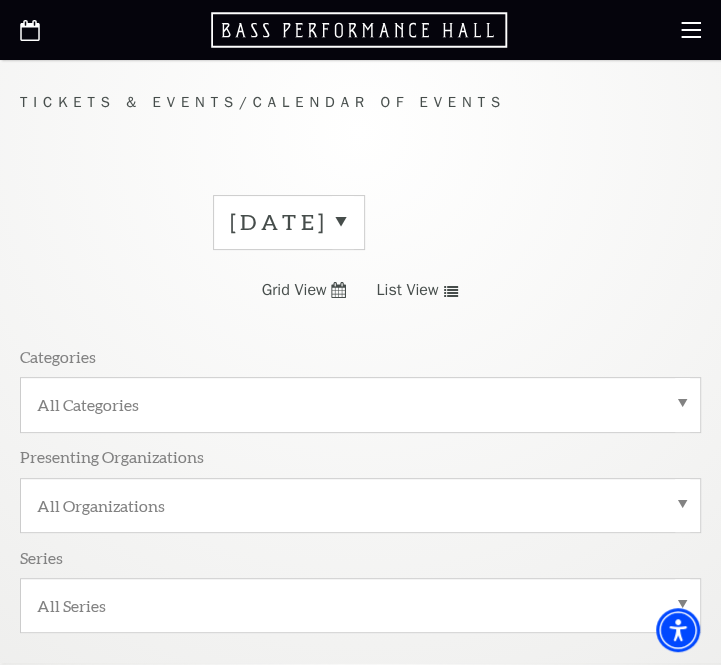 click on "[DATE]" at bounding box center (289, 222) 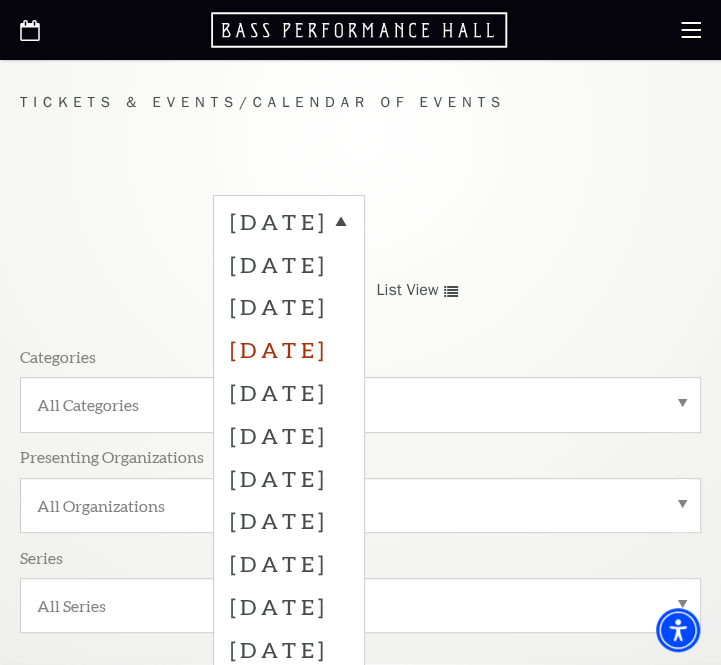 click on "October 2025" at bounding box center [289, 349] 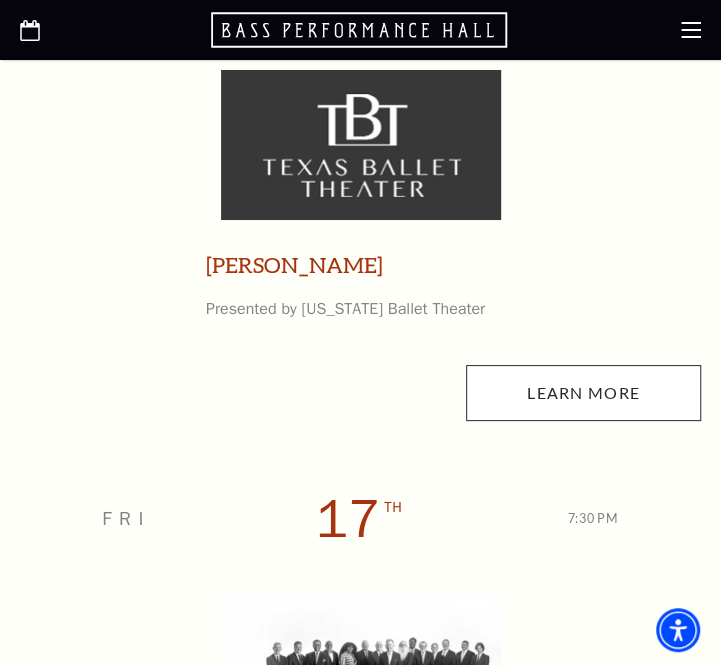 scroll, scrollTop: 2969, scrollLeft: 0, axis: vertical 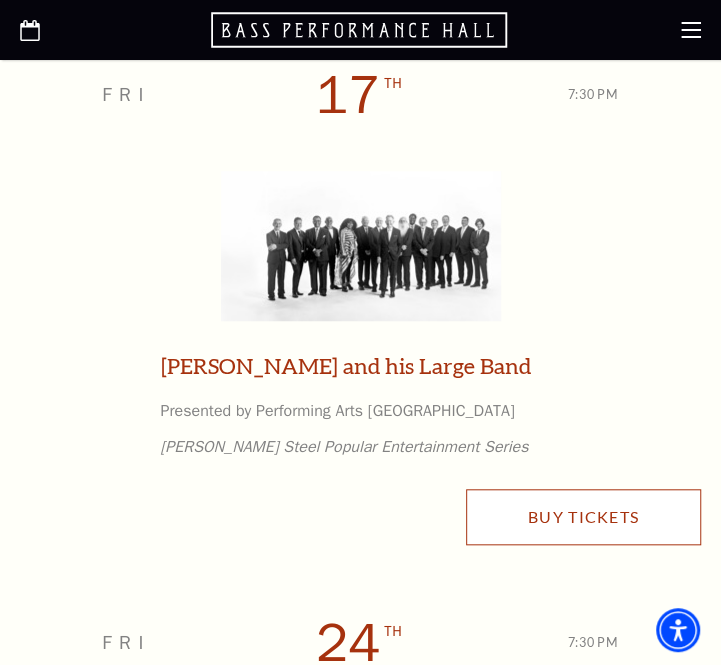 click on "Buy Tickets" at bounding box center [583, 517] 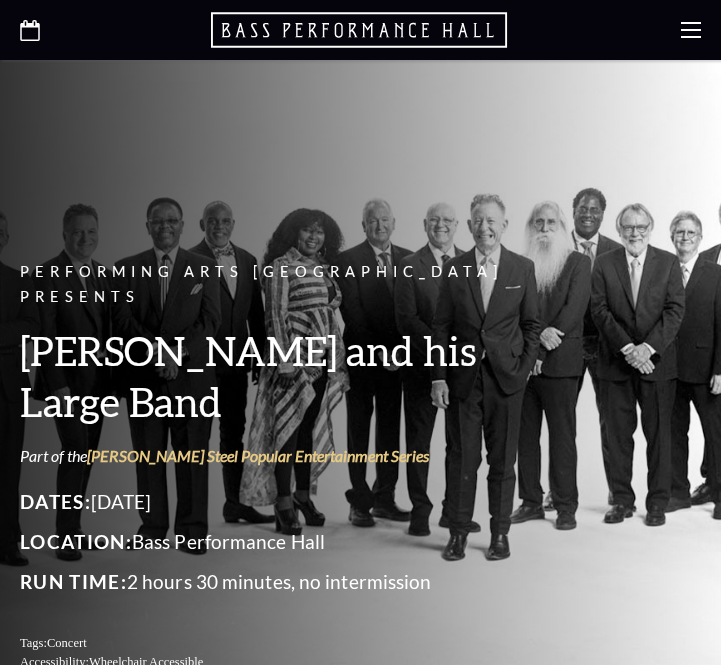 scroll, scrollTop: 0, scrollLeft: 0, axis: both 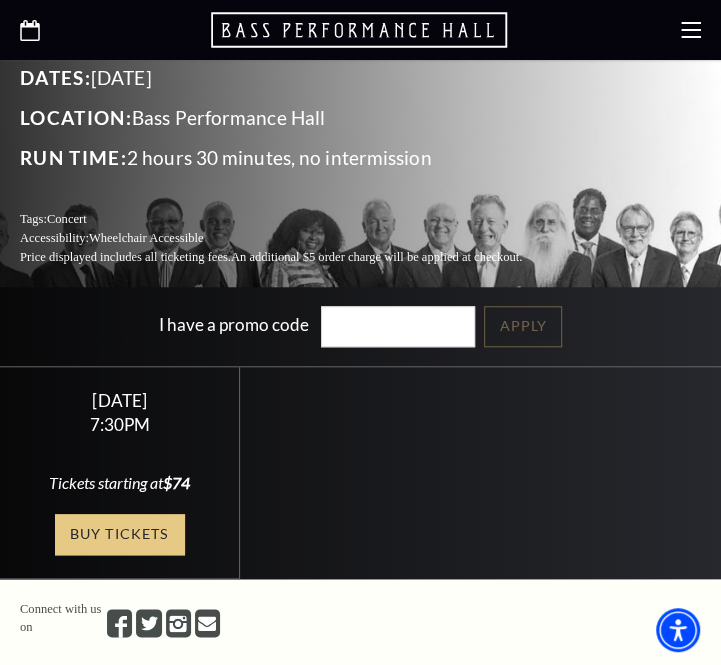 click on "Buy Tickets" at bounding box center [120, 534] 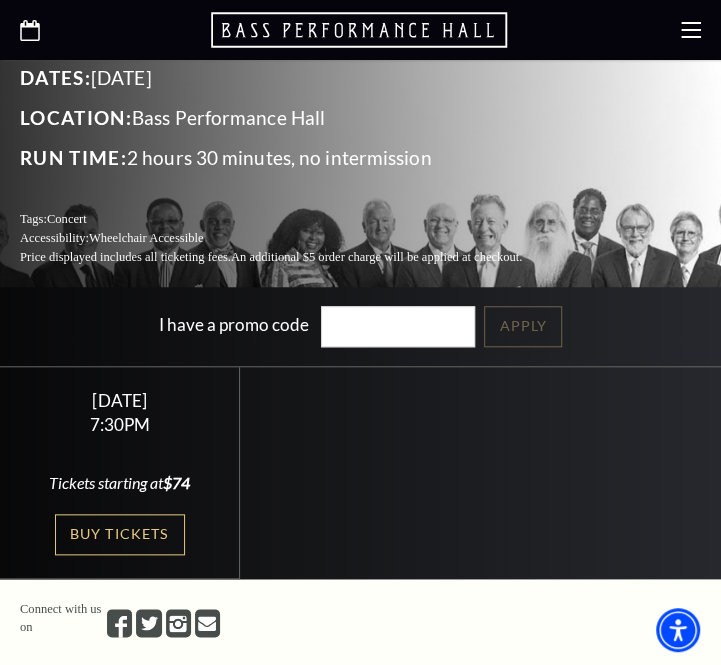 click 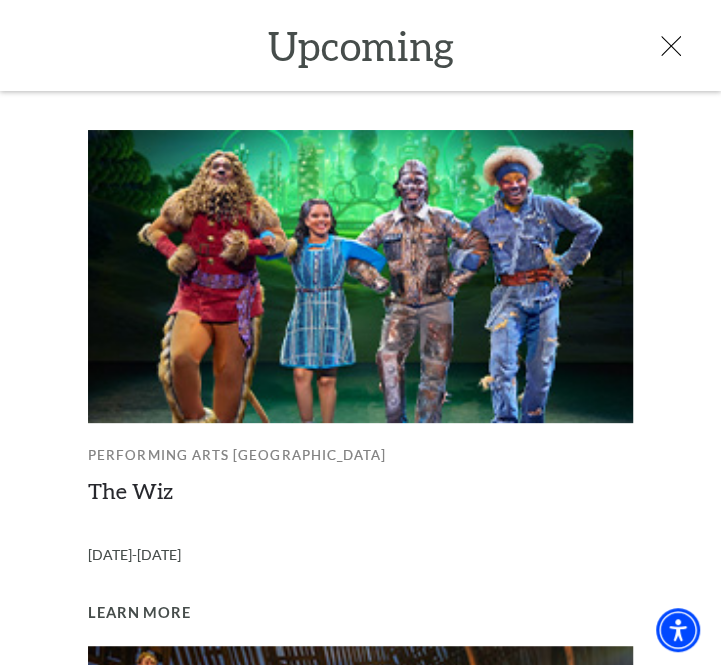 scroll, scrollTop: 0, scrollLeft: 0, axis: both 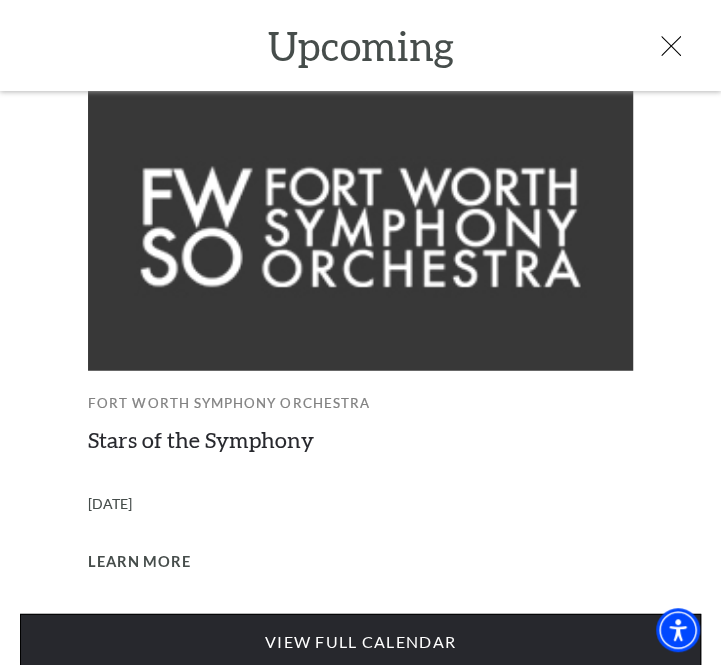 click on "View Full Calendar" at bounding box center [360, 642] 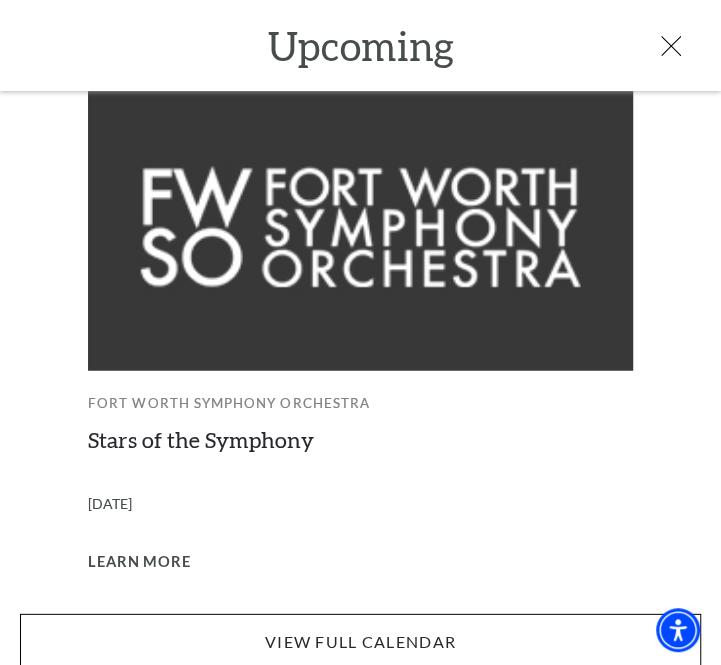 scroll, scrollTop: 1697, scrollLeft: 0, axis: vertical 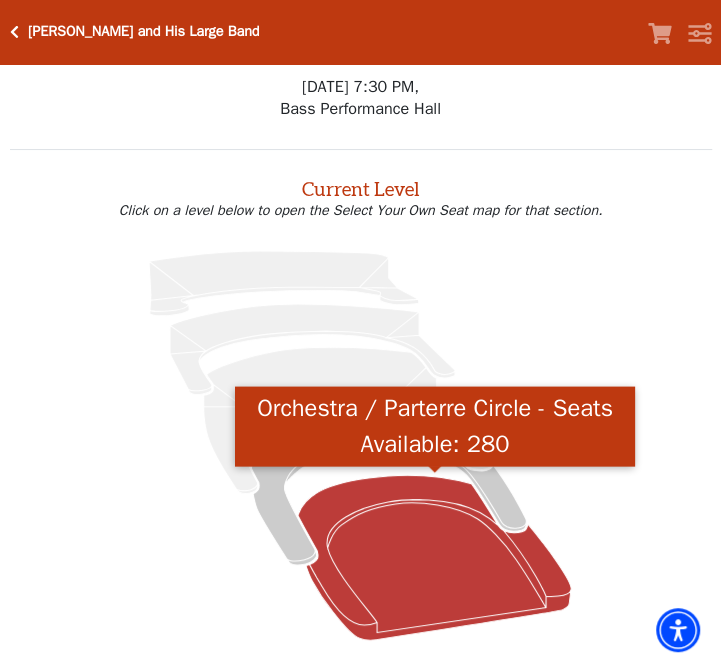 click 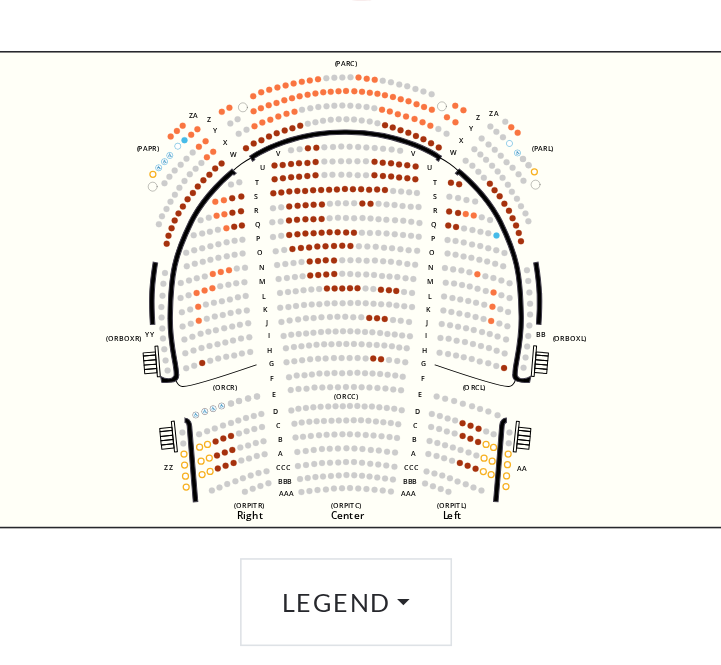 scroll, scrollTop: 465, scrollLeft: 0, axis: vertical 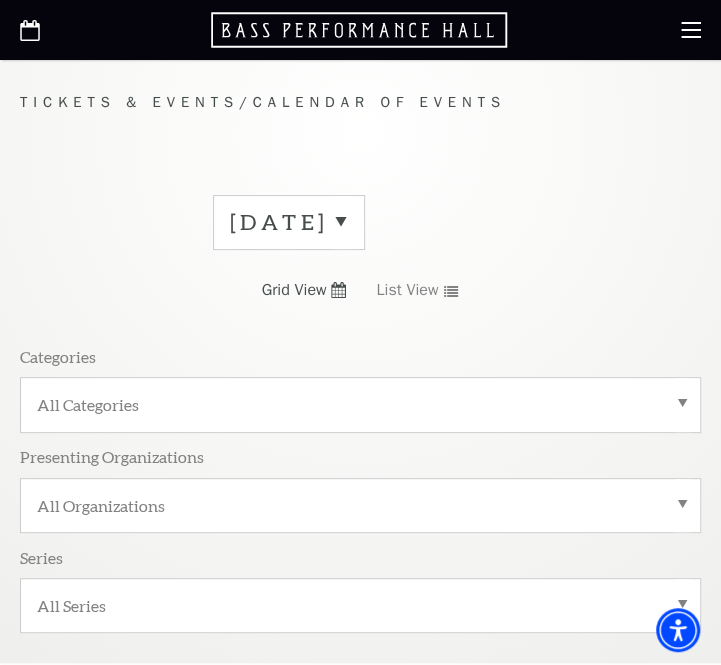 click on "[DATE]" at bounding box center (289, 222) 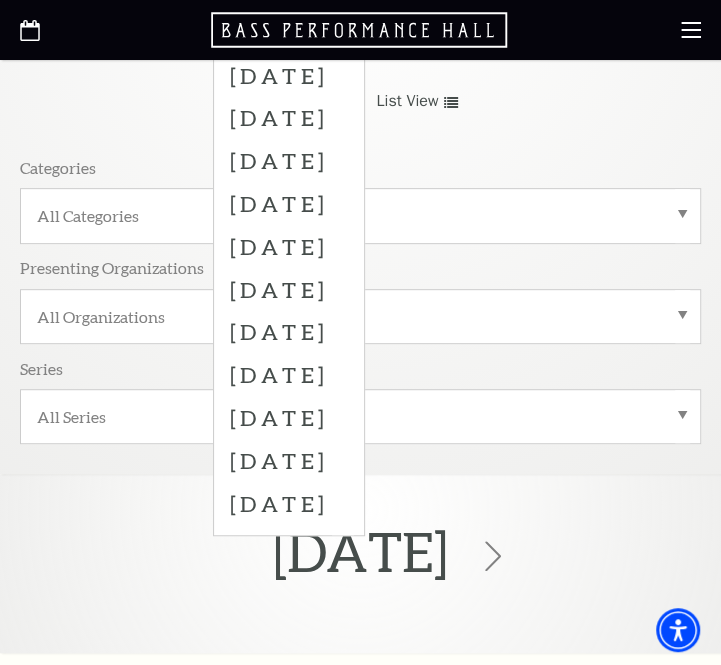 scroll, scrollTop: 212, scrollLeft: 0, axis: vertical 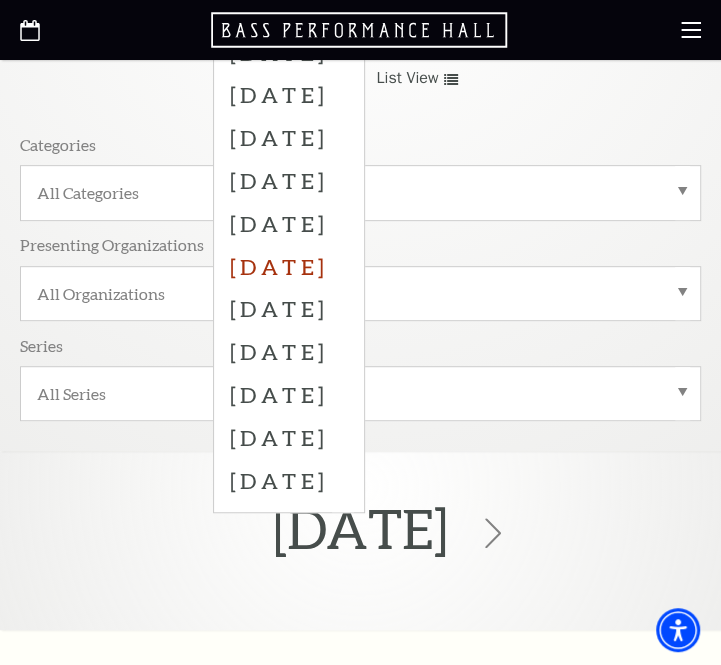 click on "January 2026" at bounding box center (289, 266) 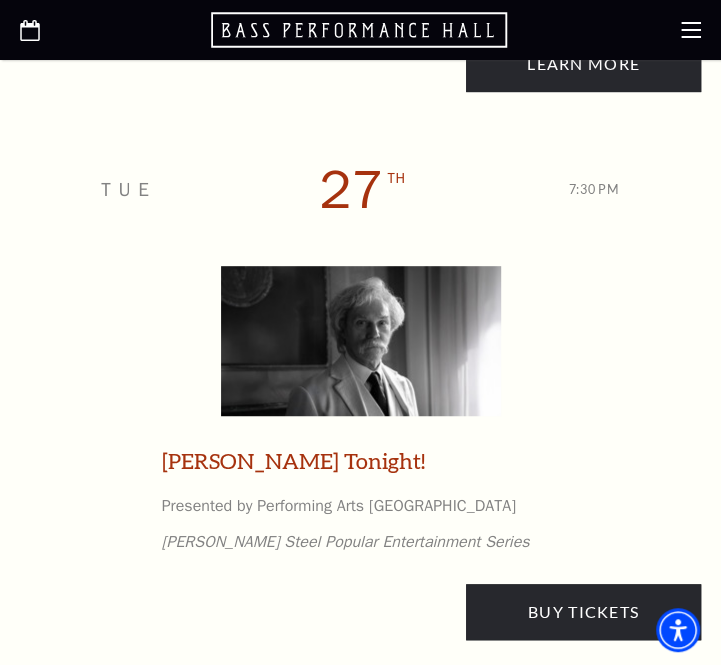 scroll, scrollTop: 5514, scrollLeft: 0, axis: vertical 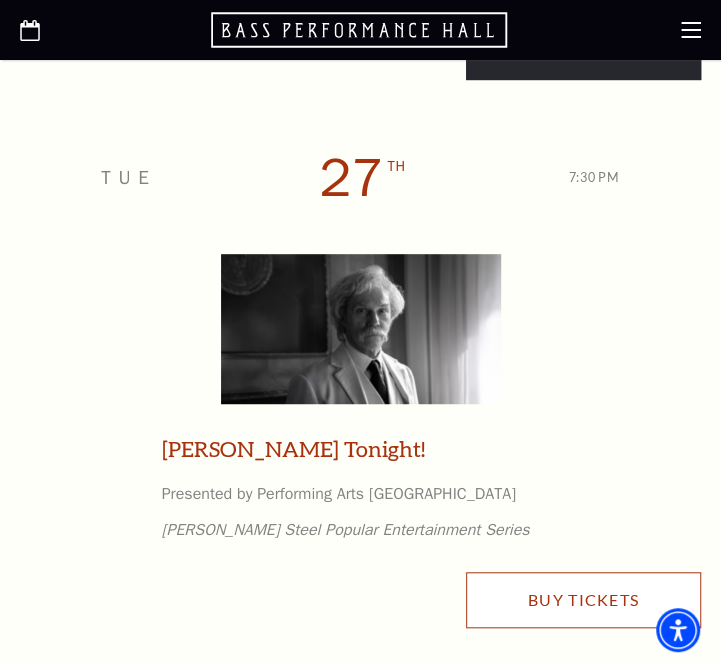 click on "Buy Tickets" at bounding box center (583, 600) 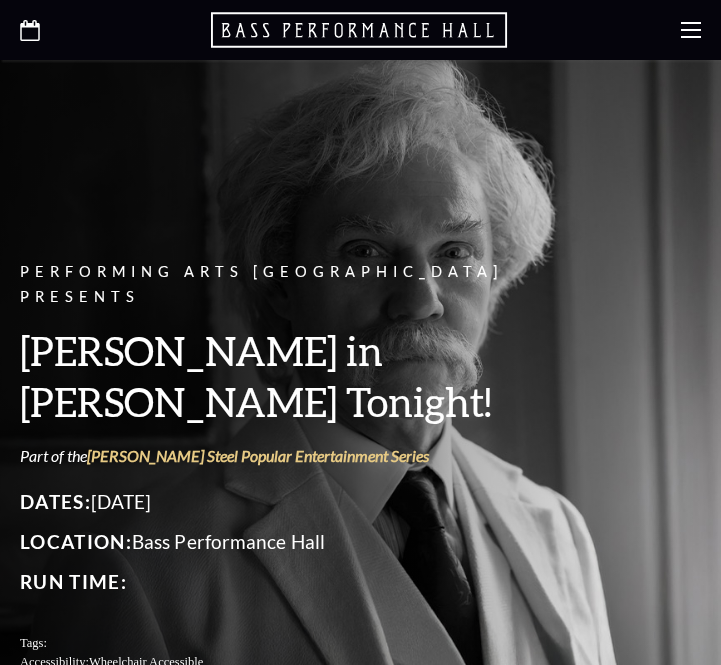 scroll, scrollTop: 0, scrollLeft: 0, axis: both 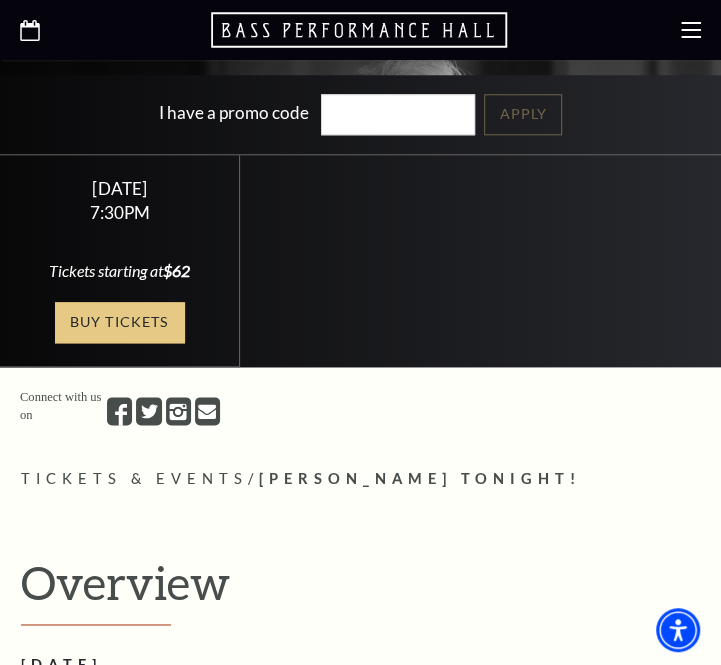 click on "Buy Tickets" at bounding box center [120, 322] 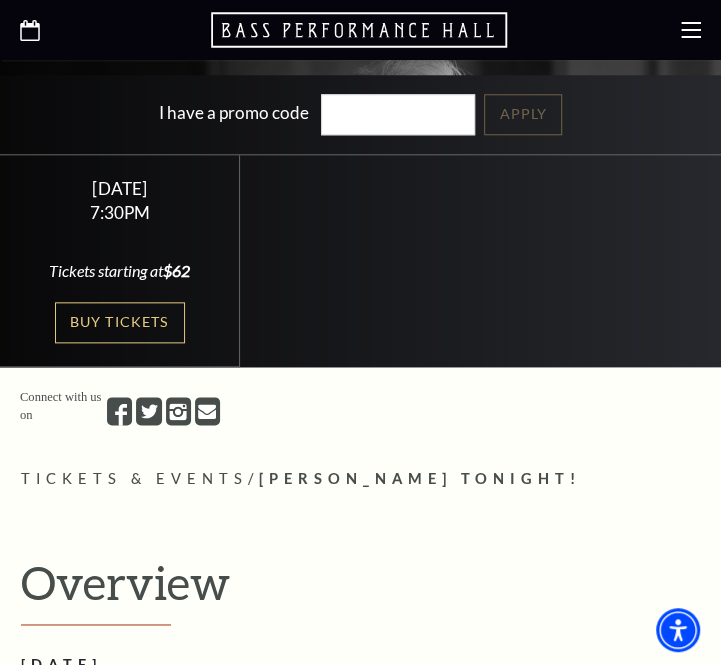 click 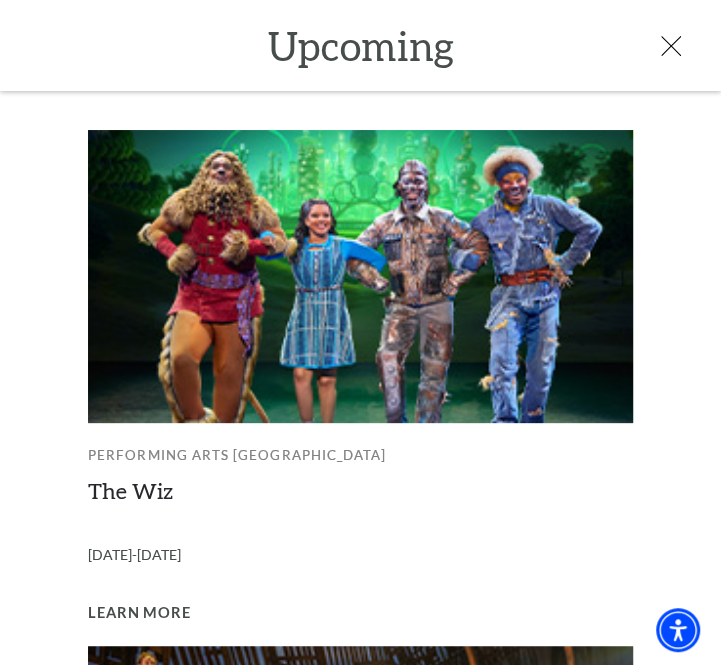 scroll, scrollTop: 0, scrollLeft: 0, axis: both 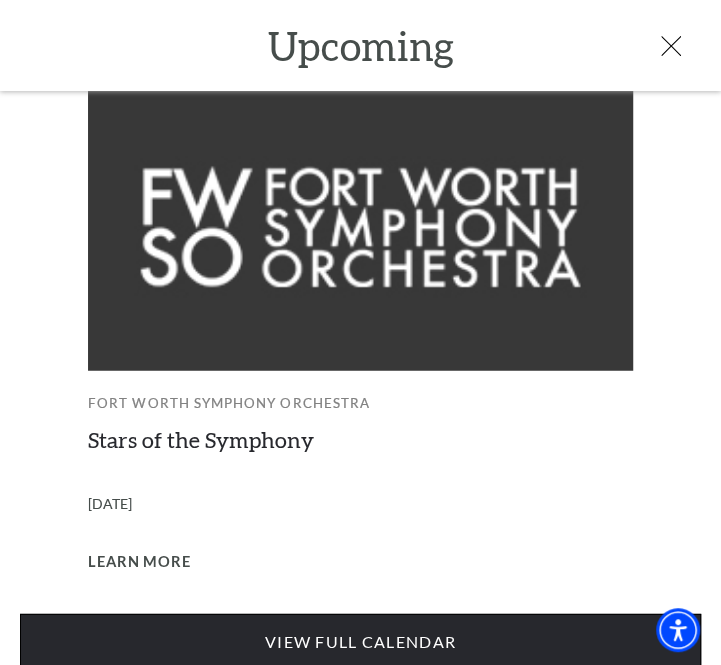 click on "View Full Calendar" at bounding box center [360, 642] 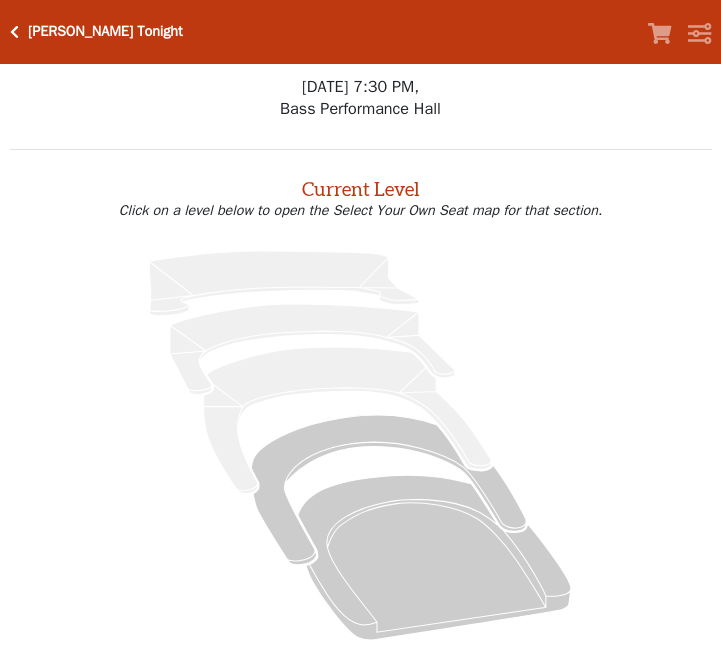scroll, scrollTop: 0, scrollLeft: 0, axis: both 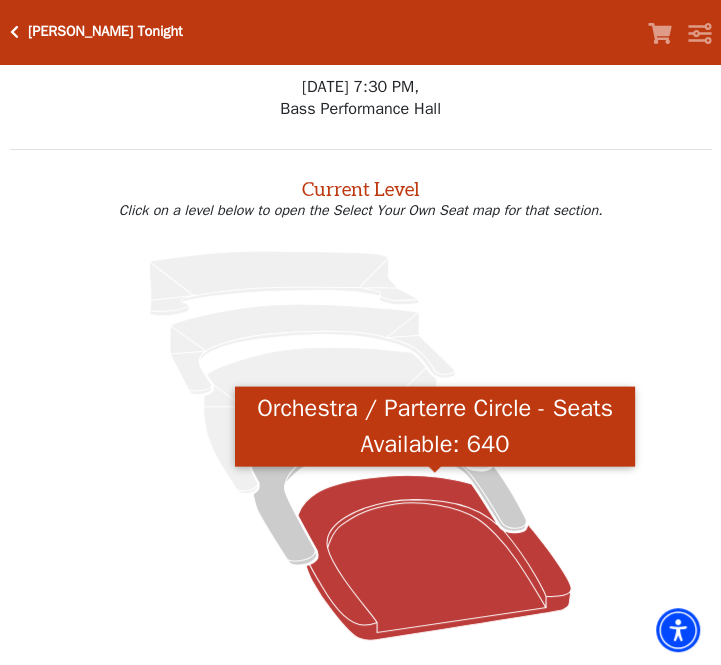 click 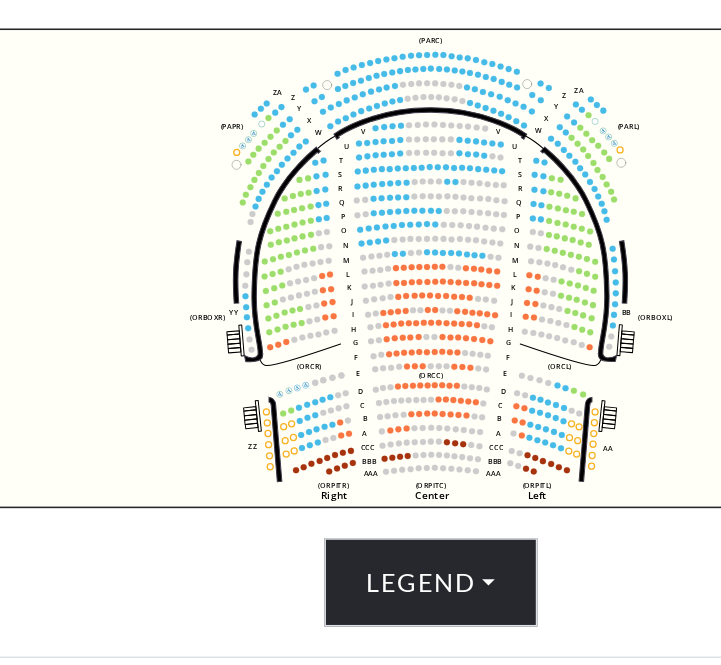 scroll, scrollTop: 497, scrollLeft: 0, axis: vertical 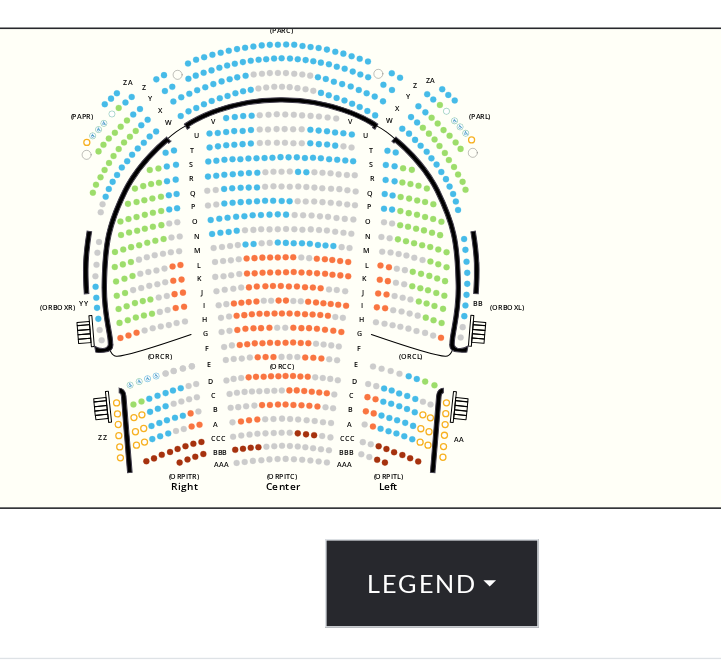 drag, startPoint x: 398, startPoint y: 427, endPoint x: 303, endPoint y: 421, distance: 95.189285 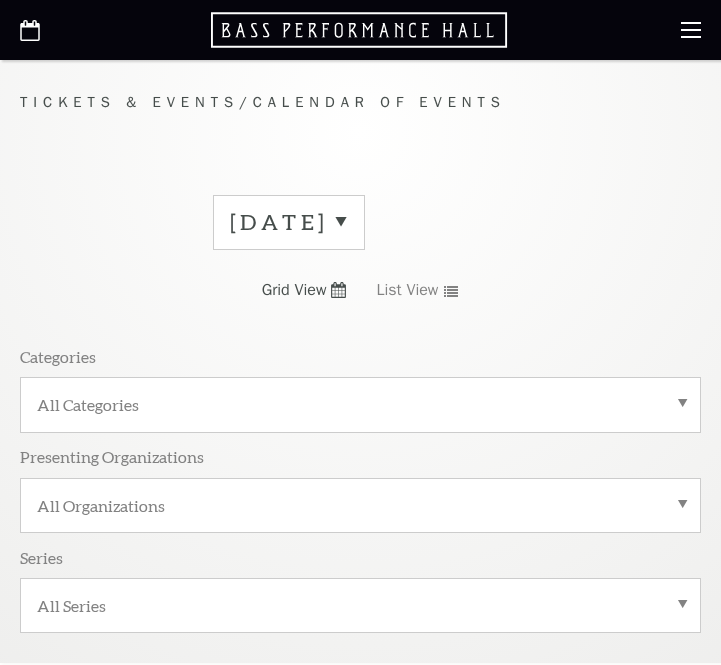 scroll, scrollTop: 0, scrollLeft: 0, axis: both 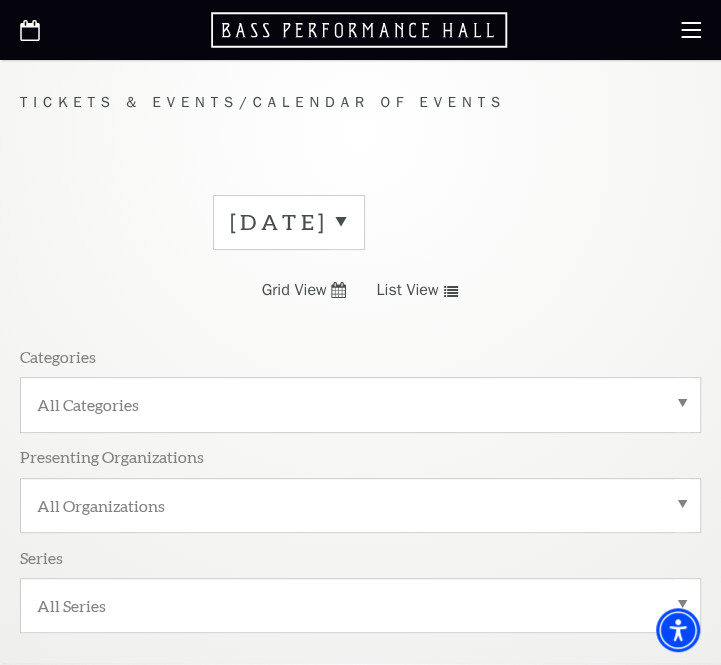 click on "July 2025" at bounding box center [289, 222] 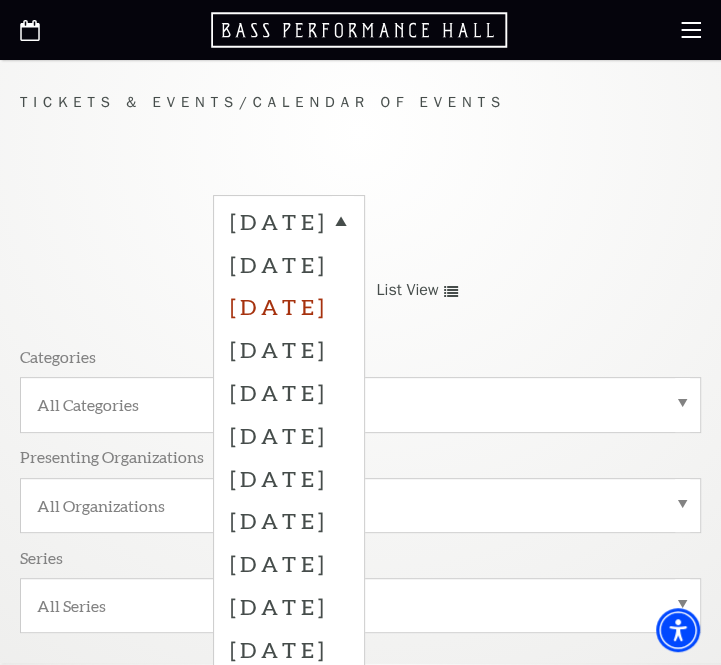 click on "September 2025" at bounding box center [289, 306] 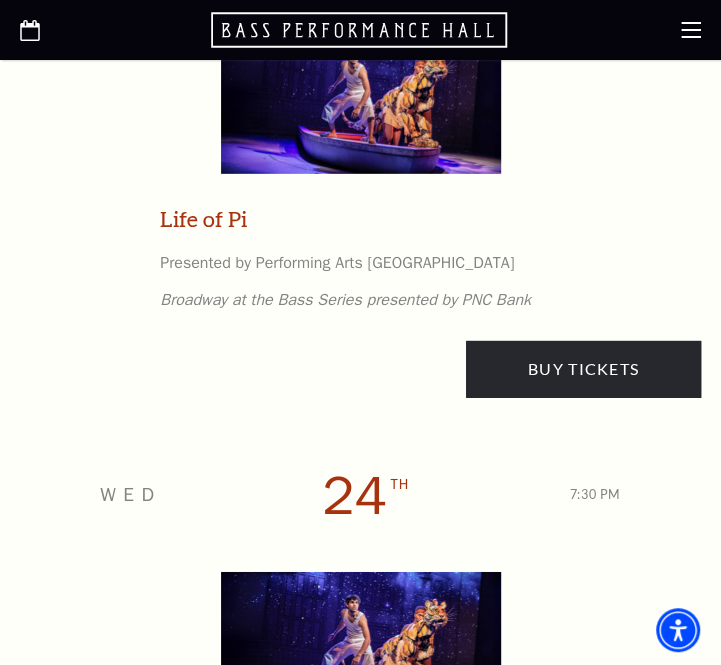 scroll, scrollTop: 4666, scrollLeft: 0, axis: vertical 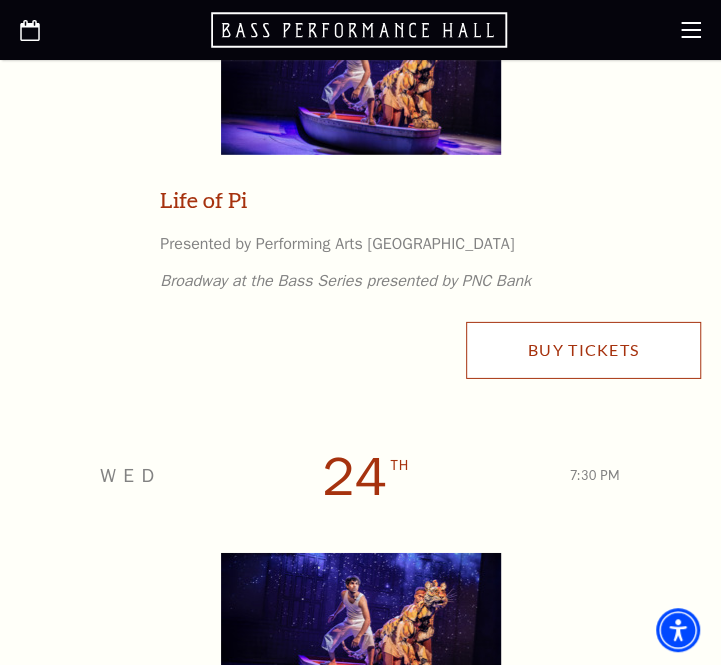 click on "Buy Tickets" at bounding box center [583, 350] 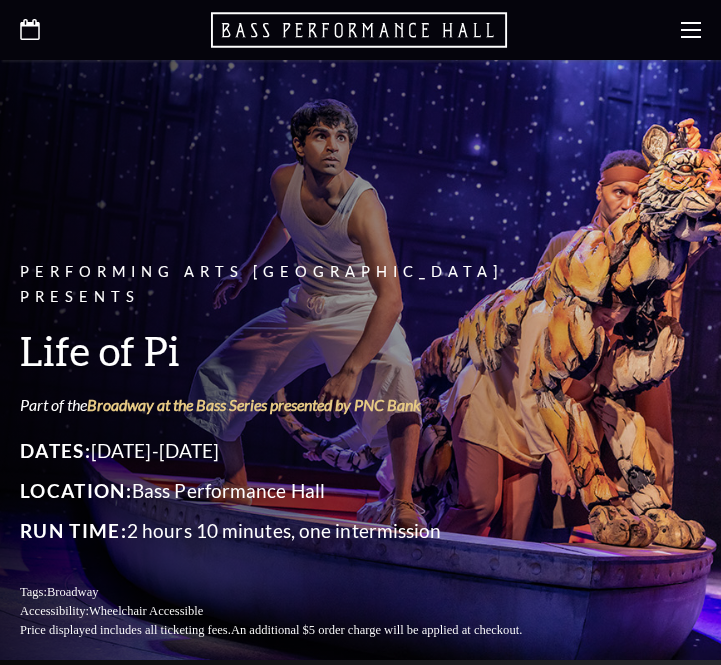 scroll, scrollTop: 0, scrollLeft: 0, axis: both 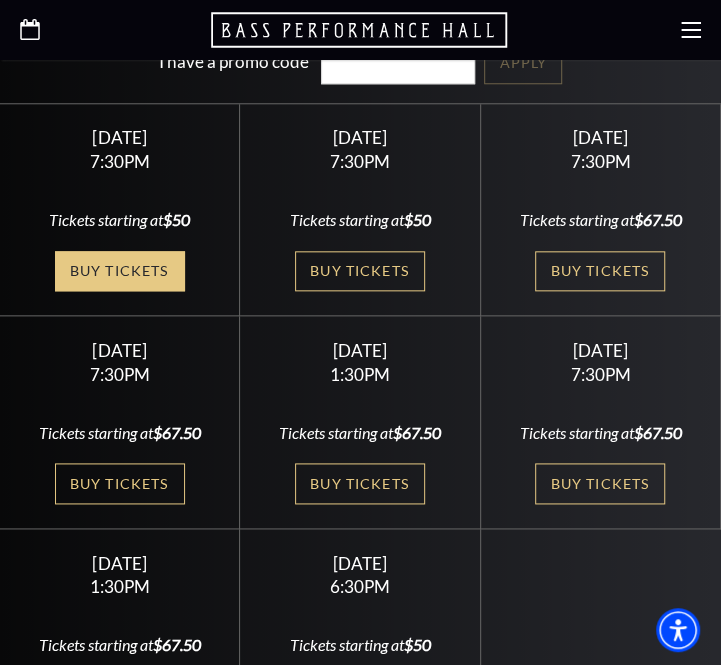 click on "Buy Tickets" at bounding box center [120, 271] 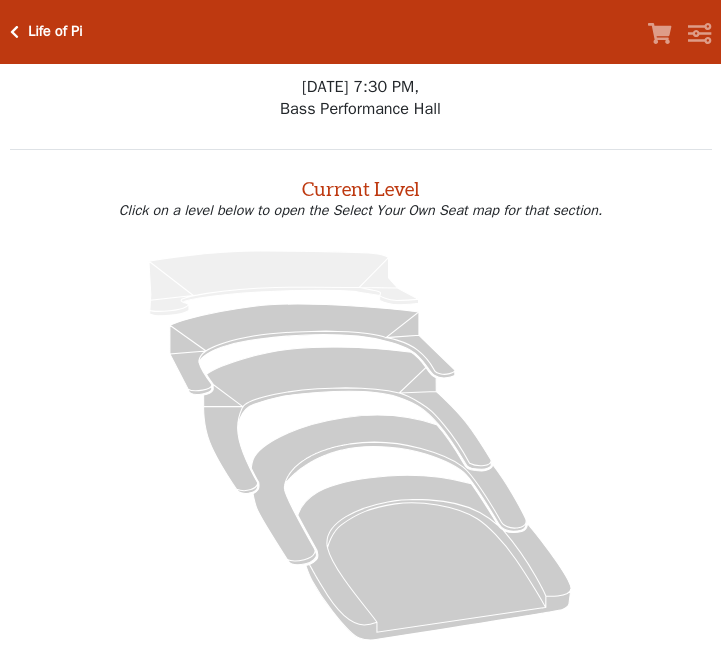 scroll, scrollTop: 0, scrollLeft: 0, axis: both 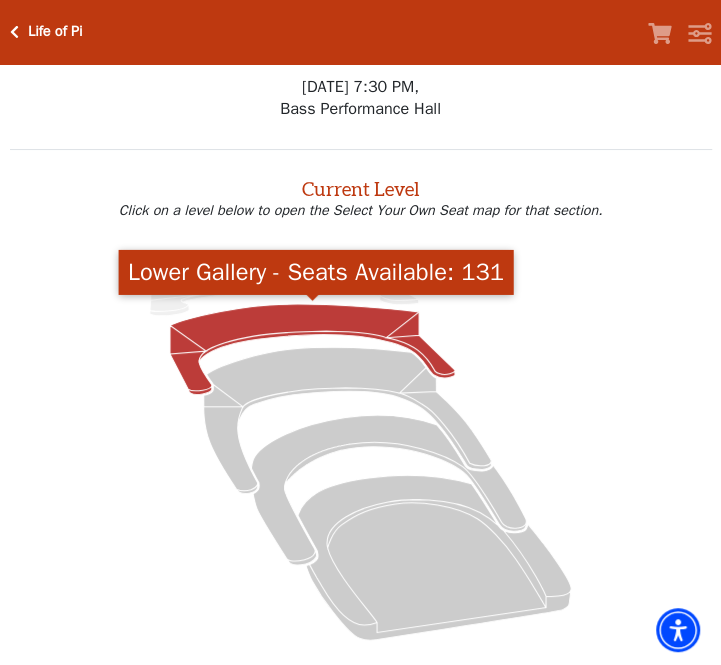 click 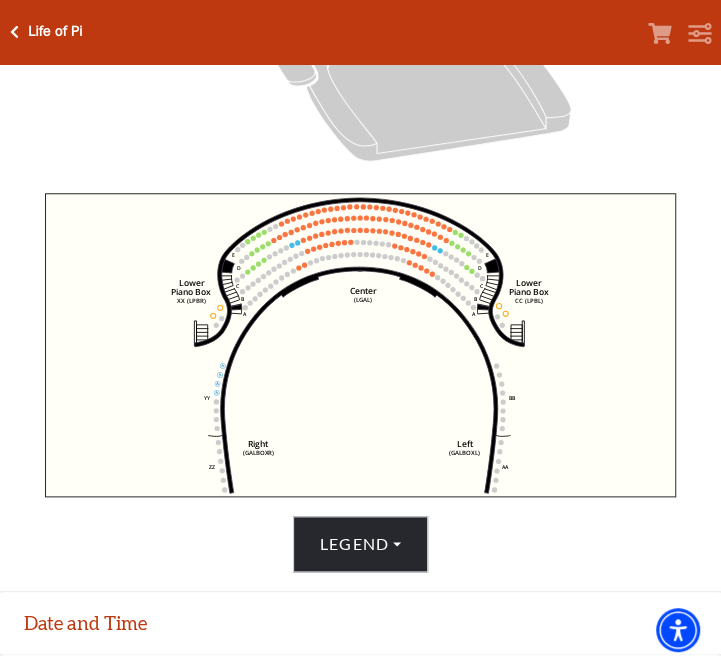 scroll, scrollTop: 285, scrollLeft: 0, axis: vertical 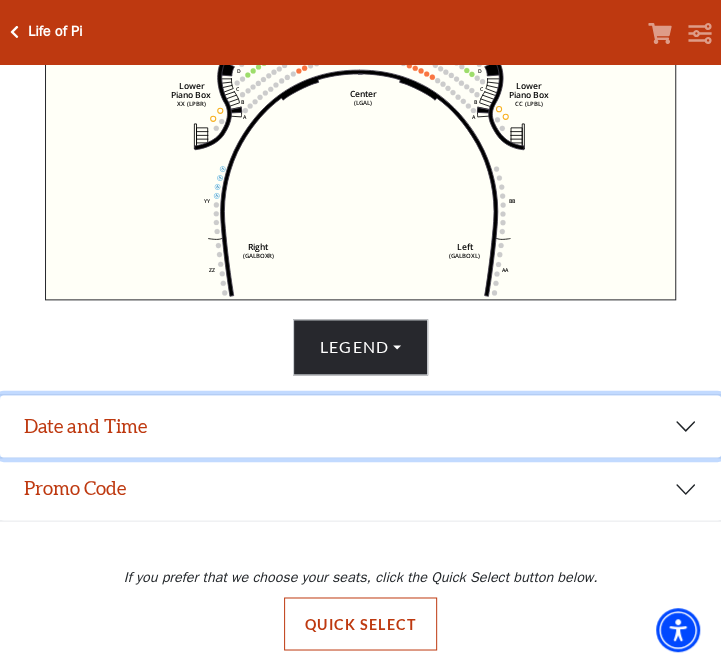 click on "Date and Time" at bounding box center (360, 426) 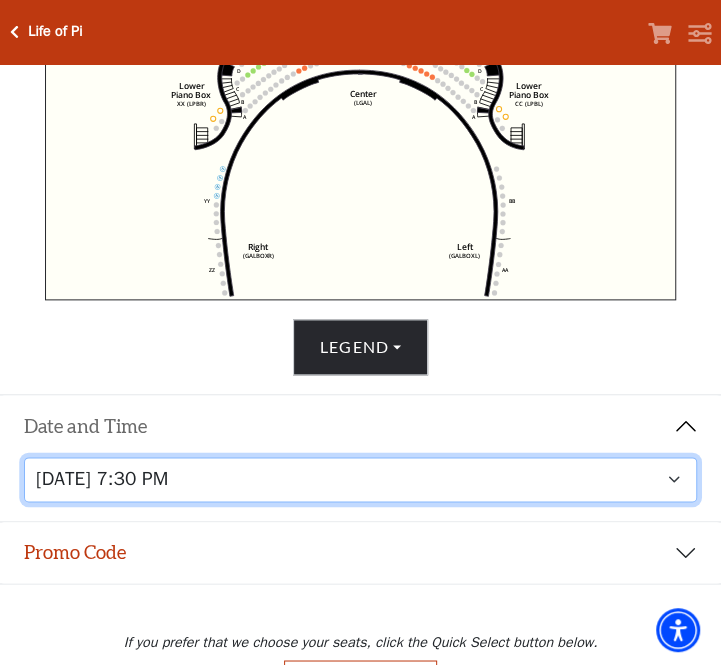 click on "Tuesday, September 23 at 7:30 PM Wednesday, September 24 at 7:30 PM Thursday, September 25 at 7:30 PM Friday, September 26 at 7:30 PM Saturday, September 27 at 1:30 PM Saturday, September 27 at 7:30 PM Sunday, September 28 at 1:30 PM Sunday, September 28 at 6:30 PM" at bounding box center (361, 479) 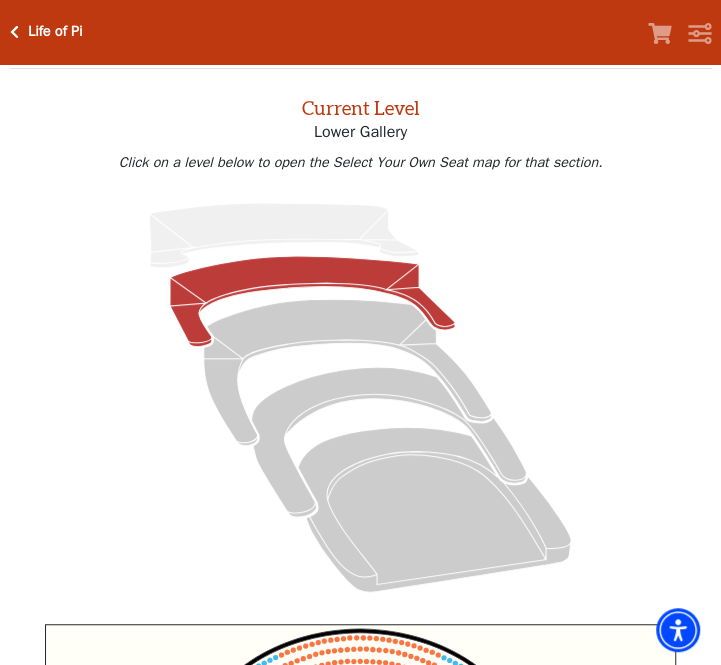 scroll, scrollTop: 76, scrollLeft: 0, axis: vertical 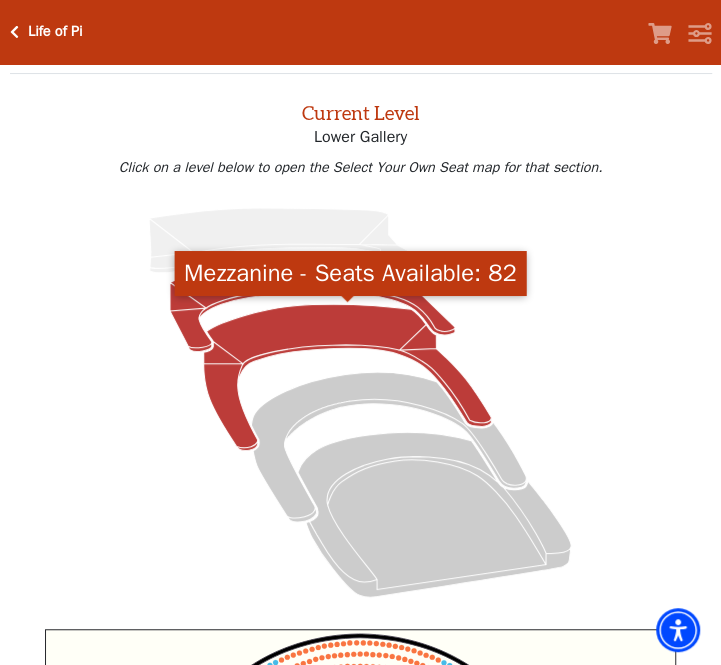 click 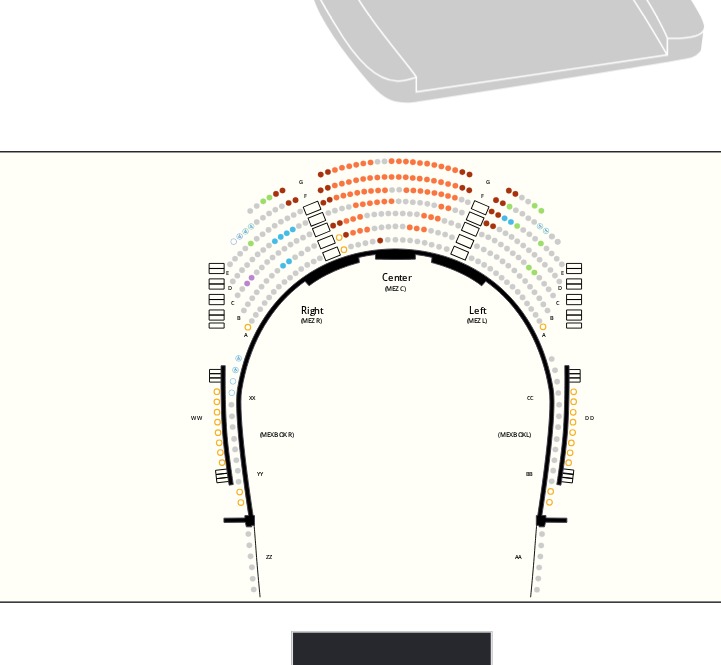scroll, scrollTop: 500, scrollLeft: 0, axis: vertical 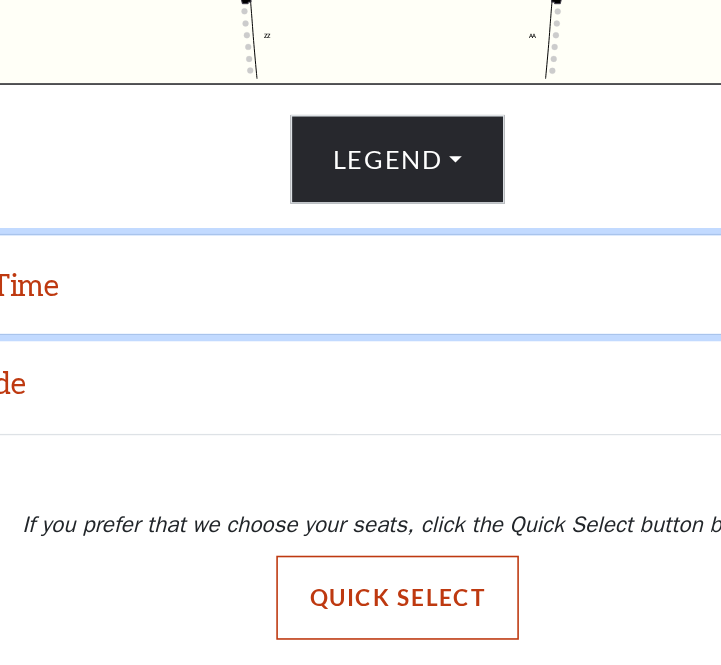 click on "Date and Time" at bounding box center (360, 425) 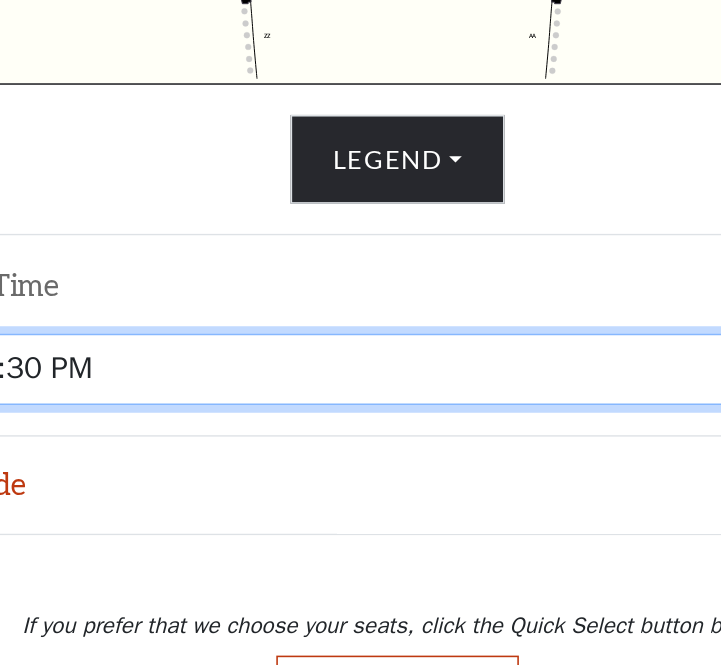 click on "Tuesday, September 23 at 7:30 PM Wednesday, September 24 at 7:30 PM Thursday, September 25 at 7:30 PM Friday, September 26 at 7:30 PM Saturday, September 27 at 1:30 PM Saturday, September 27 at 7:30 PM Sunday, September 28 at 1:30 PM Sunday, September 28 at 6:30 PM" at bounding box center (361, 478) 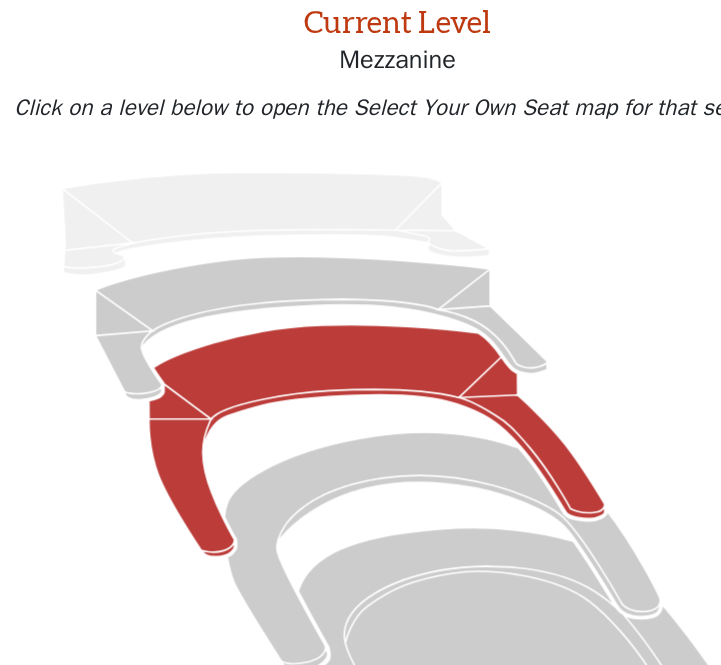 scroll, scrollTop: 76, scrollLeft: 0, axis: vertical 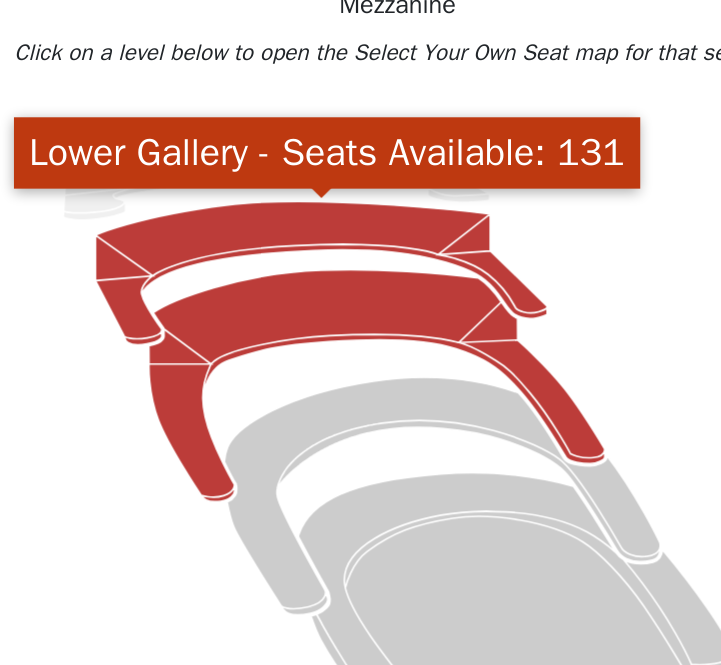 click 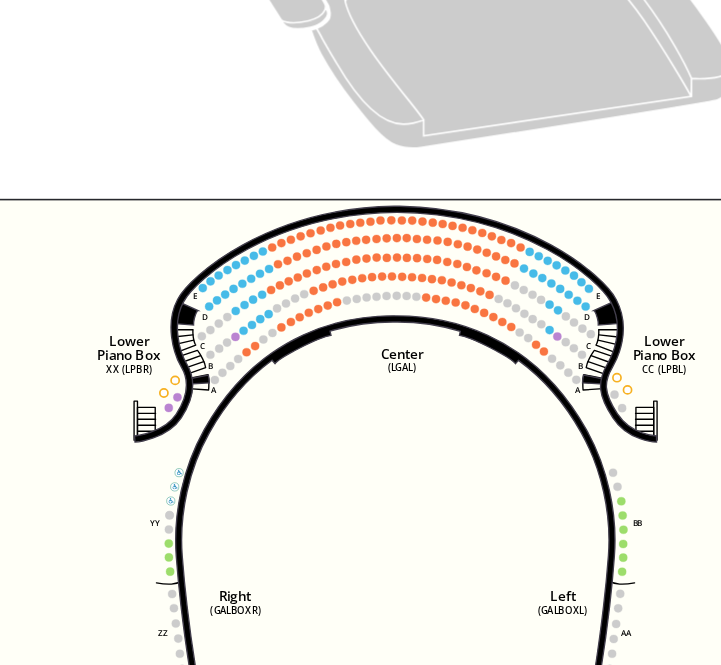 scroll, scrollTop: 343, scrollLeft: 0, axis: vertical 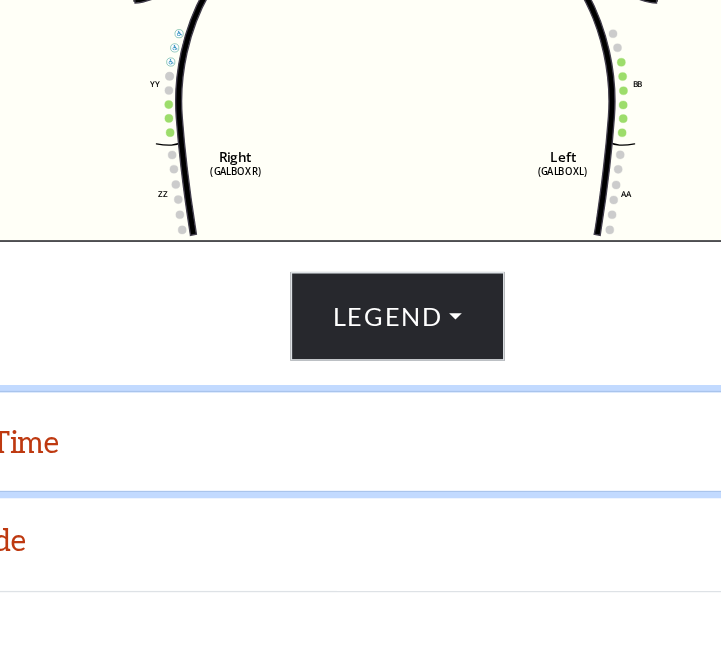 click on "Date and Time" at bounding box center [360, 524] 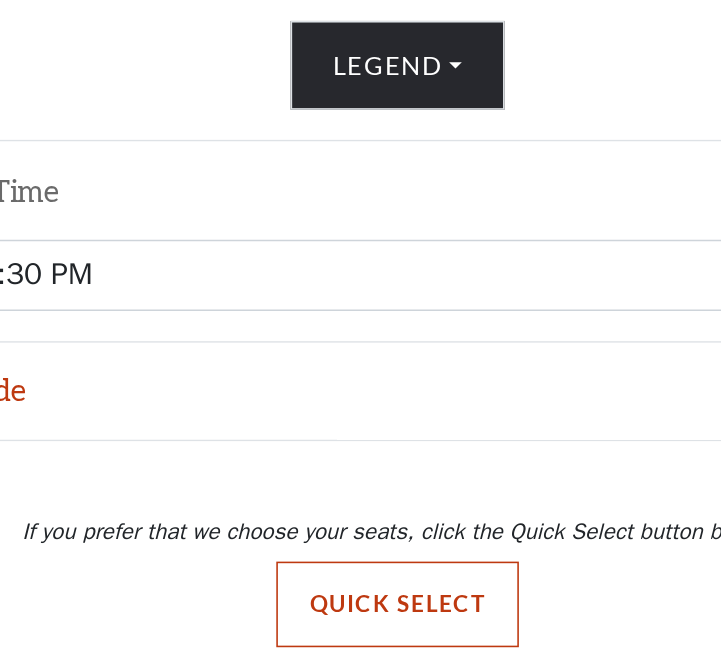 scroll, scrollTop: 773, scrollLeft: 0, axis: vertical 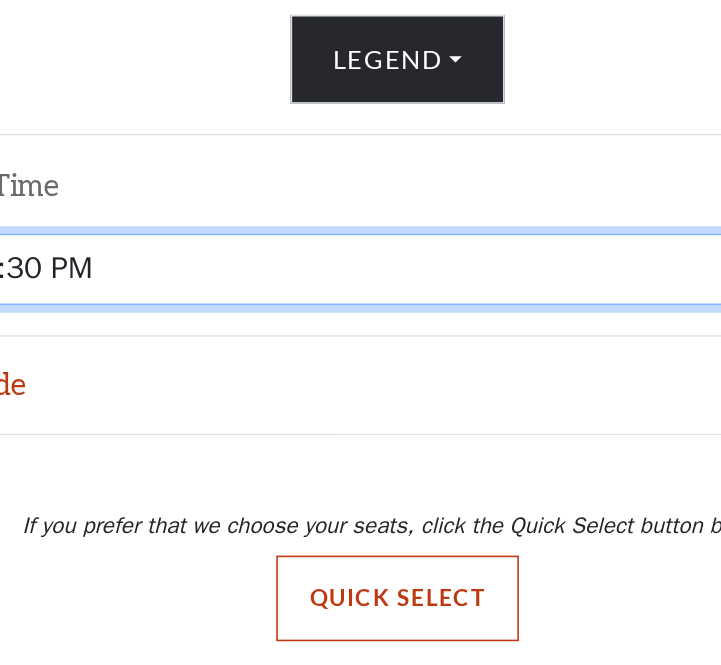 click on "Tuesday, September 23 at 7:30 PM Wednesday, September 24 at 7:30 PM Thursday, September 25 at 7:30 PM Friday, September 26 at 7:30 PM Saturday, September 27 at 1:30 PM Saturday, September 27 at 7:30 PM Sunday, September 28 at 1:30 PM Sunday, September 28 at 6:30 PM" at bounding box center [361, 415] 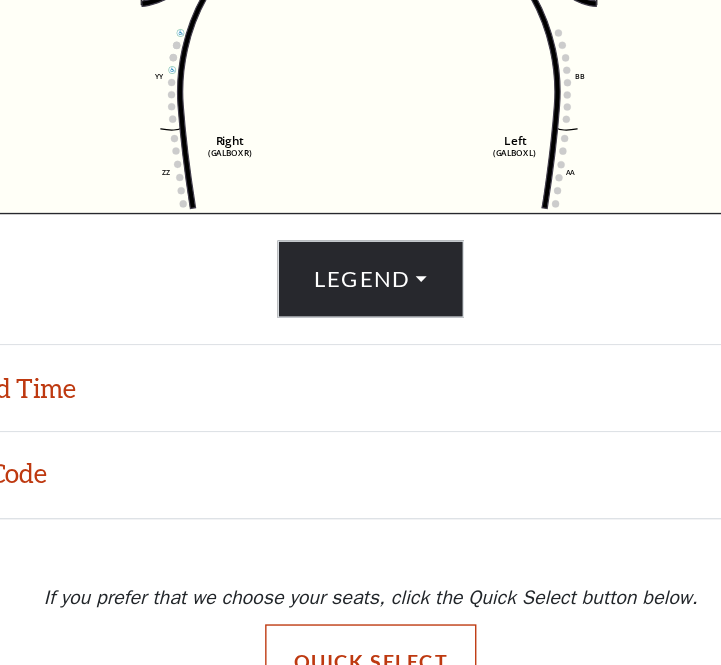 scroll, scrollTop: 702, scrollLeft: 0, axis: vertical 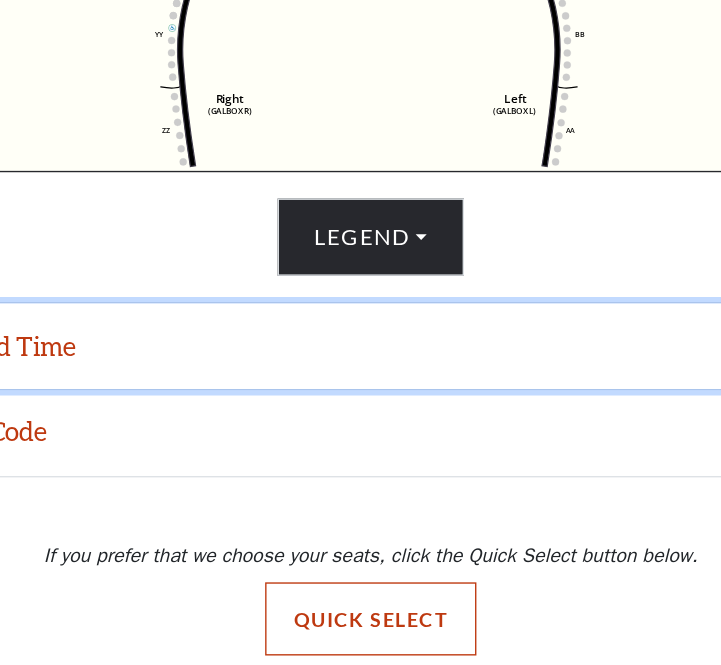 click on "Date and Time" at bounding box center (360, 433) 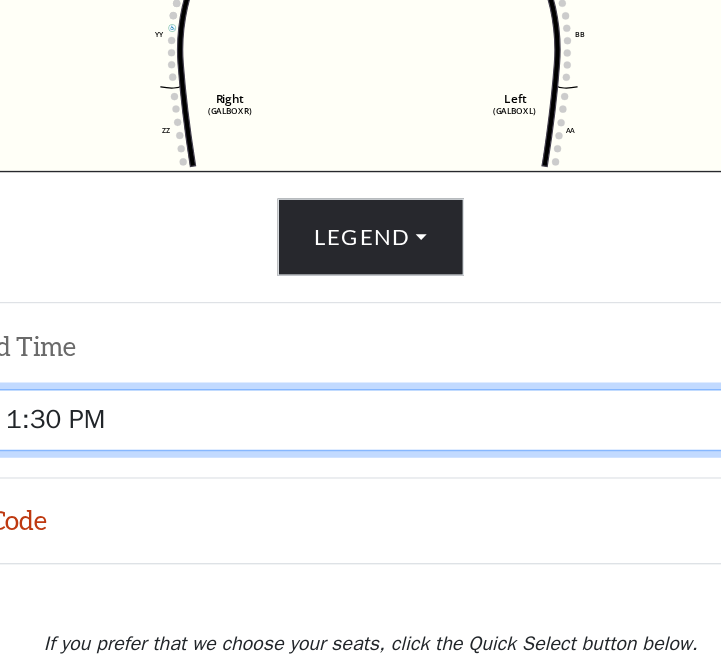 click on "Tuesday, September 23 at 7:30 PM Wednesday, September 24 at 7:30 PM Thursday, September 25 at 7:30 PM Friday, September 26 at 7:30 PM Saturday, September 27 at 1:30 PM Saturday, September 27 at 7:30 PM Sunday, September 28 at 1:30 PM Sunday, September 28 at 6:30 PM" at bounding box center (361, 486) 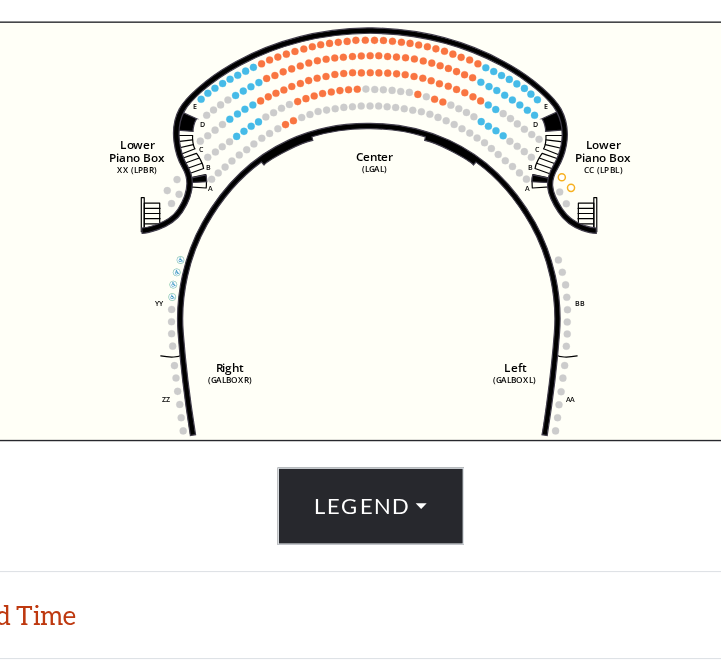 scroll, scrollTop: 709, scrollLeft: 0, axis: vertical 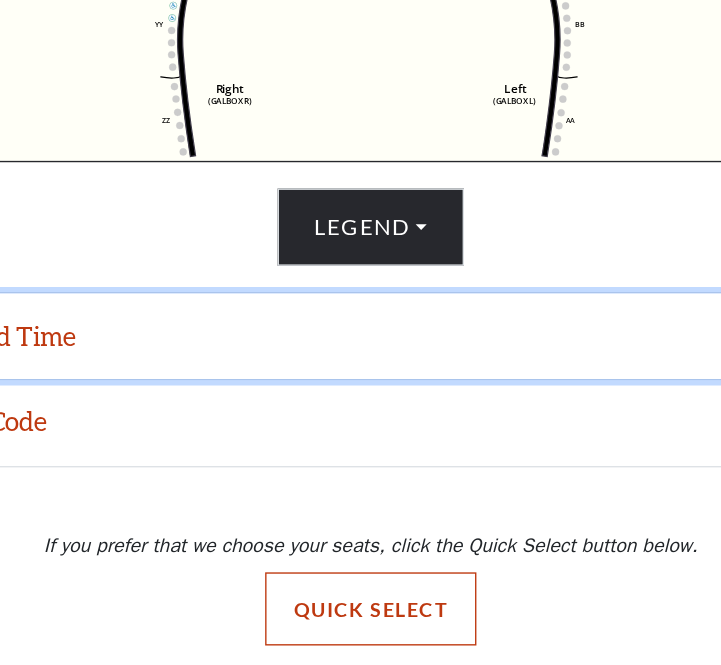 click on "Date and Time" at bounding box center (360, 426) 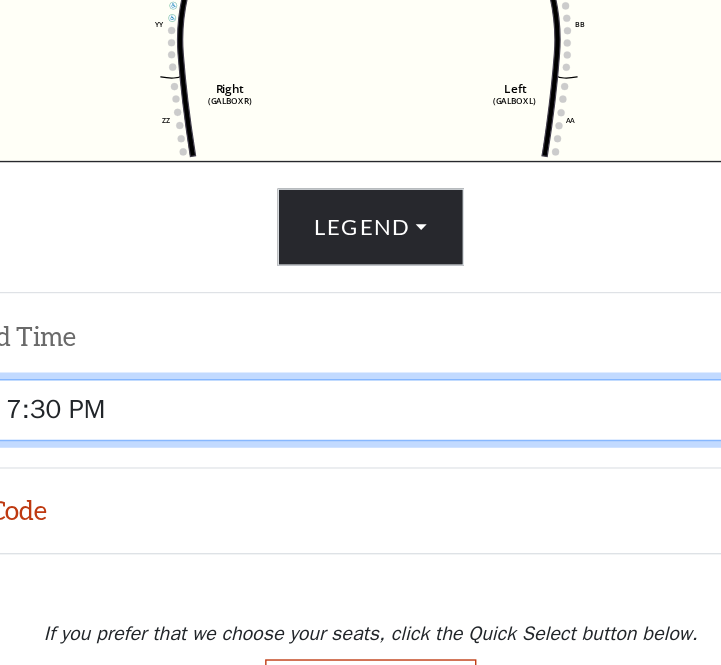 click on "Tuesday, September 23 at 7:30 PM Wednesday, September 24 at 7:30 PM Thursday, September 25 at 7:30 PM Friday, September 26 at 7:30 PM Saturday, September 27 at 1:30 PM Saturday, September 27 at 7:30 PM Sunday, September 28 at 1:30 PM Sunday, September 28 at 6:30 PM" at bounding box center [361, 479] 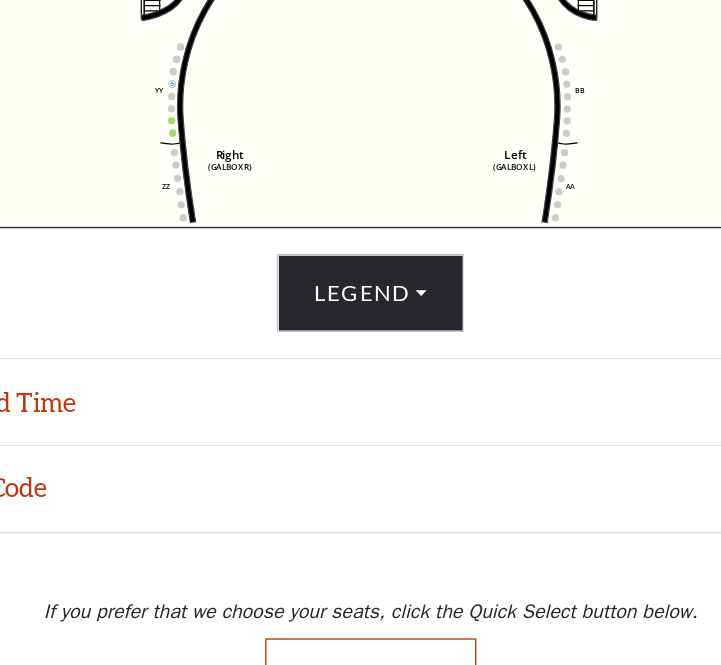 scroll, scrollTop: 709, scrollLeft: 0, axis: vertical 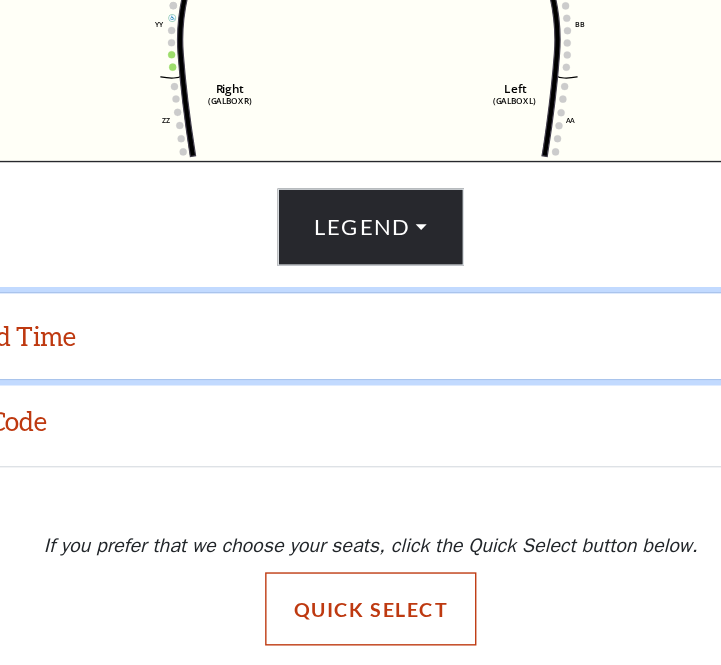 click on "Date and Time" at bounding box center [360, 426] 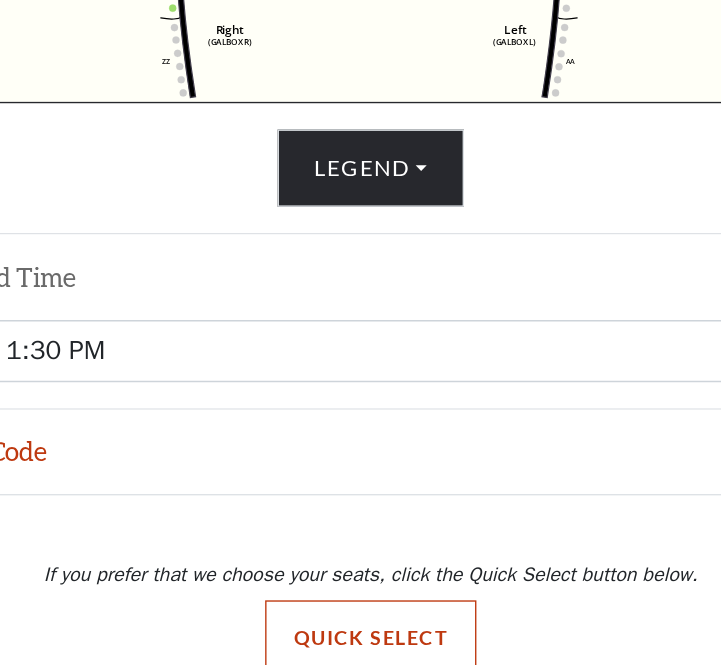 scroll, scrollTop: 773, scrollLeft: 0, axis: vertical 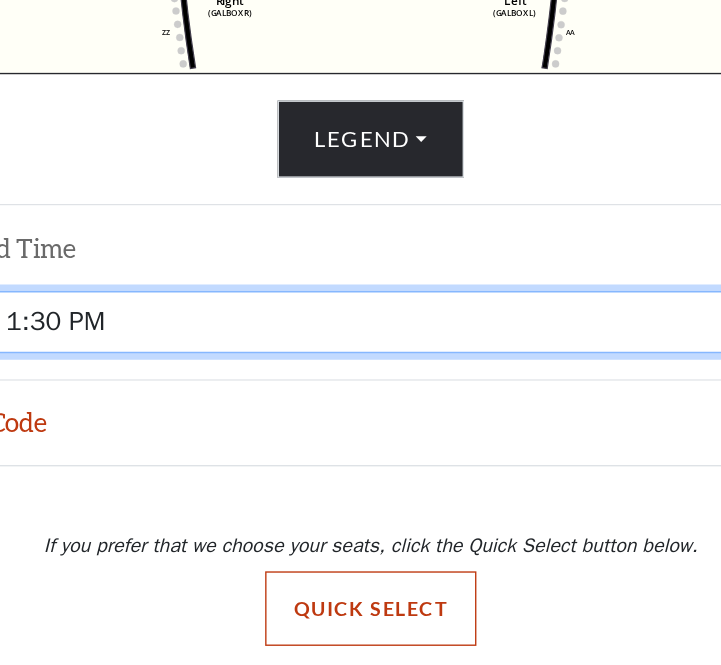 click on "Tuesday, September 23 at 7:30 PM Wednesday, September 24 at 7:30 PM Thursday, September 25 at 7:30 PM Friday, September 26 at 7:30 PM Saturday, September 27 at 1:30 PM Saturday, September 27 at 7:30 PM Sunday, September 28 at 1:30 PM Sunday, September 28 at 6:30 PM" at bounding box center (361, 415) 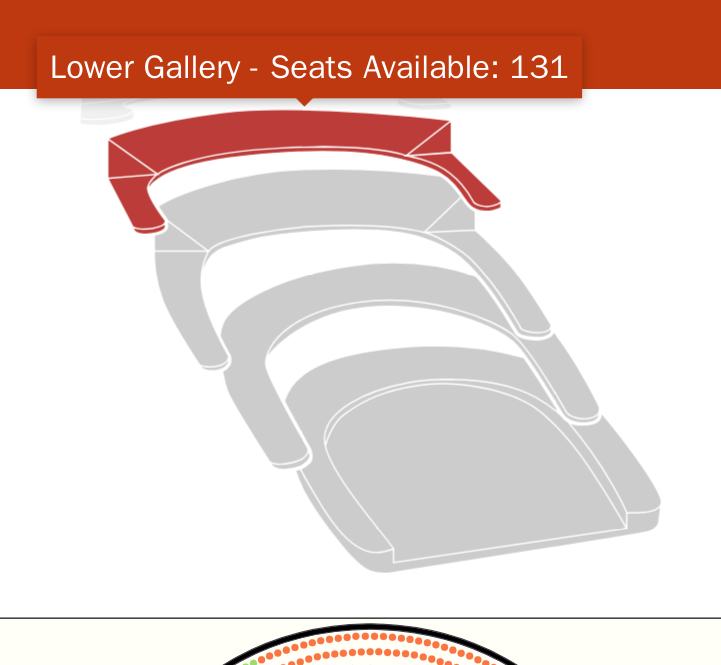 scroll, scrollTop: 0, scrollLeft: 0, axis: both 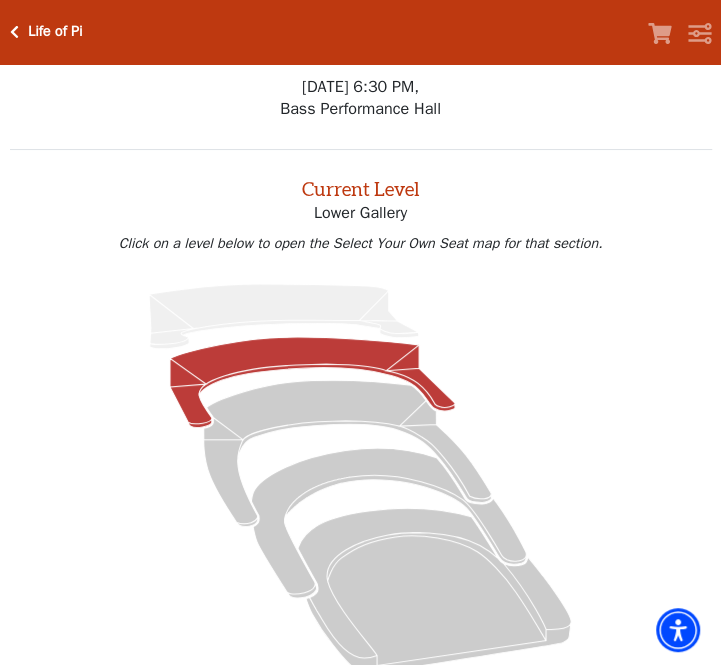 click at bounding box center [14, 32] 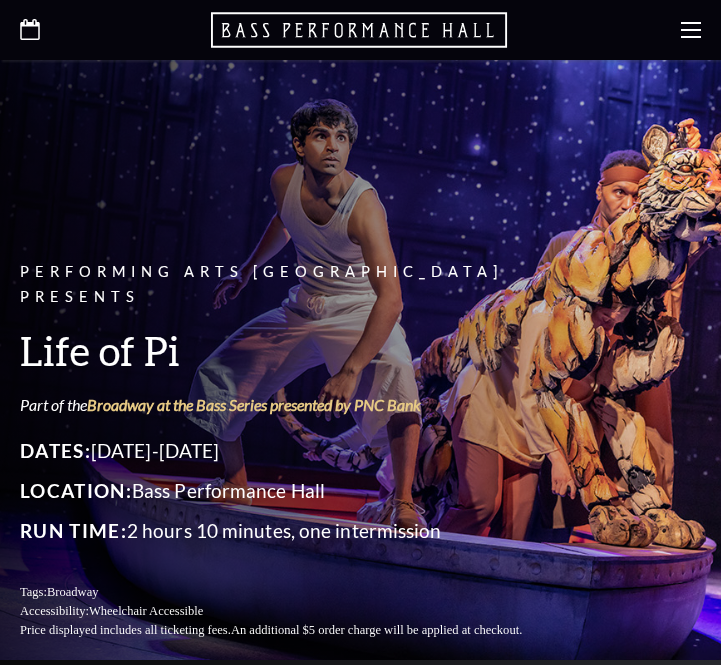 scroll, scrollTop: 636, scrollLeft: 0, axis: vertical 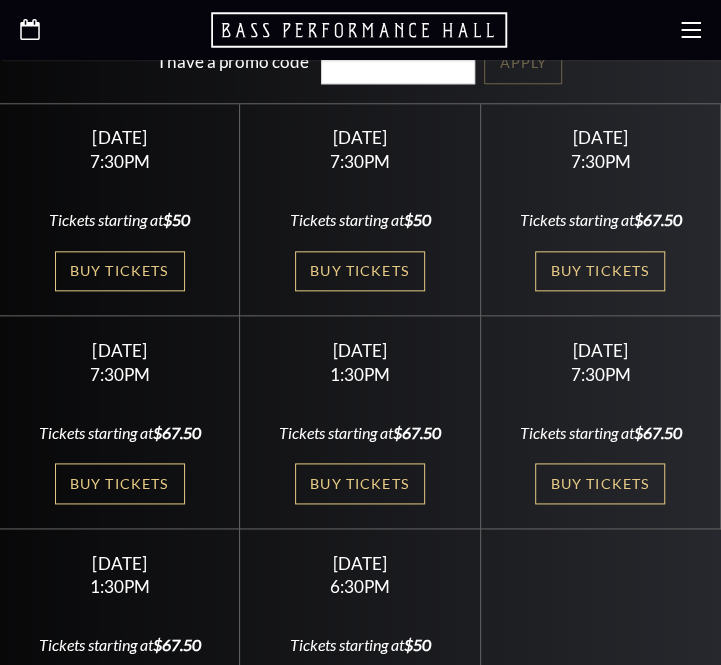 click 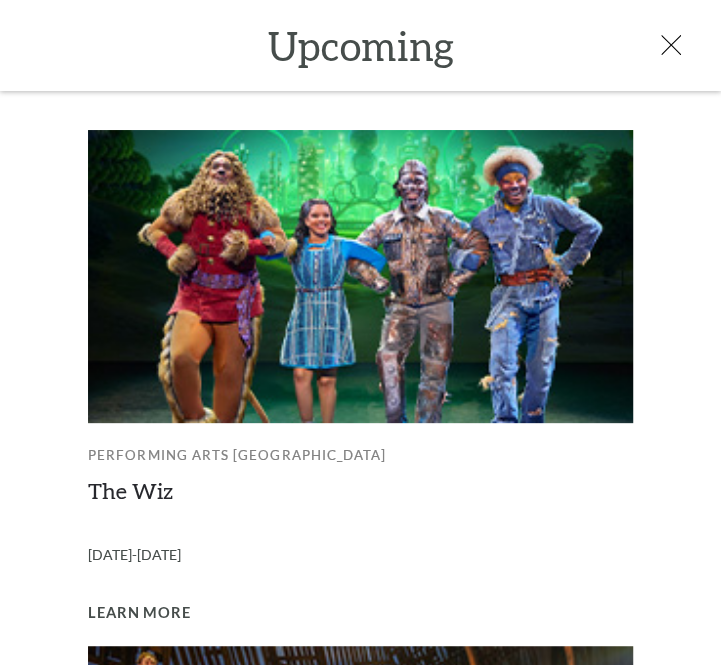 scroll, scrollTop: 636, scrollLeft: 0, axis: vertical 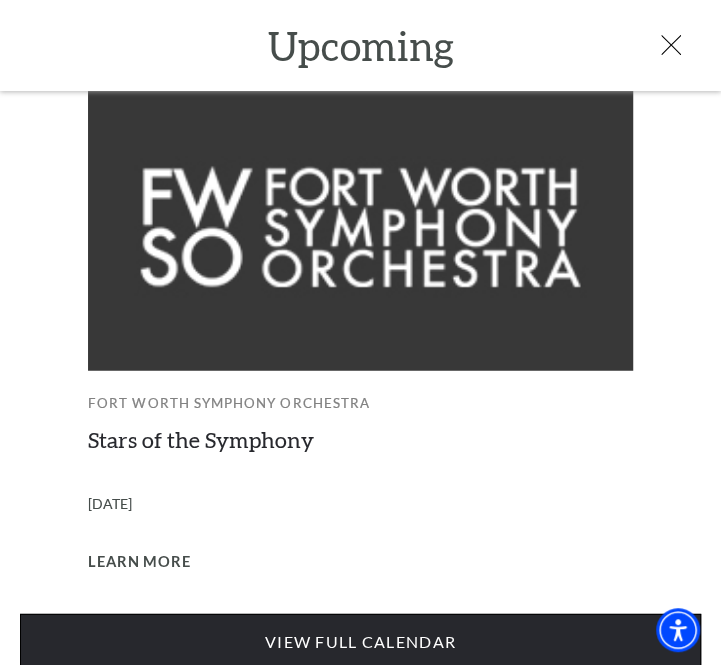 click on "View Full Calendar" at bounding box center [360, 642] 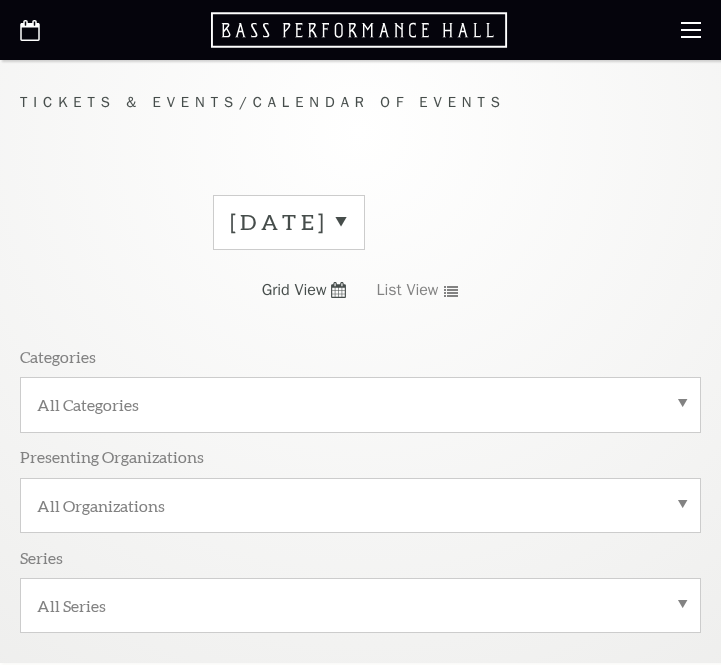 scroll, scrollTop: 0, scrollLeft: 0, axis: both 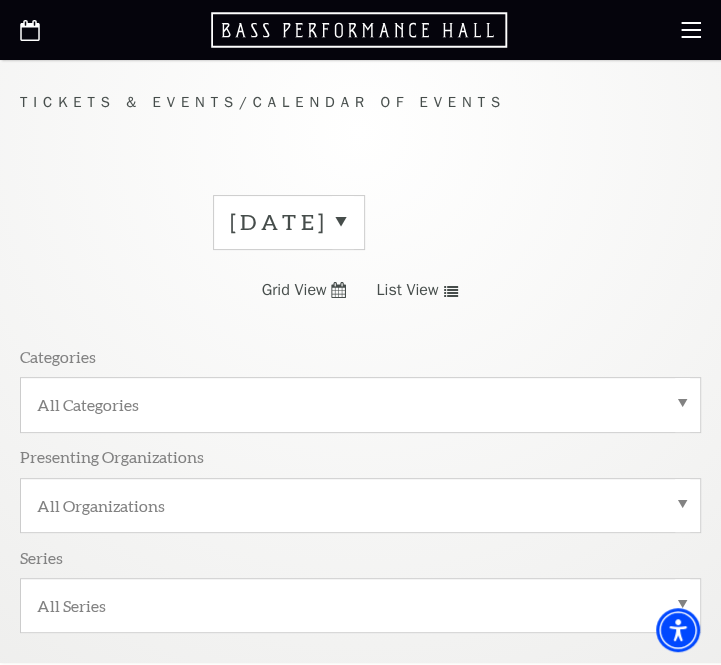 click on "[DATE]" at bounding box center (289, 222) 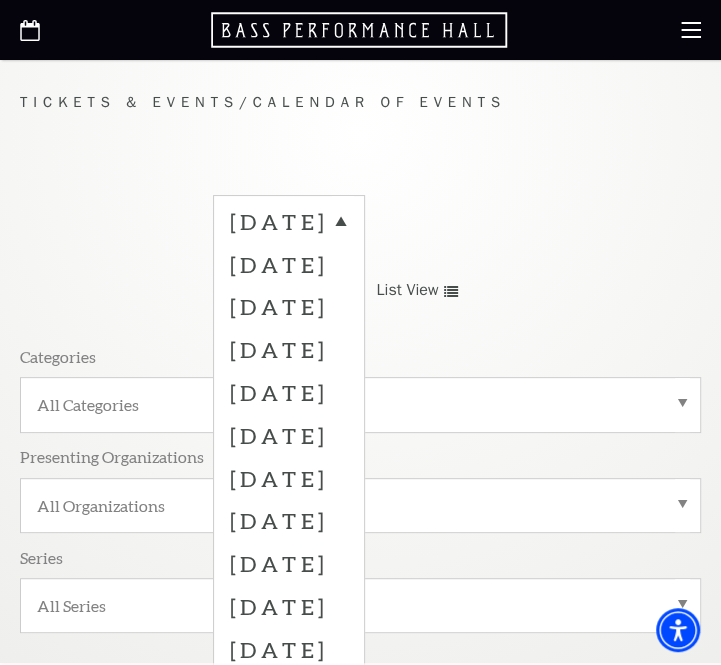 scroll, scrollTop: 212, scrollLeft: 0, axis: vertical 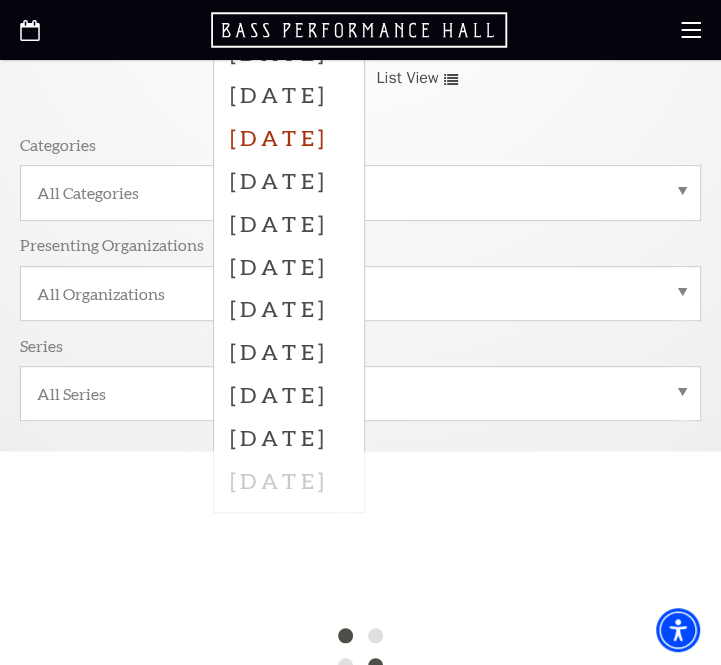 click on "[DATE]" at bounding box center (289, 137) 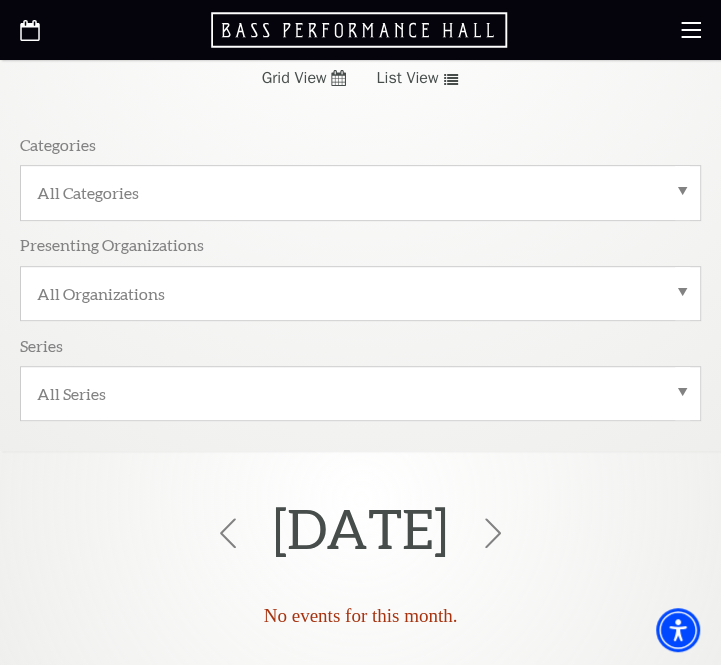scroll, scrollTop: 0, scrollLeft: 0, axis: both 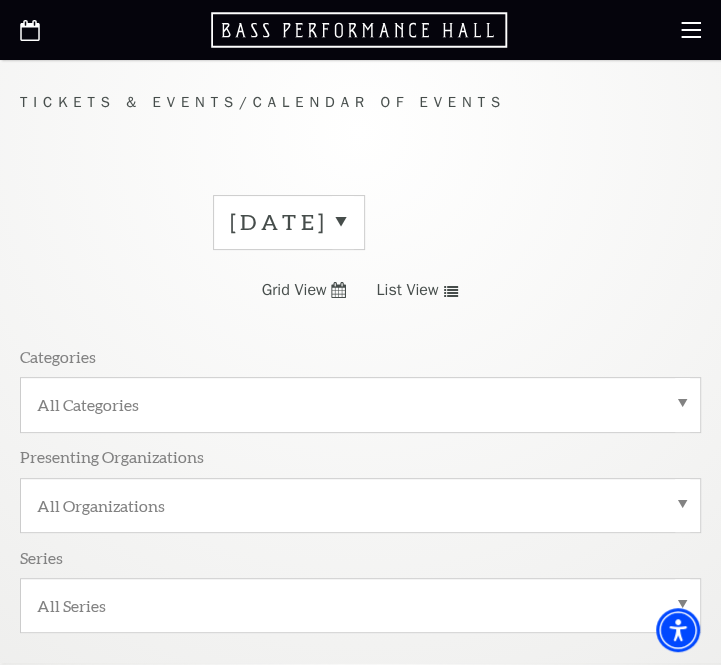 click on "[DATE]" at bounding box center [289, 222] 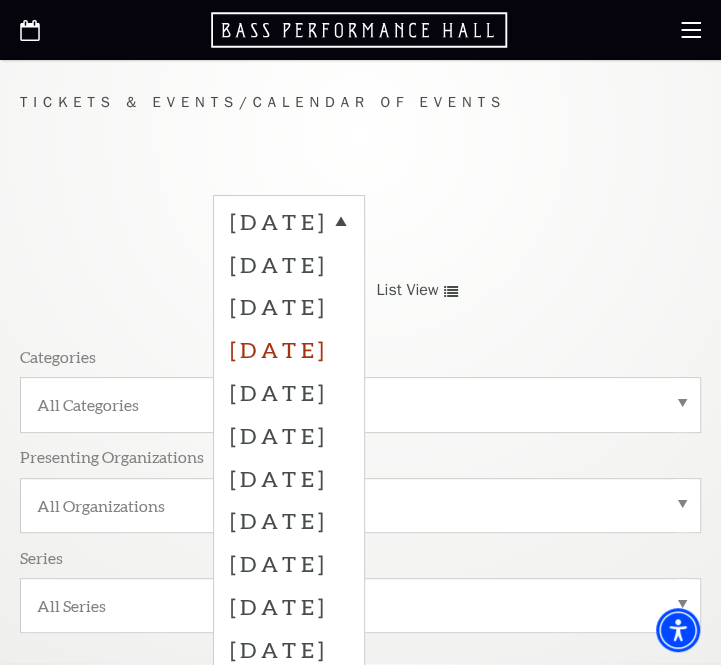 click on "[DATE]" at bounding box center [289, 349] 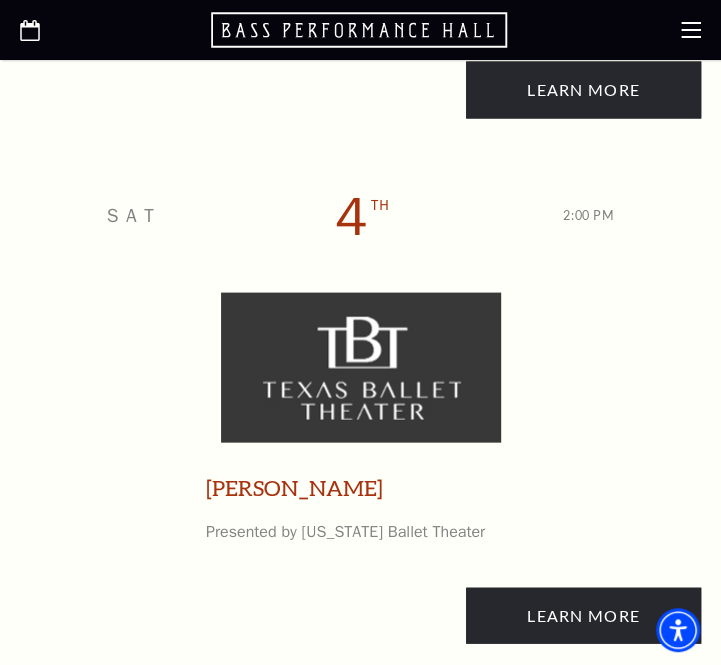 scroll, scrollTop: 1060, scrollLeft: 0, axis: vertical 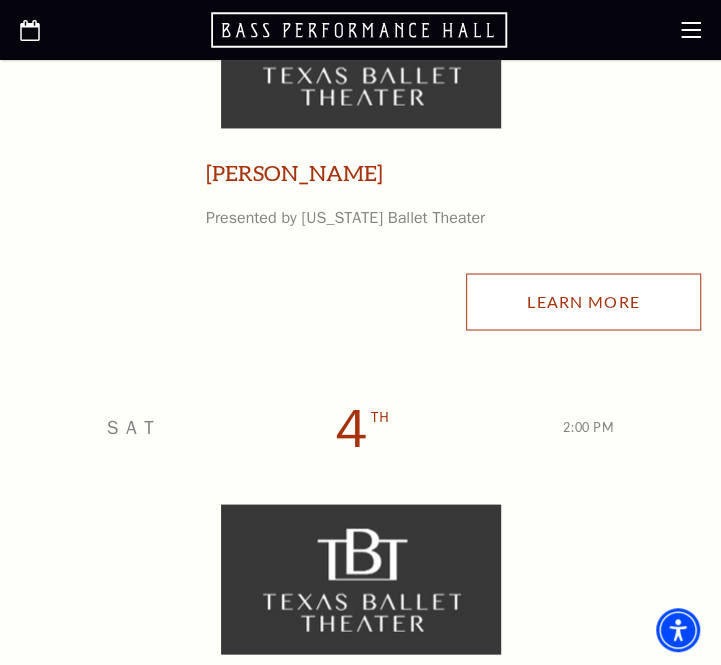 click on "Learn More" at bounding box center (583, 301) 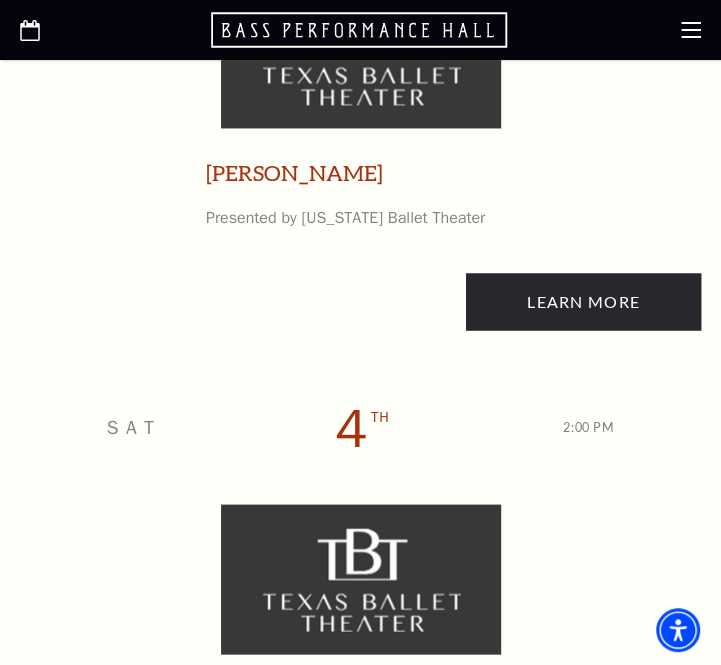click 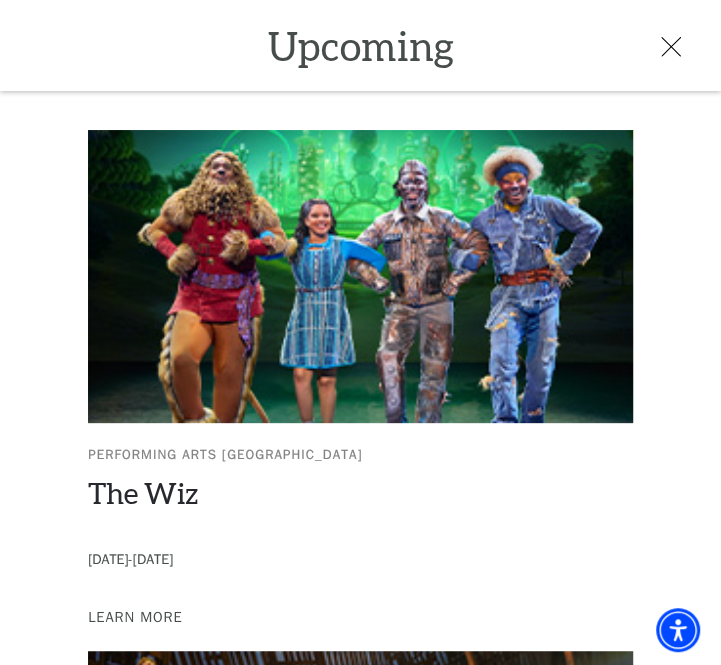 scroll, scrollTop: 0, scrollLeft: 0, axis: both 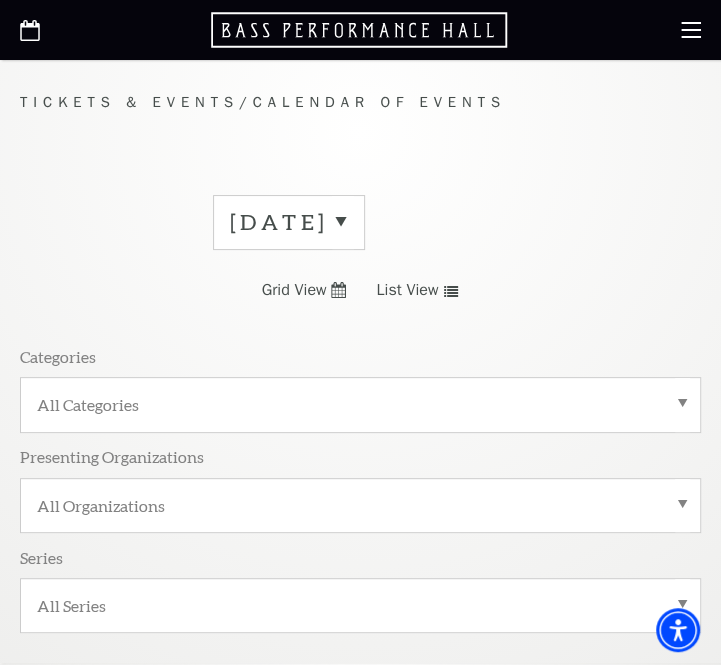 click 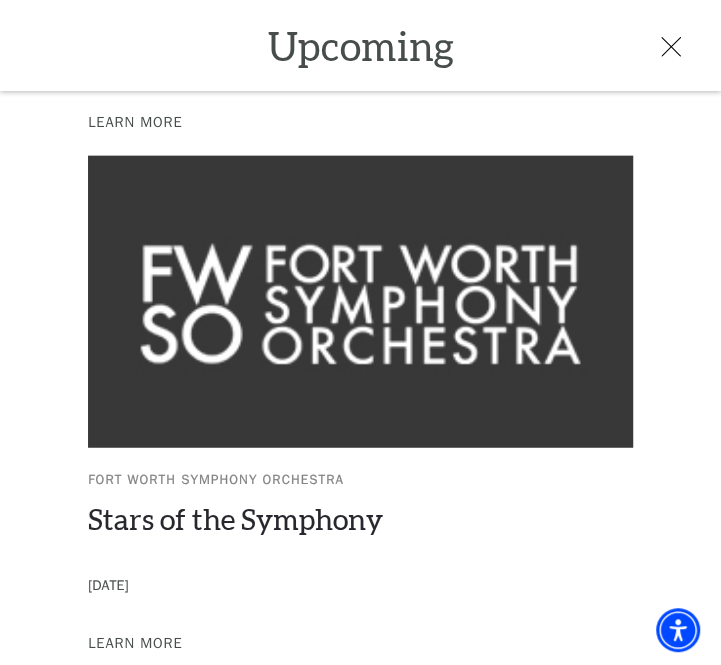 scroll, scrollTop: 1616, scrollLeft: 0, axis: vertical 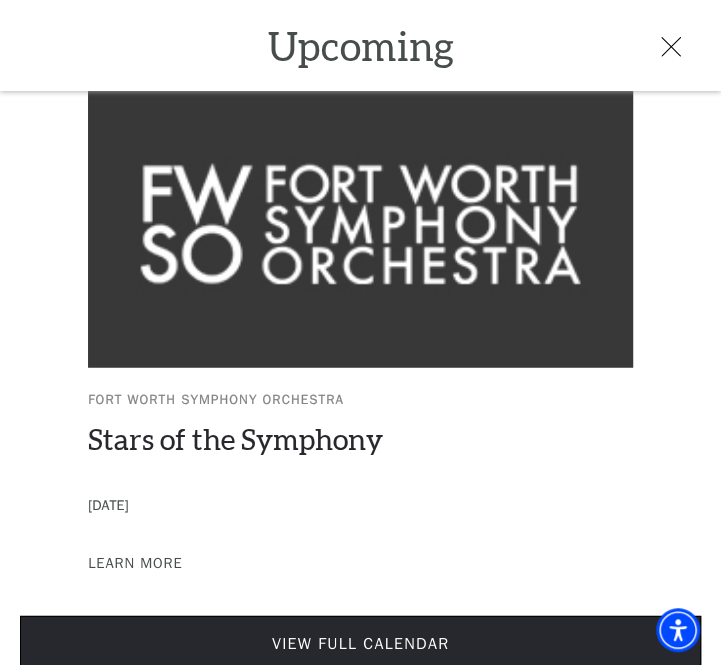 click on "View Full Calendar" at bounding box center [360, 644] 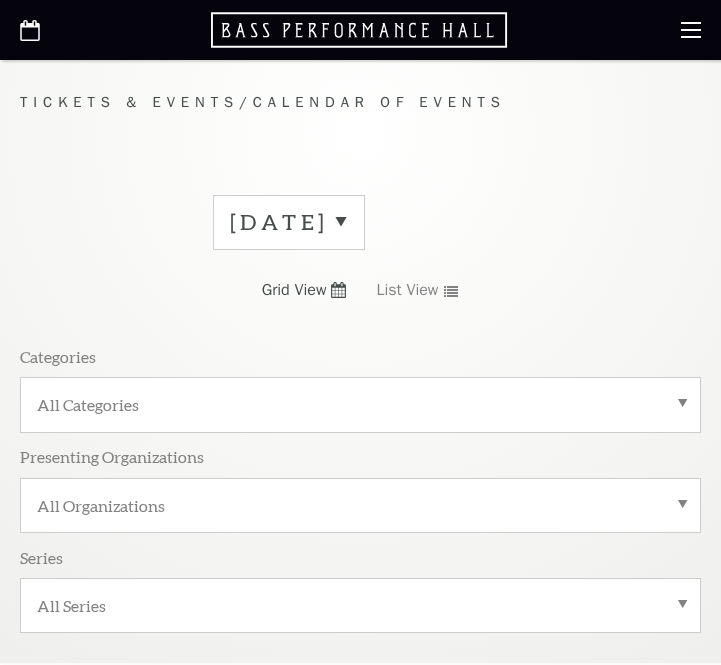 scroll, scrollTop: 0, scrollLeft: 0, axis: both 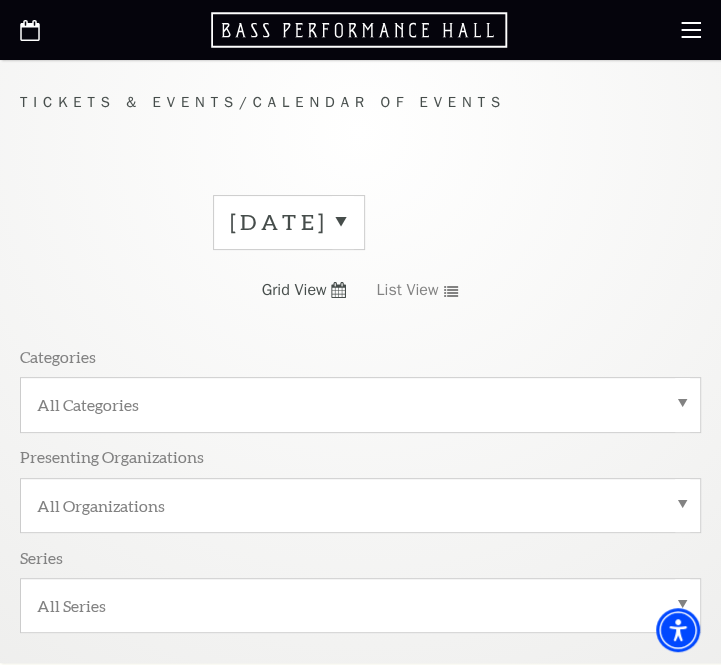 click on "[DATE]" at bounding box center [289, 222] 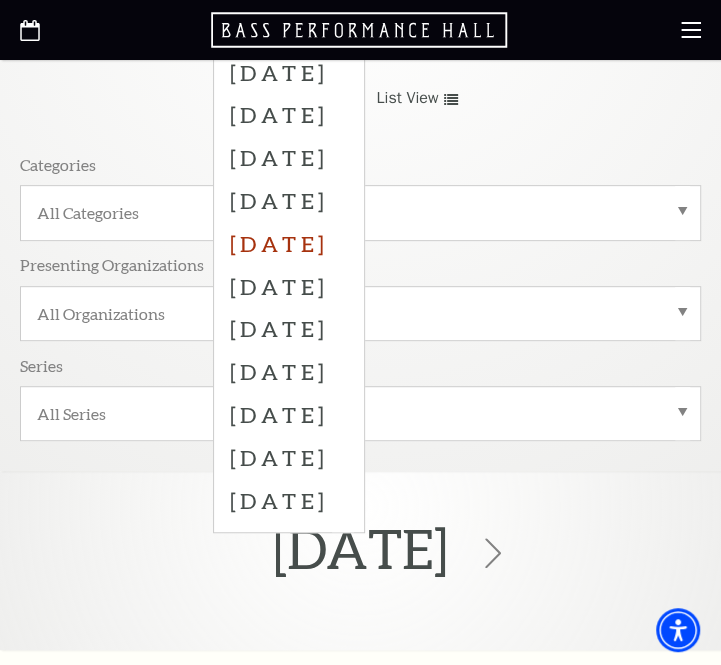 scroll, scrollTop: 212, scrollLeft: 0, axis: vertical 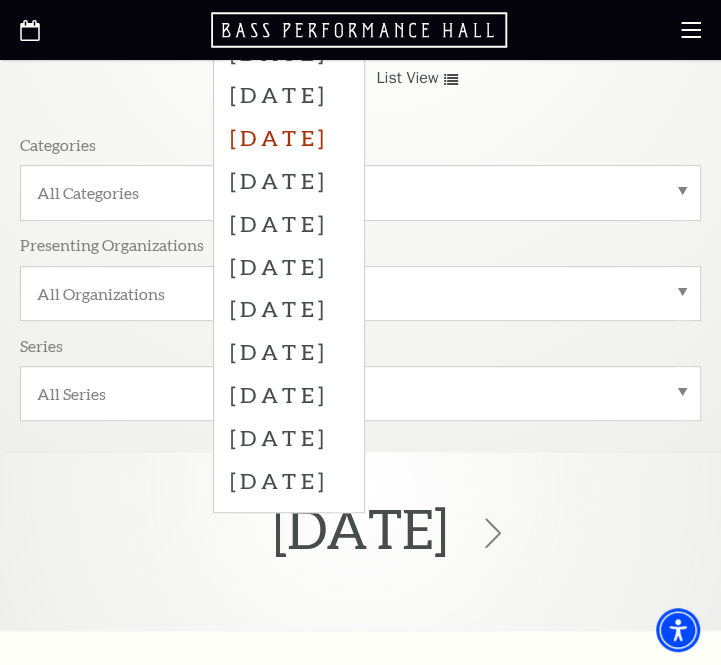 click on "[DATE]" at bounding box center (289, 137) 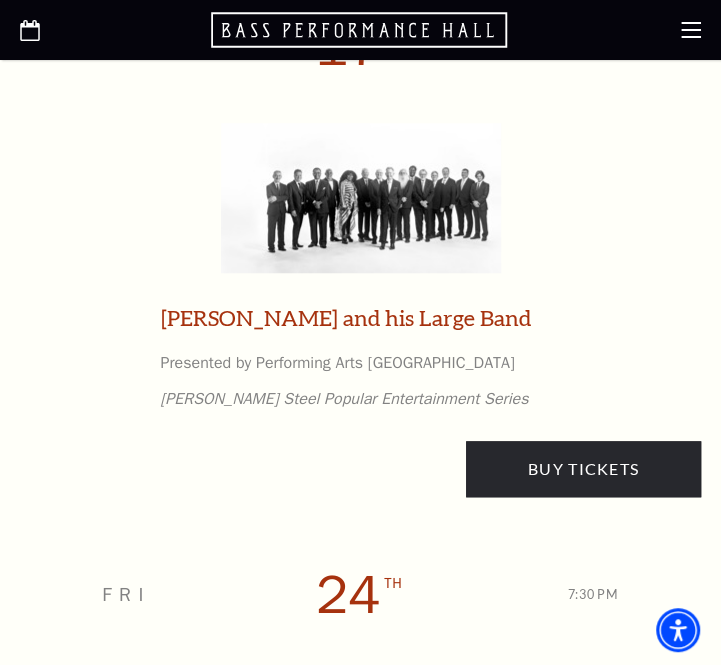 scroll, scrollTop: 3394, scrollLeft: 0, axis: vertical 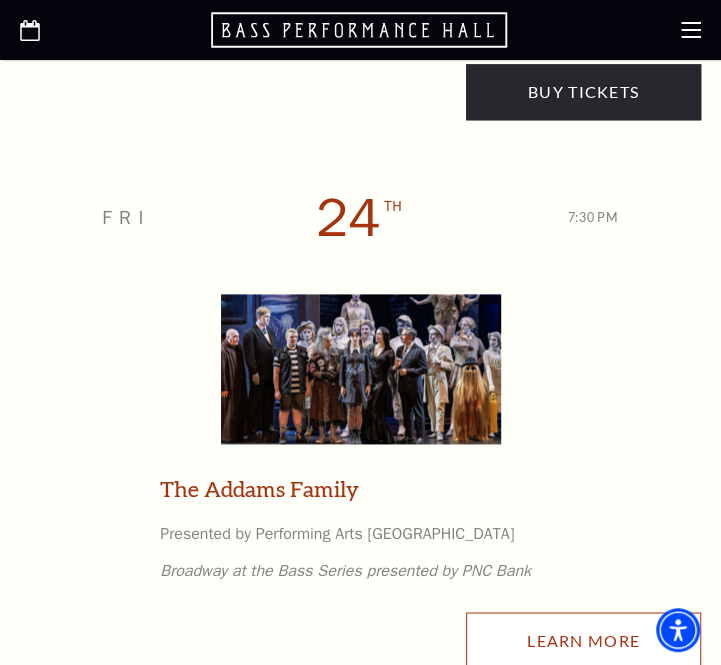 click on "Learn More" at bounding box center [583, 640] 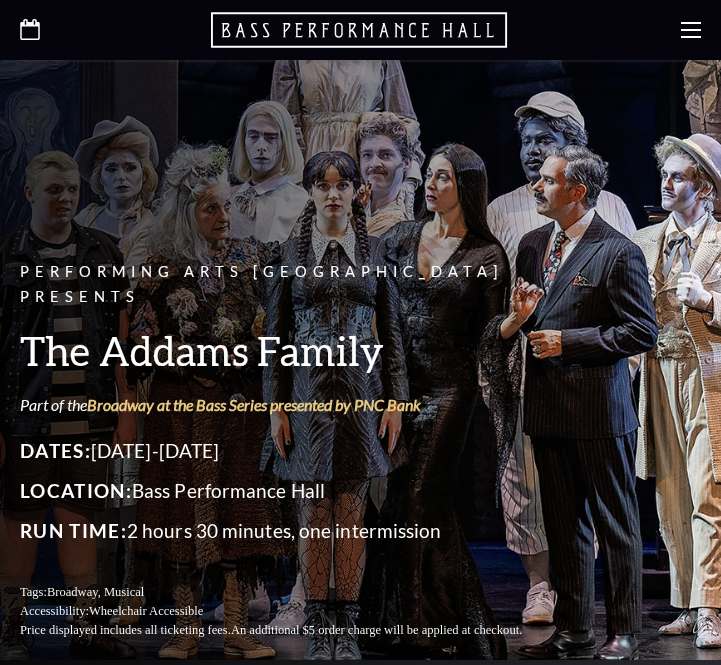 scroll, scrollTop: 0, scrollLeft: 0, axis: both 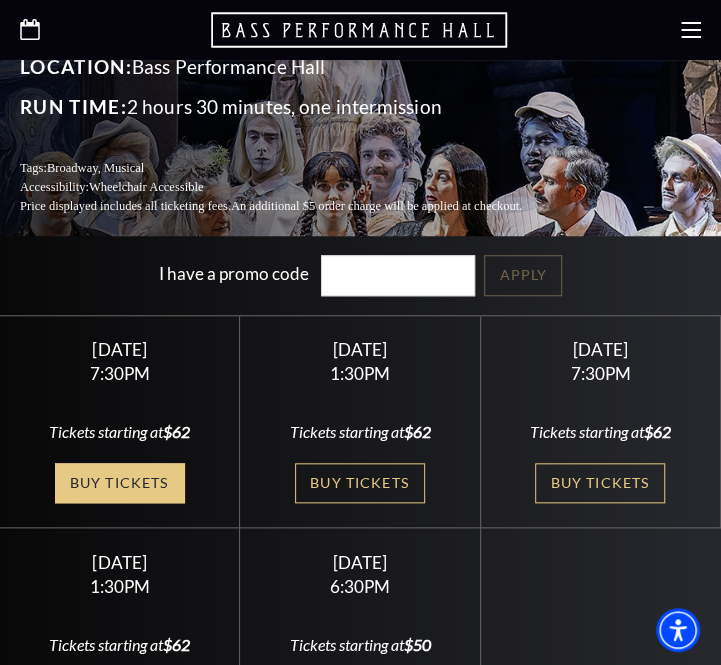 click on "Buy Tickets" at bounding box center (120, 483) 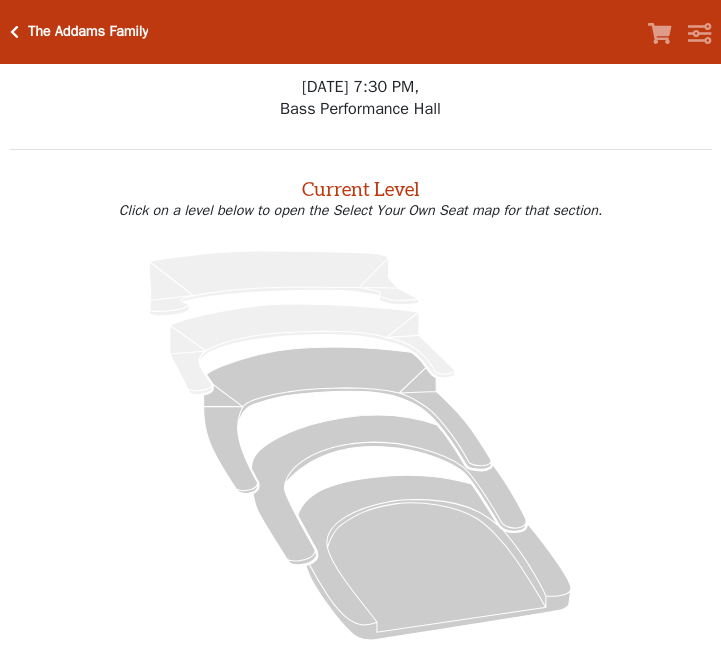 scroll, scrollTop: 0, scrollLeft: 0, axis: both 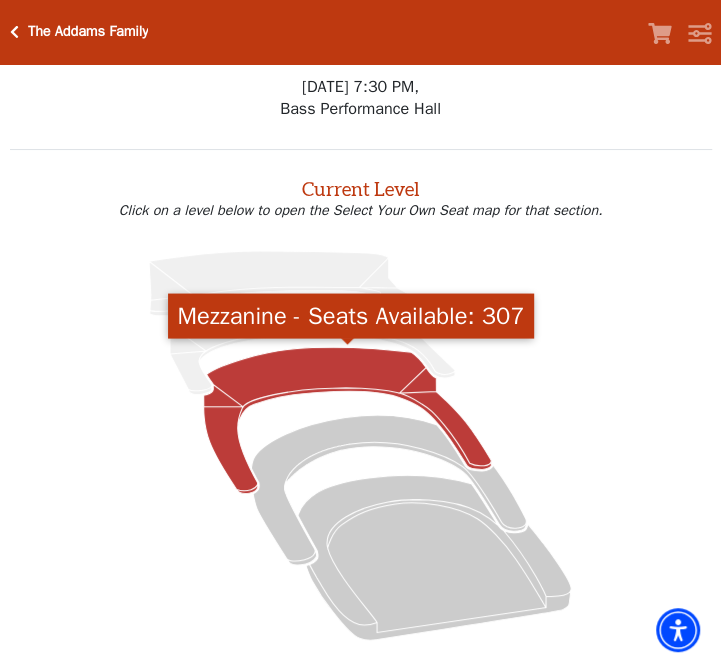 click 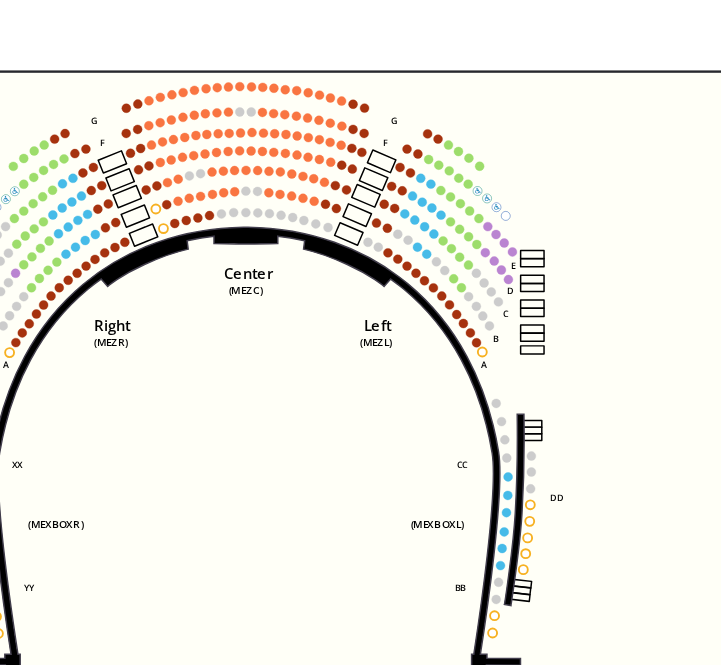 scroll, scrollTop: 500, scrollLeft: 0, axis: vertical 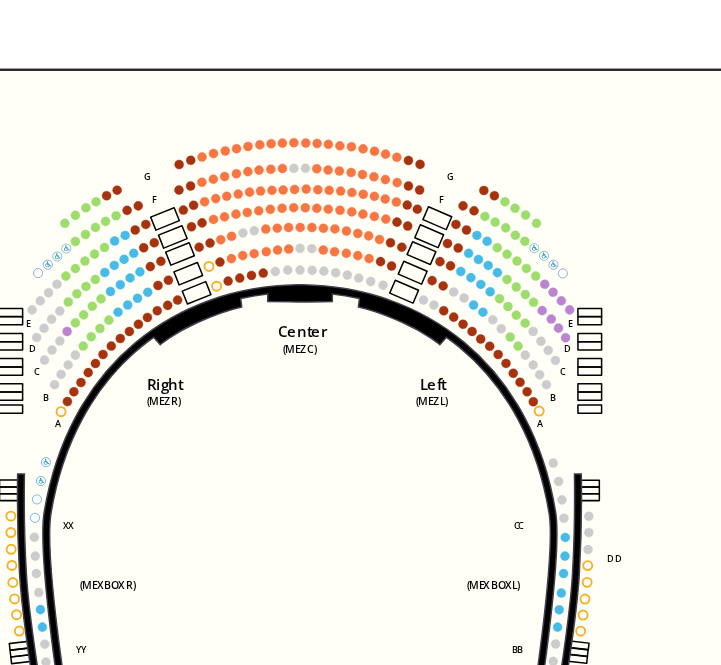drag, startPoint x: 364, startPoint y: 330, endPoint x: 388, endPoint y: 354, distance: 33.941124 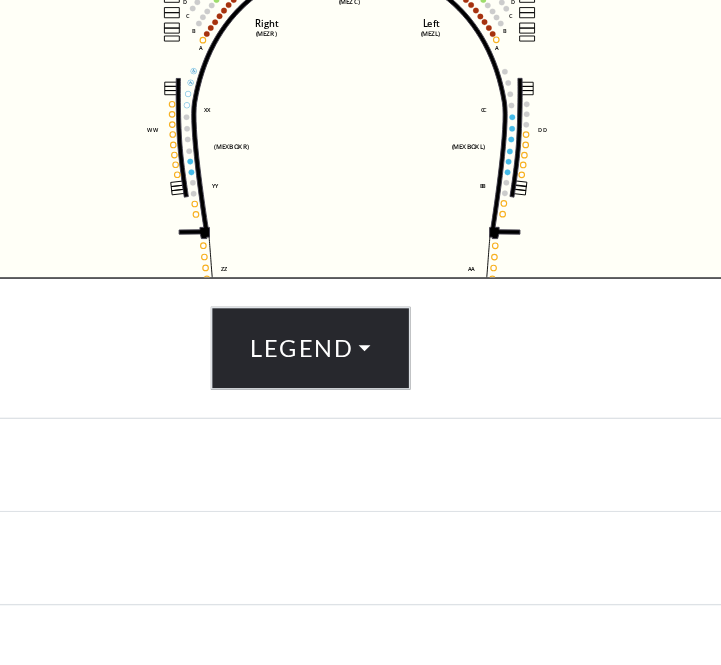 scroll, scrollTop: 642, scrollLeft: 0, axis: vertical 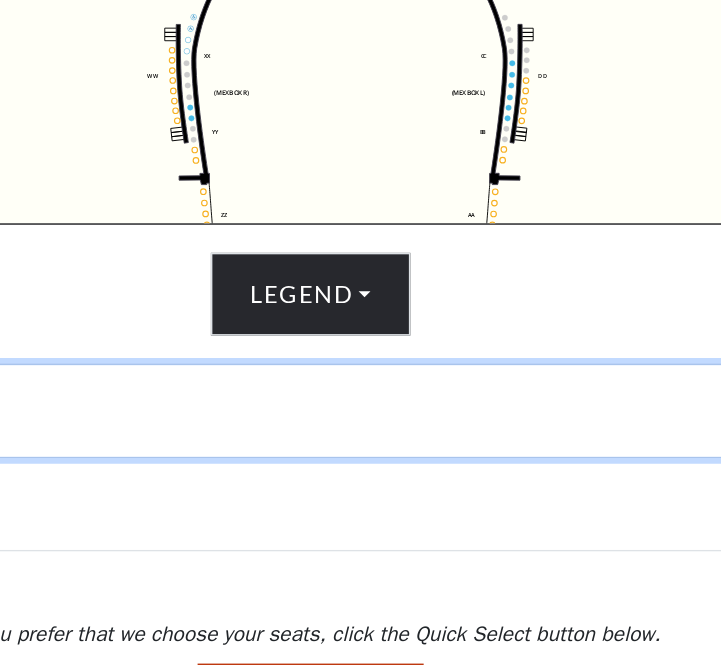 click on "Date and Time" at bounding box center [360, 493] 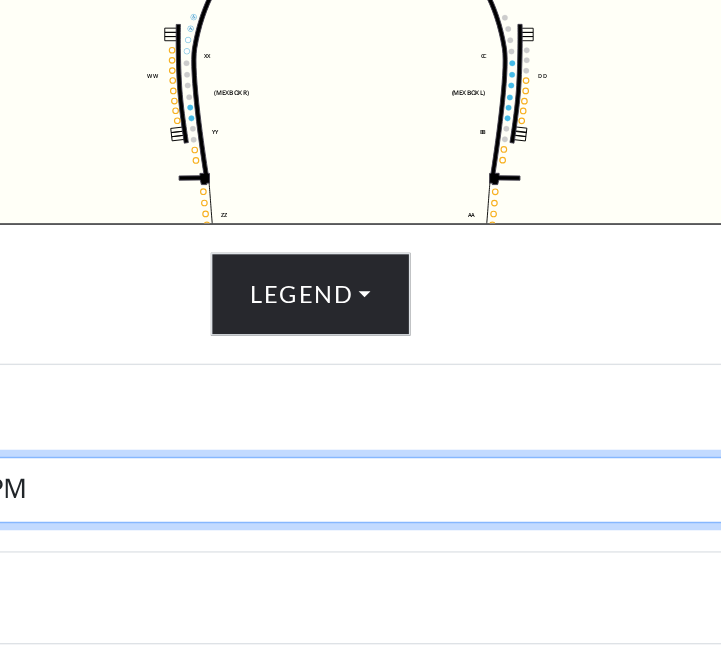 click on "Friday, October 24 at 7:30 PM Saturday, October 25 at 1:30 PM Saturday, October 25 at 7:30 PM Sunday, October 26 at 1:30 PM Sunday, October 26 at 6:30 PM" at bounding box center (361, 546) 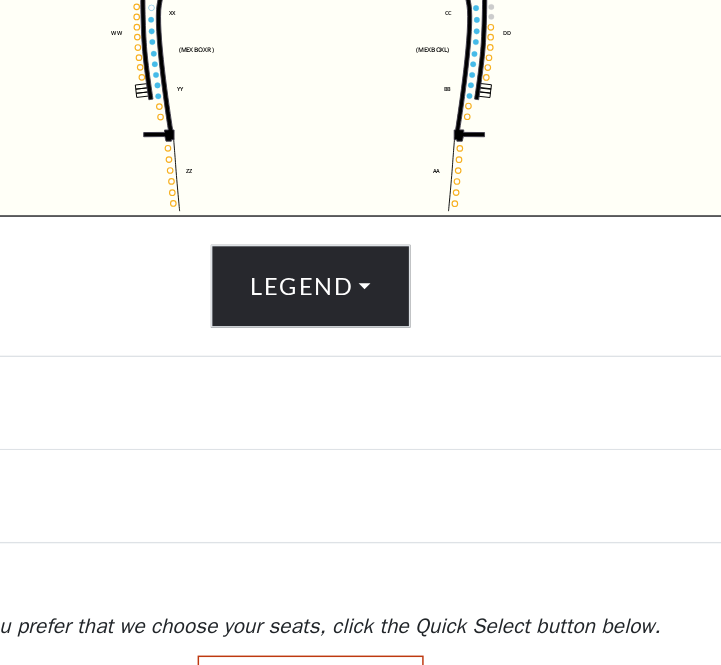 scroll, scrollTop: 650, scrollLeft: 0, axis: vertical 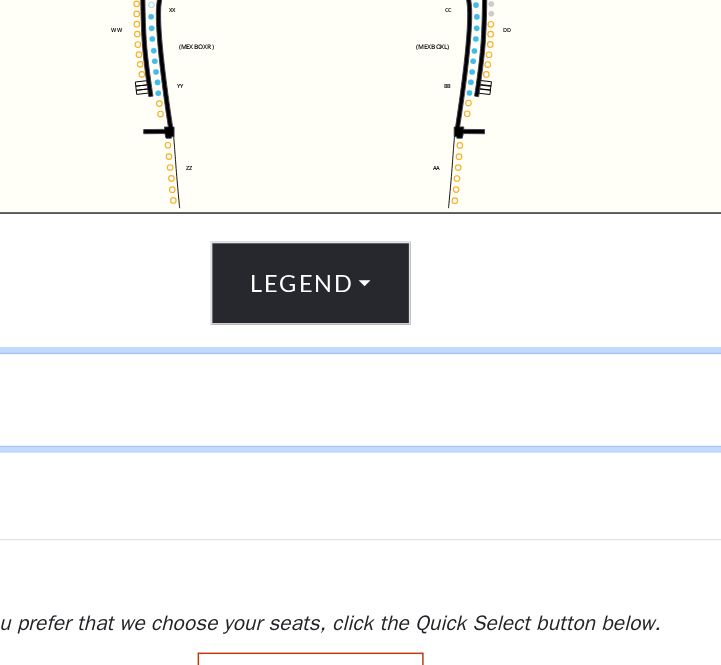 click on "Date and Time" at bounding box center (360, 485) 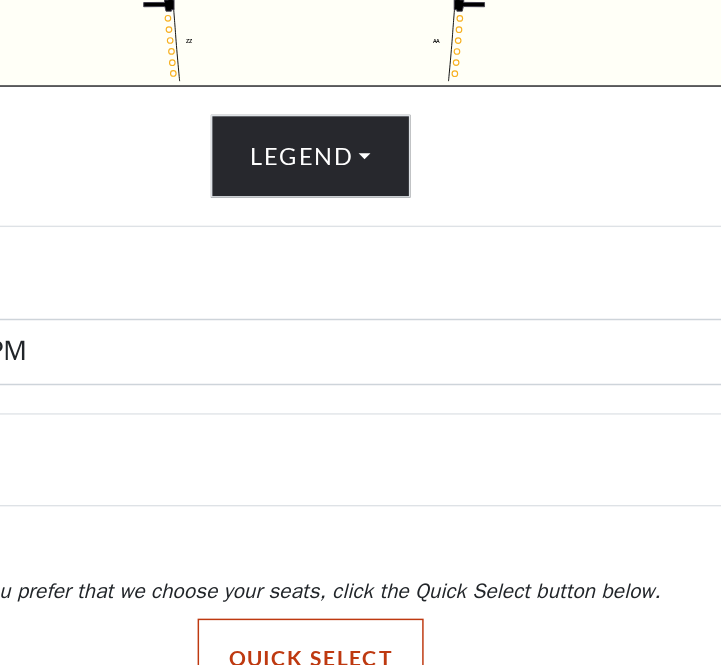 scroll, scrollTop: 771, scrollLeft: 0, axis: vertical 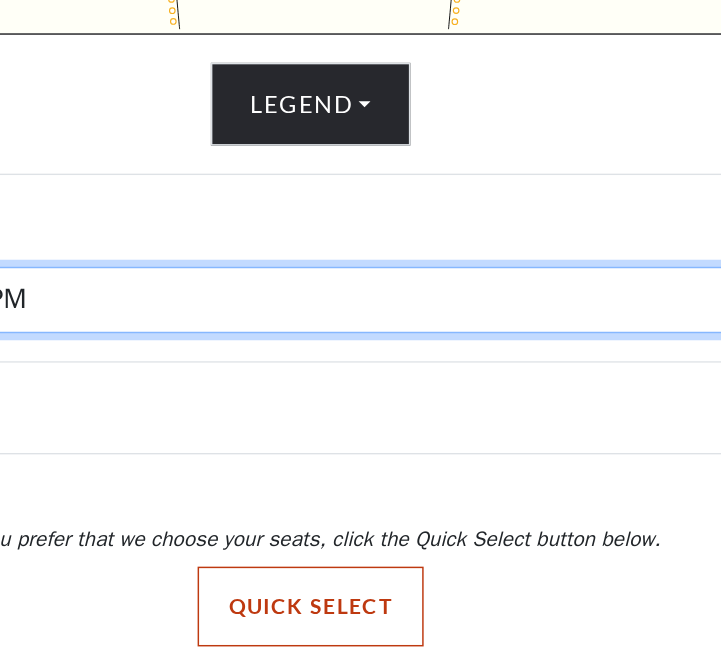 click on "Friday, October 24 at 7:30 PM Saturday, October 25 at 1:30 PM Saturday, October 25 at 7:30 PM Sunday, October 26 at 1:30 PM Sunday, October 26 at 6:30 PM" at bounding box center (361, 417) 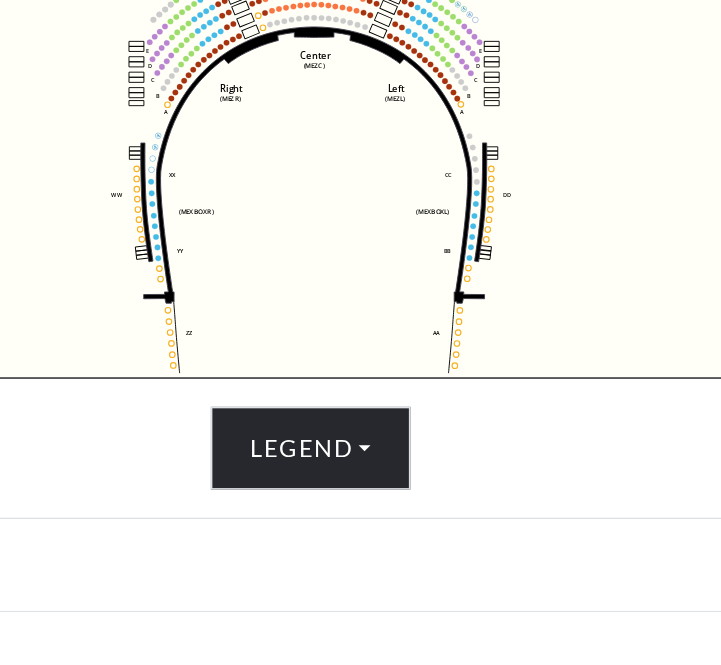 scroll, scrollTop: 709, scrollLeft: 0, axis: vertical 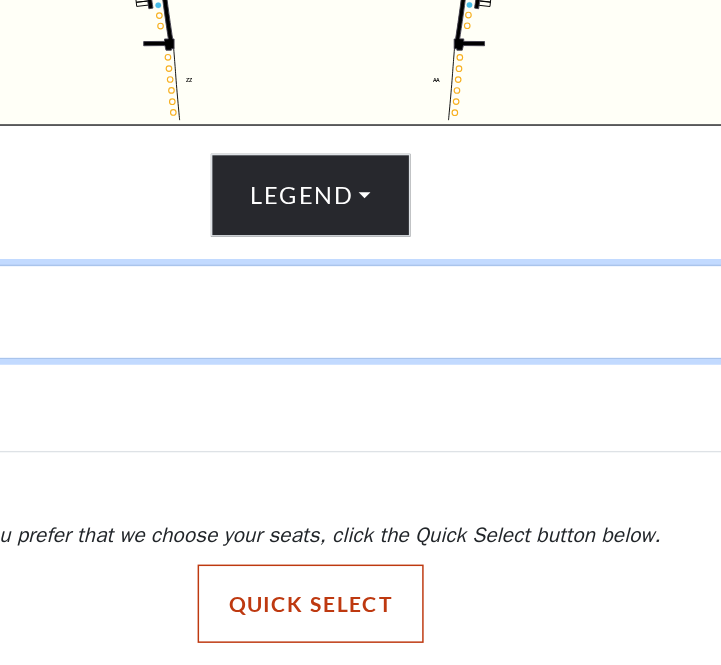 click on "Date and Time" at bounding box center [360, 426] 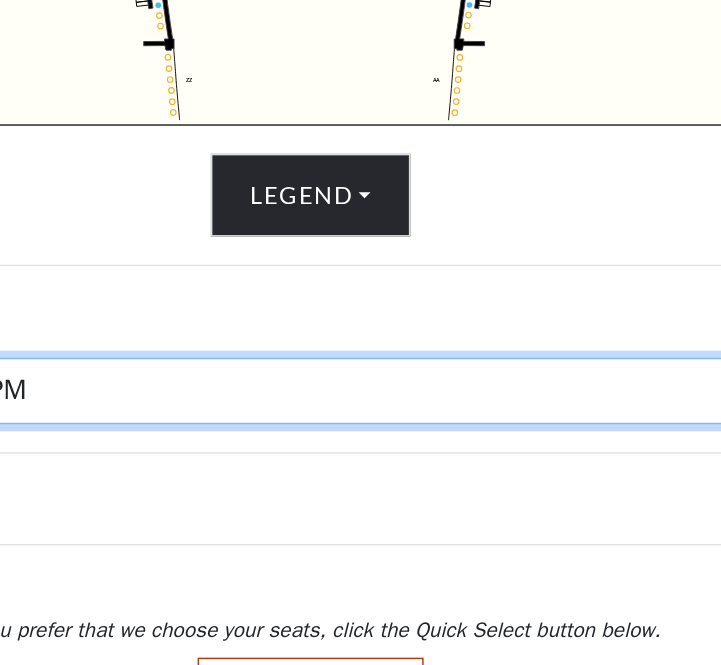 click on "Friday, October 24 at 7:30 PM Saturday, October 25 at 1:30 PM Saturday, October 25 at 7:30 PM Sunday, October 26 at 1:30 PM Sunday, October 26 at 6:30 PM" at bounding box center (361, 479) 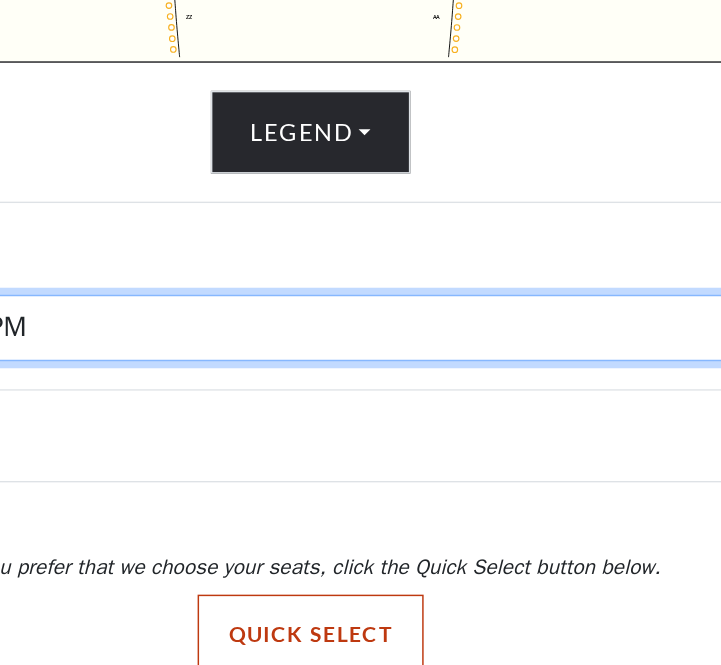 scroll, scrollTop: 773, scrollLeft: 0, axis: vertical 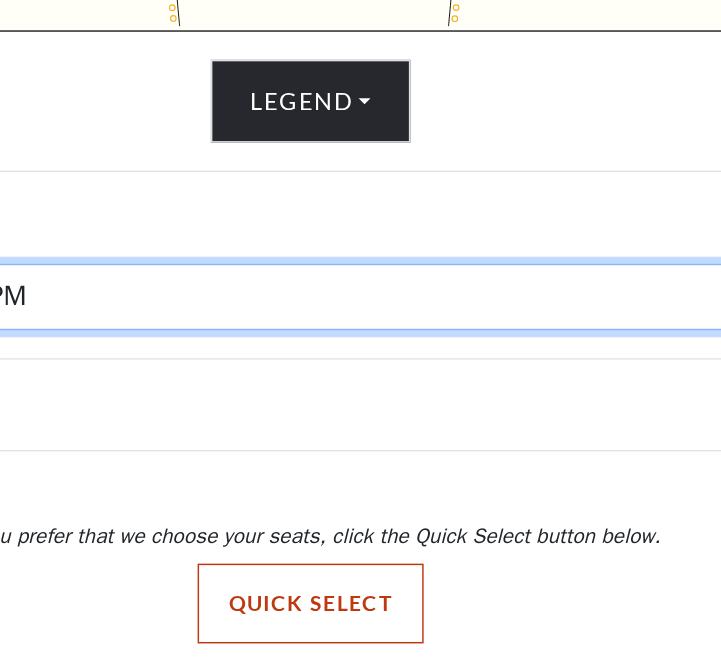 click on "Friday, October 24 at 7:30 PM Saturday, October 25 at 1:30 PM Saturday, October 25 at 7:30 PM Sunday, October 26 at 1:30 PM Sunday, October 26 at 6:30 PM" at bounding box center (361, 415) 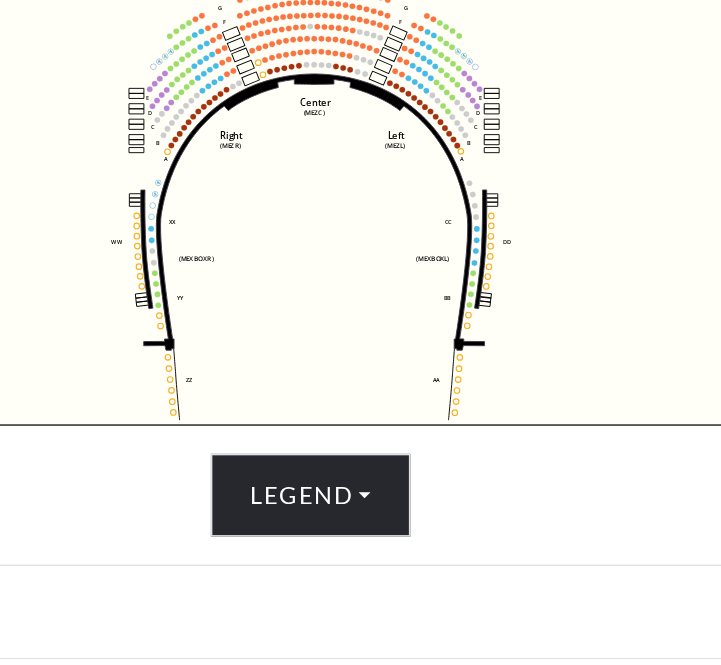 scroll, scrollTop: 506, scrollLeft: 0, axis: vertical 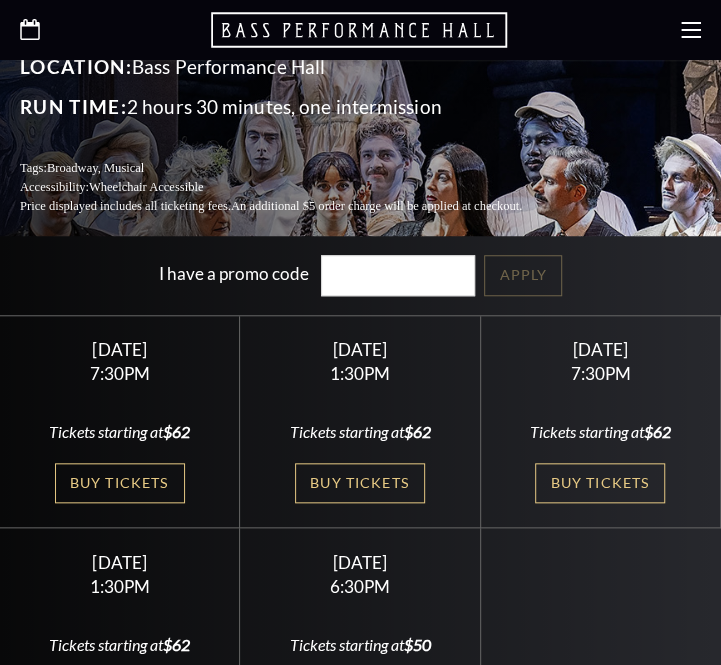 click 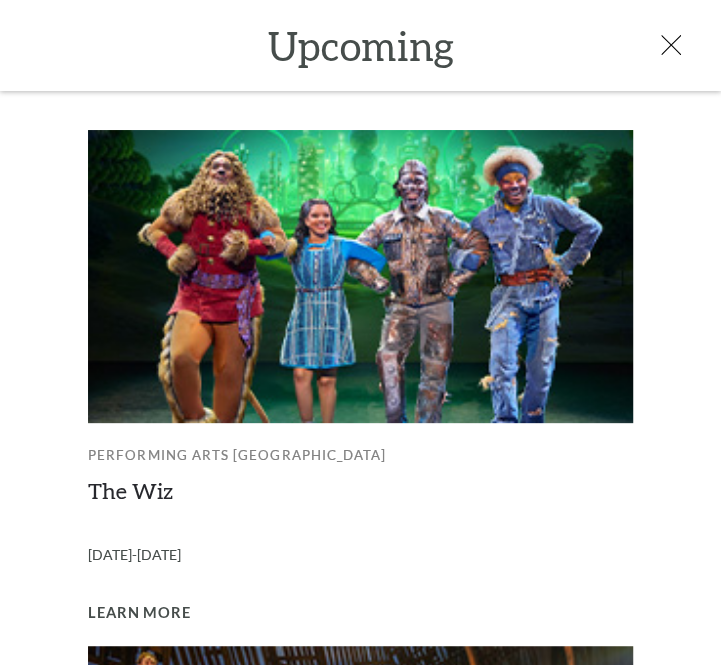 scroll, scrollTop: 0, scrollLeft: 0, axis: both 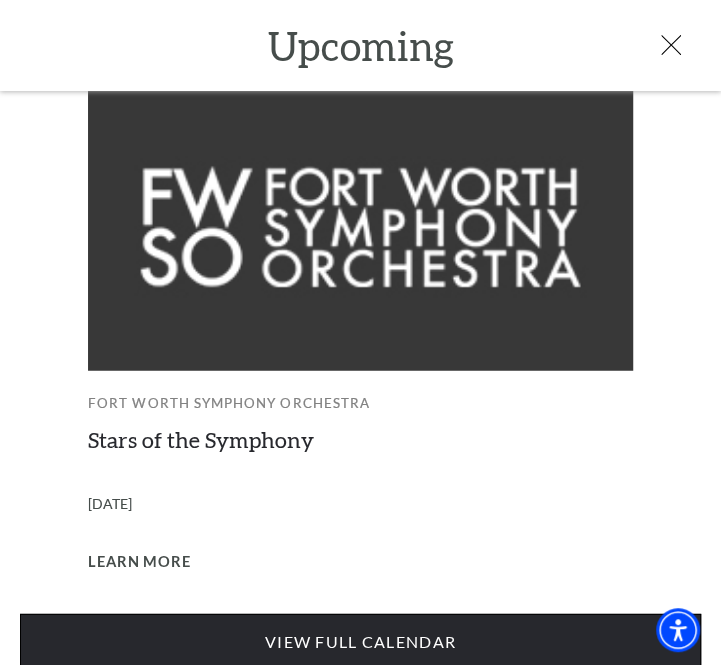 click on "View Full Calendar" at bounding box center (360, 642) 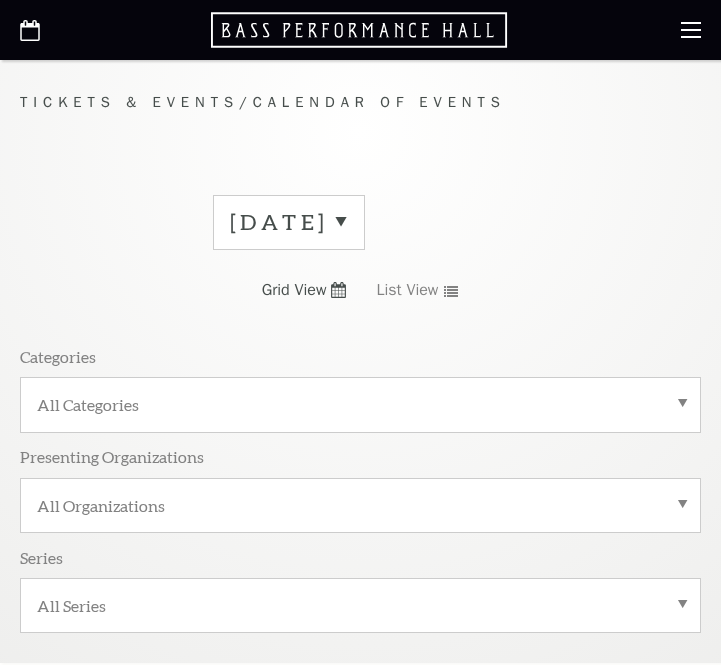 scroll, scrollTop: 0, scrollLeft: 0, axis: both 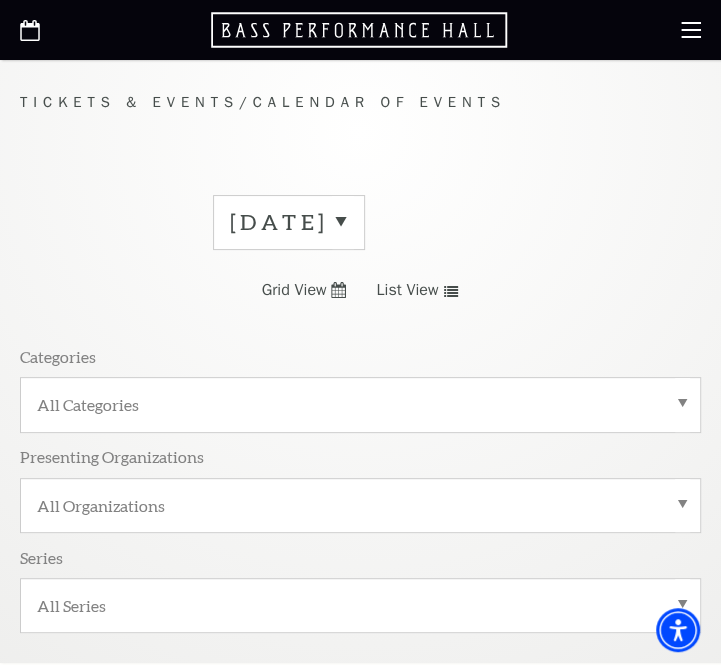 click on "July 2025" at bounding box center [289, 222] 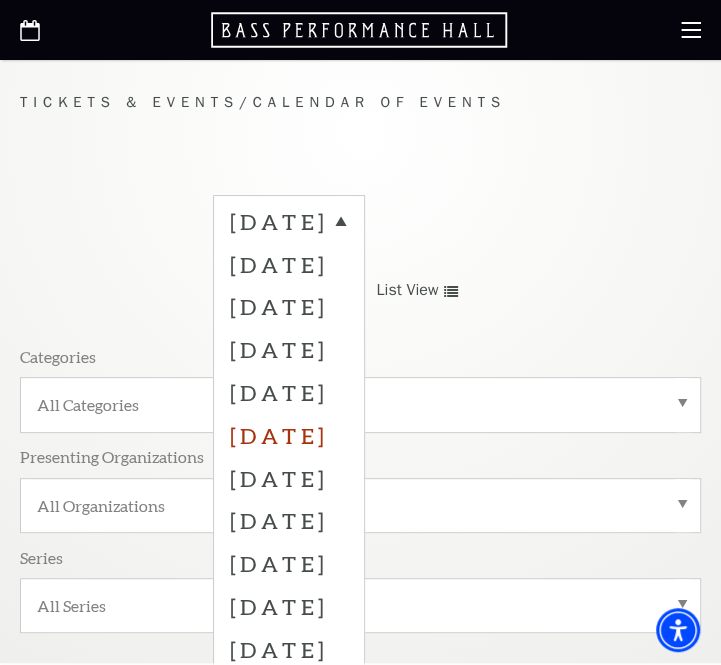 click on "December 2025" at bounding box center [289, 435] 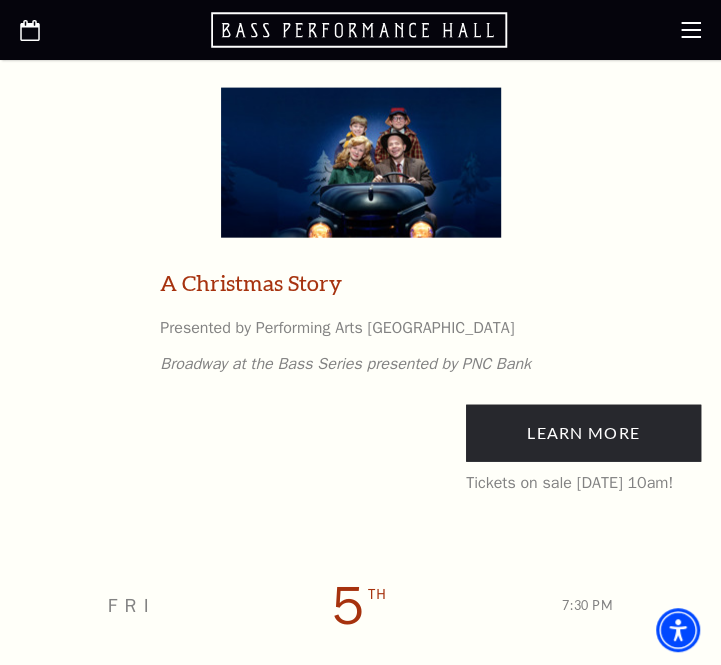 scroll, scrollTop: 1696, scrollLeft: 0, axis: vertical 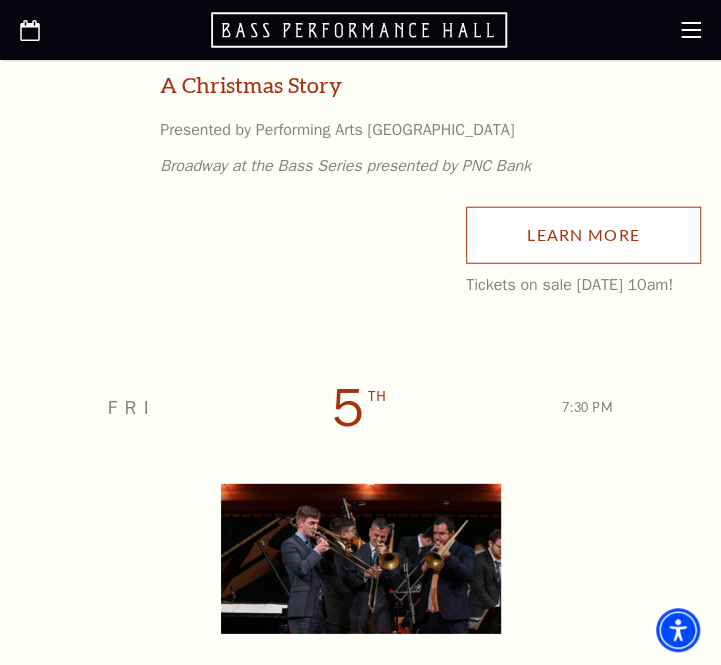 click on "Learn More" at bounding box center (583, 235) 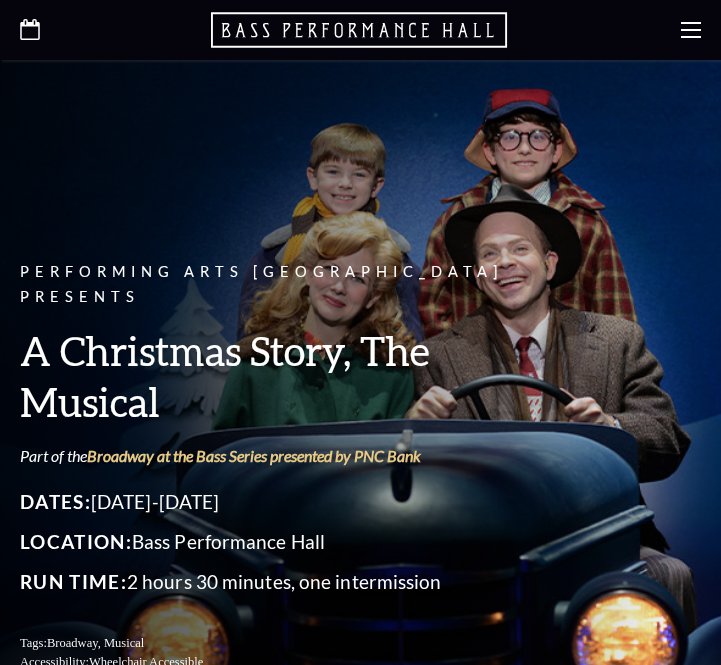 scroll, scrollTop: 0, scrollLeft: 0, axis: both 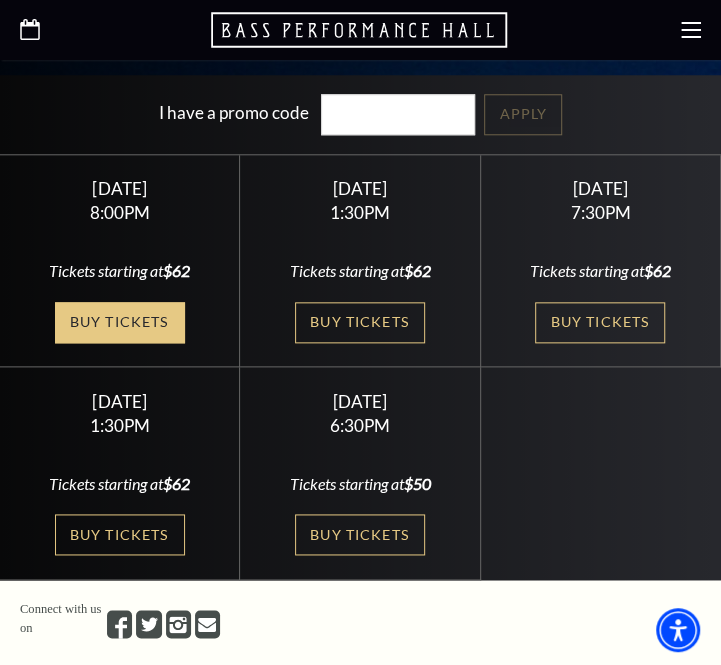 click on "Buy Tickets" at bounding box center (120, 322) 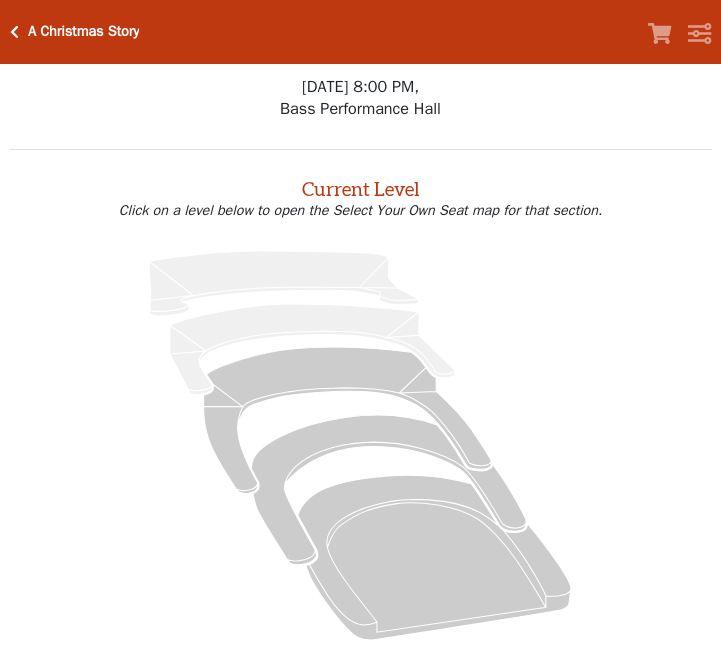 scroll, scrollTop: 0, scrollLeft: 0, axis: both 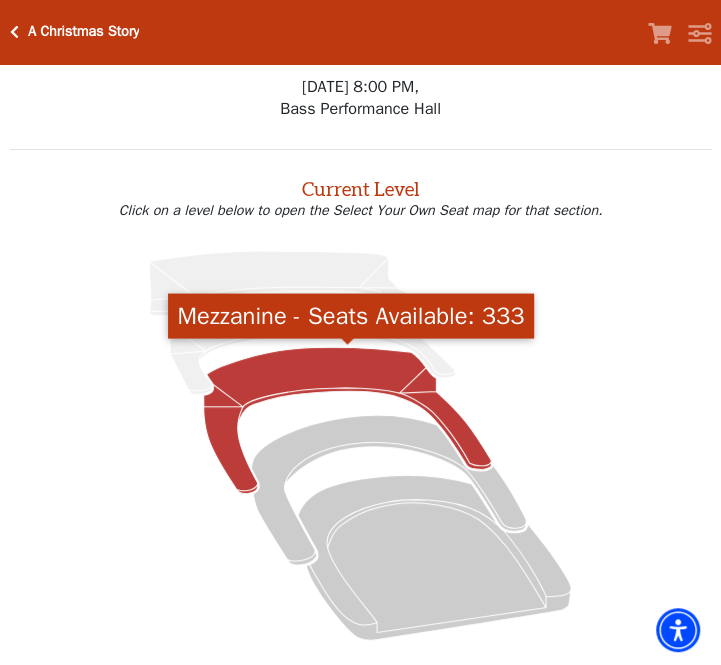 click 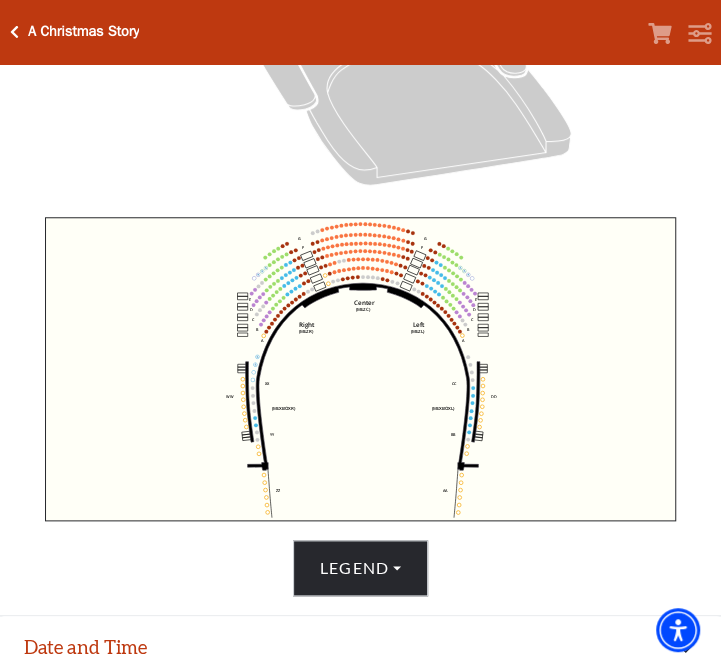 scroll, scrollTop: 500, scrollLeft: 0, axis: vertical 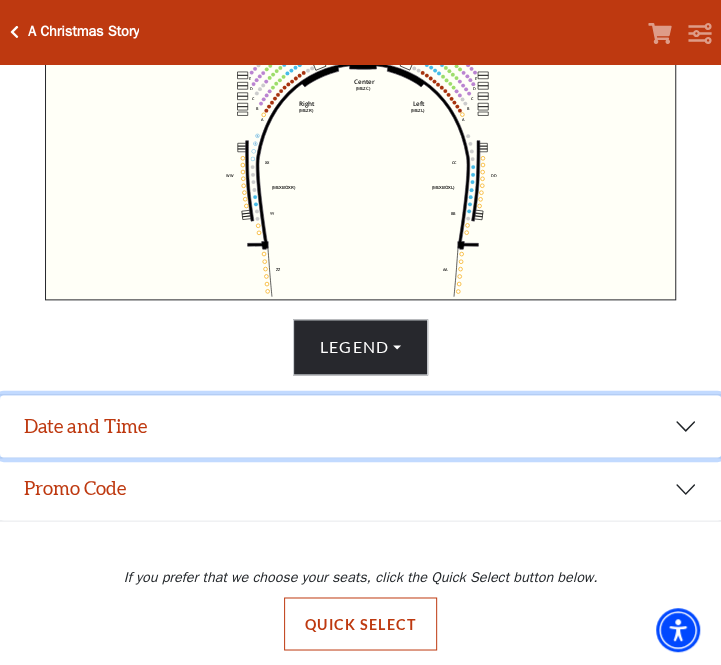 click on "Date and Time" at bounding box center (360, 426) 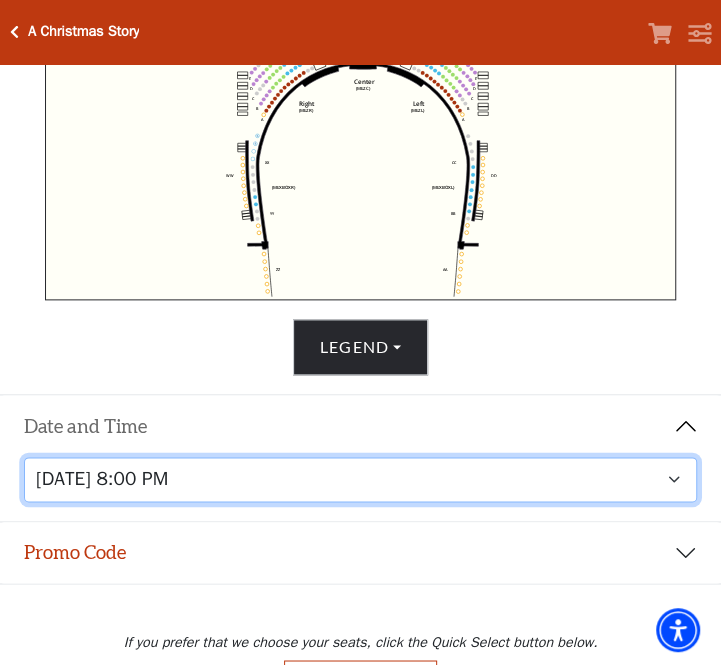 click on "Friday, December 5 at 8:00 PM Saturday, December 6 at 1:30 PM Saturday, December 6 at 7:30 PM Sunday, December 7 at 1:30 PM Sunday, December 7 at 6:30 PM" at bounding box center (361, 479) 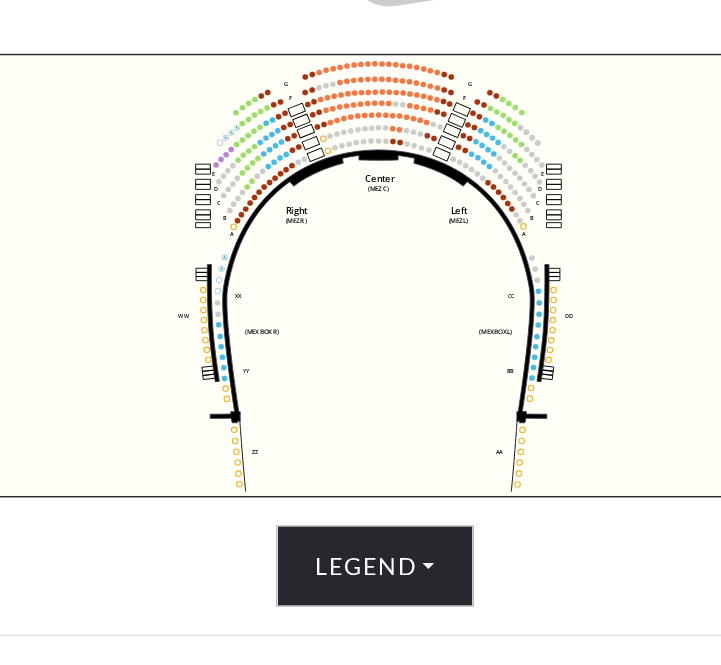 scroll, scrollTop: 500, scrollLeft: 0, axis: vertical 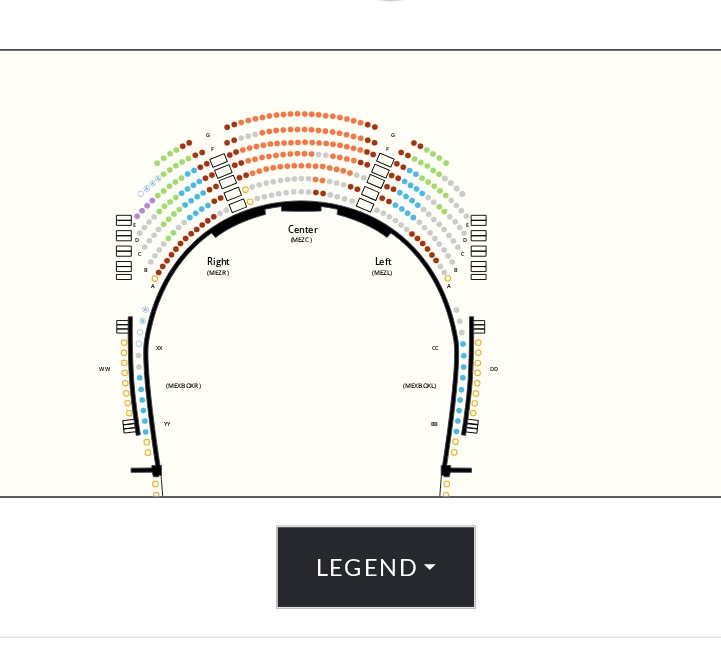 drag, startPoint x: 321, startPoint y: 376, endPoint x: 273, endPoint y: 391, distance: 50.289165 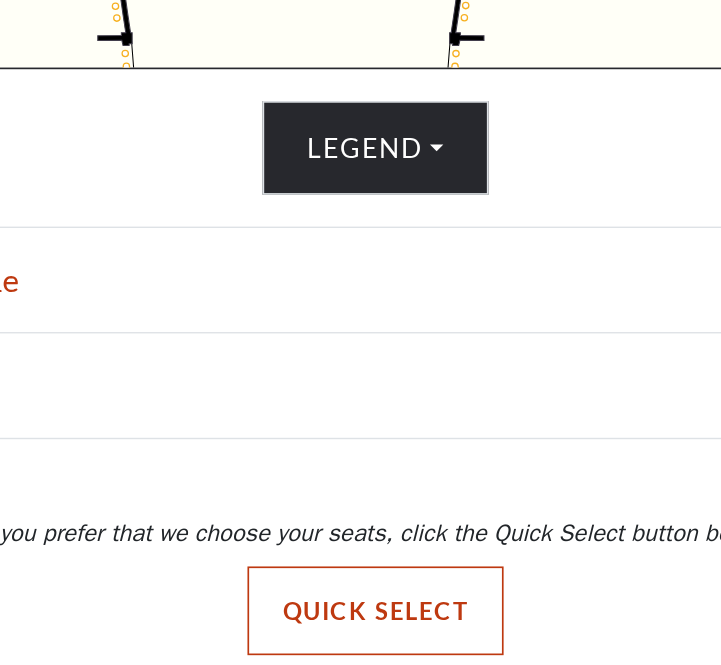scroll, scrollTop: 709, scrollLeft: 0, axis: vertical 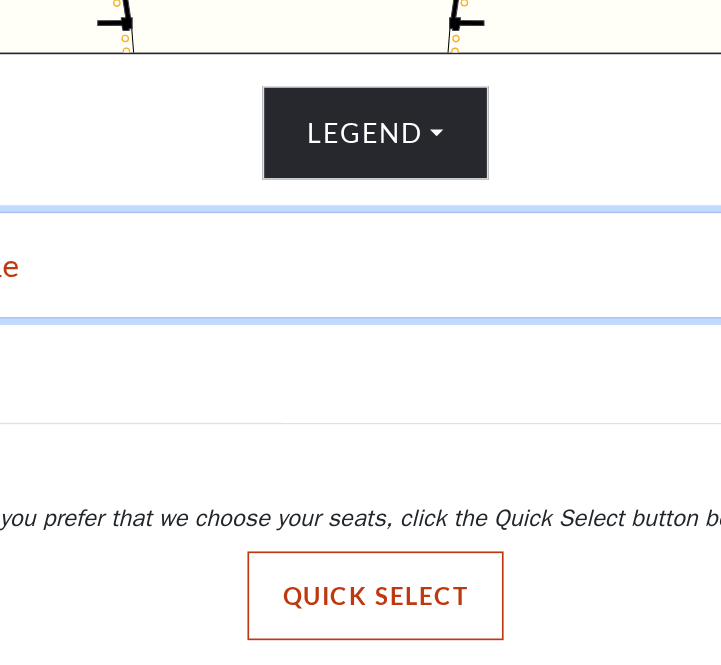 click on "Date and Time" at bounding box center [360, 426] 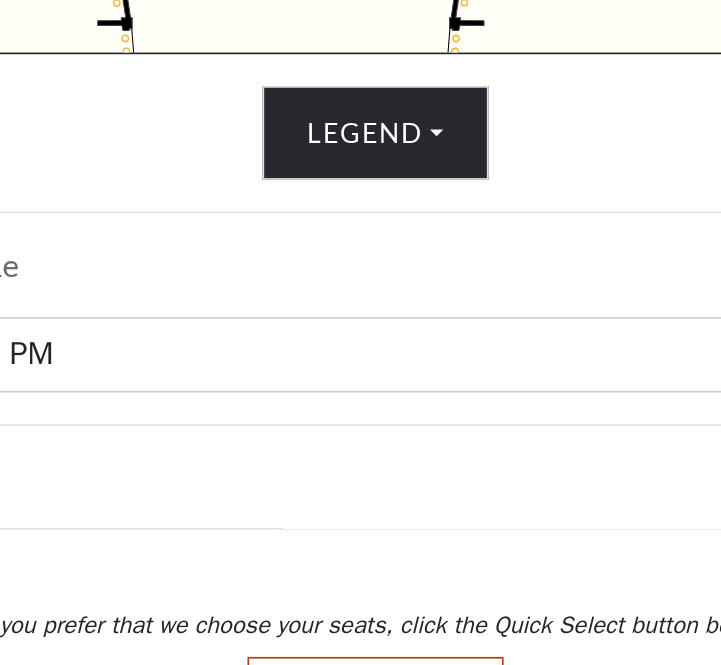 scroll, scrollTop: 773, scrollLeft: 0, axis: vertical 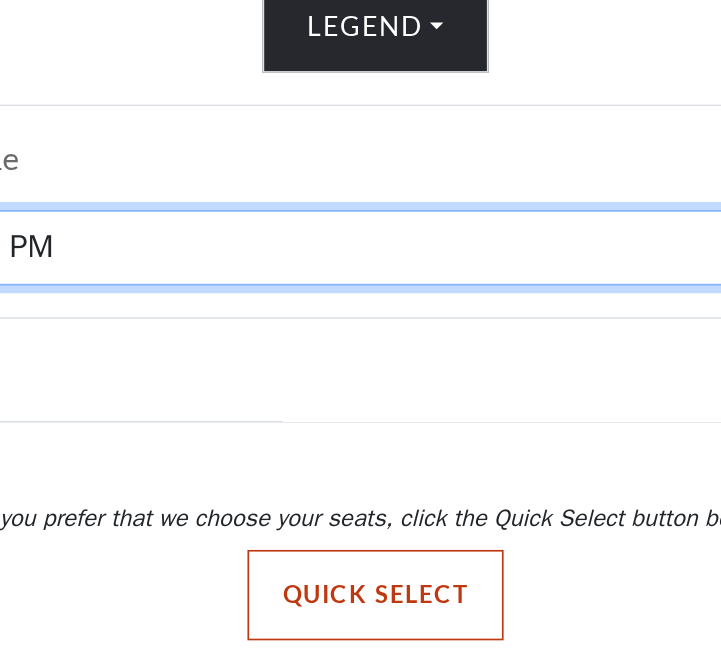 click on "Friday, December 5 at 8:00 PM Saturday, December 6 at 1:30 PM Saturday, December 6 at 7:30 PM Sunday, December 7 at 1:30 PM Sunday, December 7 at 6:30 PM" at bounding box center [361, 415] 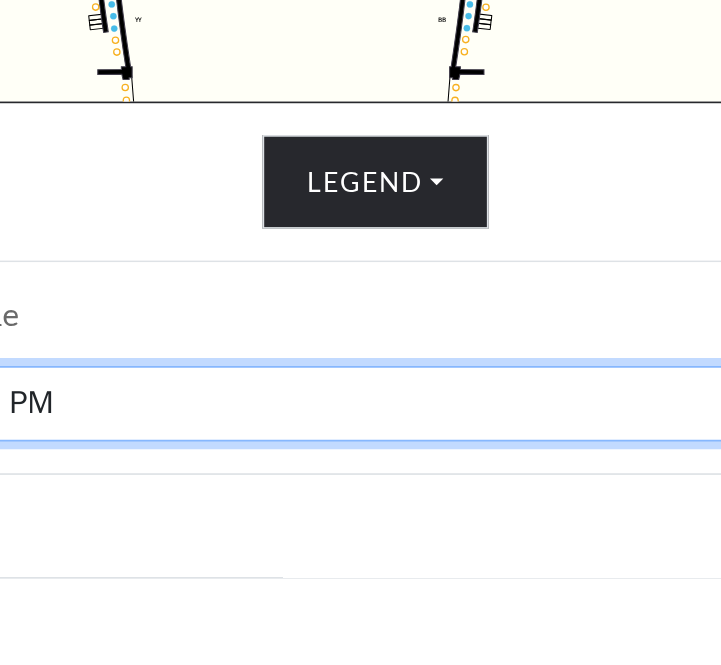 scroll, scrollTop: 773, scrollLeft: 0, axis: vertical 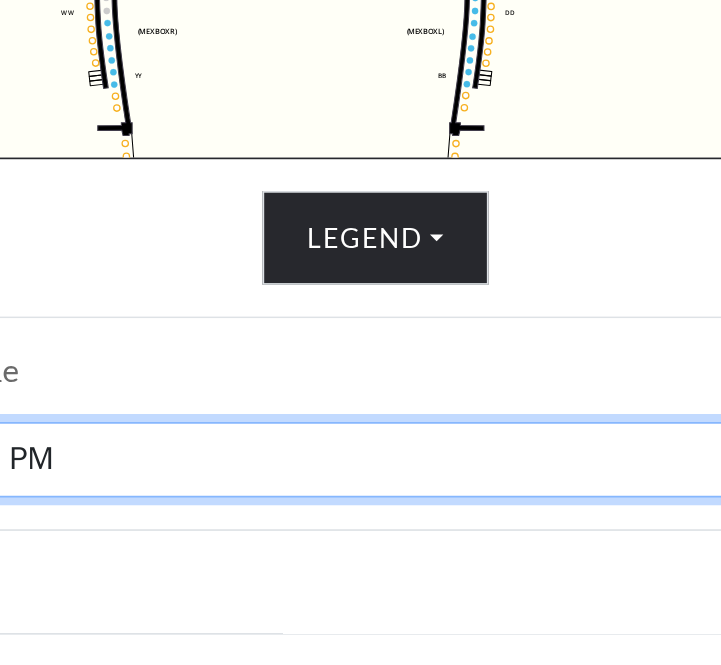 click on "Friday, December 5 at 8:00 PM Saturday, December 6 at 1:30 PM Saturday, December 6 at 7:30 PM Sunday, December 7 at 1:30 PM Sunday, December 7 at 6:30 PM" at bounding box center (361, 415) 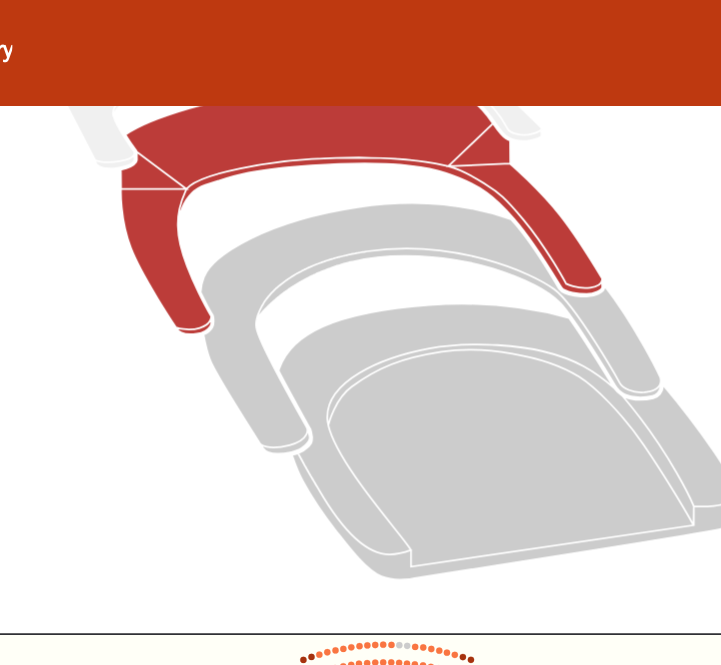 scroll, scrollTop: 325, scrollLeft: 0, axis: vertical 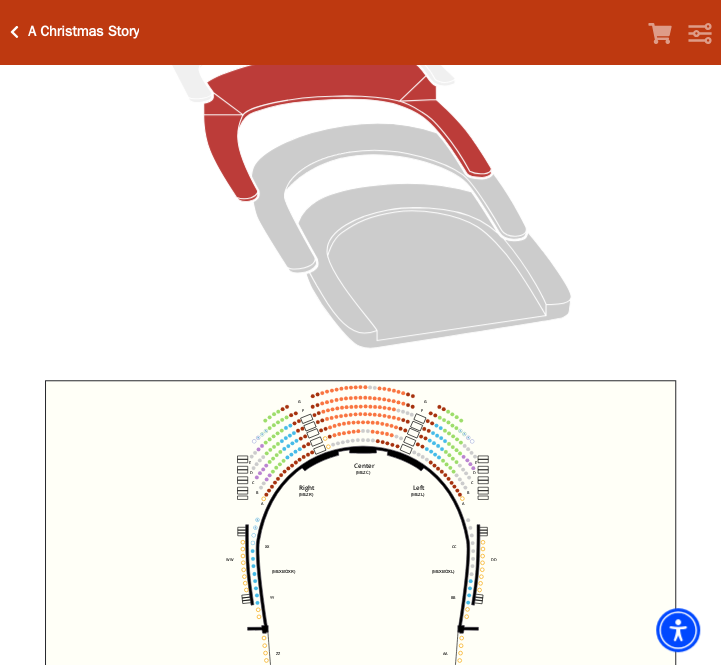 click at bounding box center (14, 32) 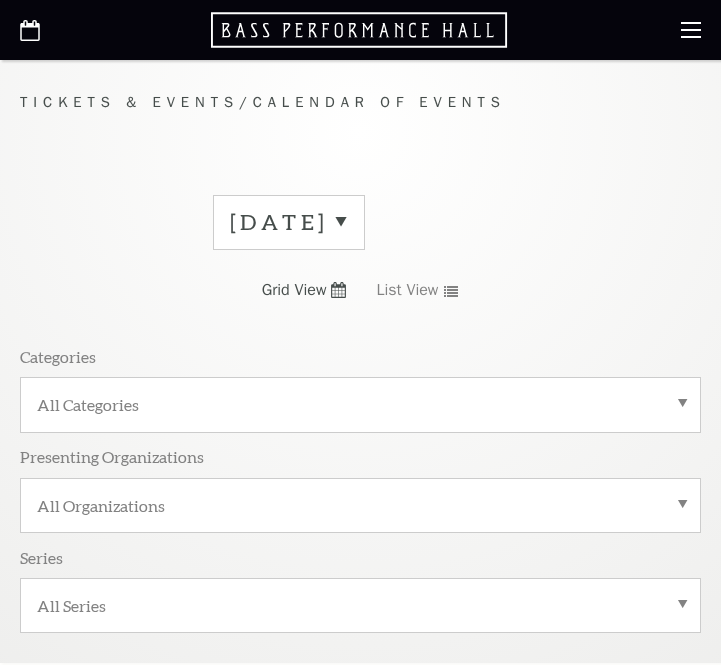 scroll, scrollTop: 0, scrollLeft: 0, axis: both 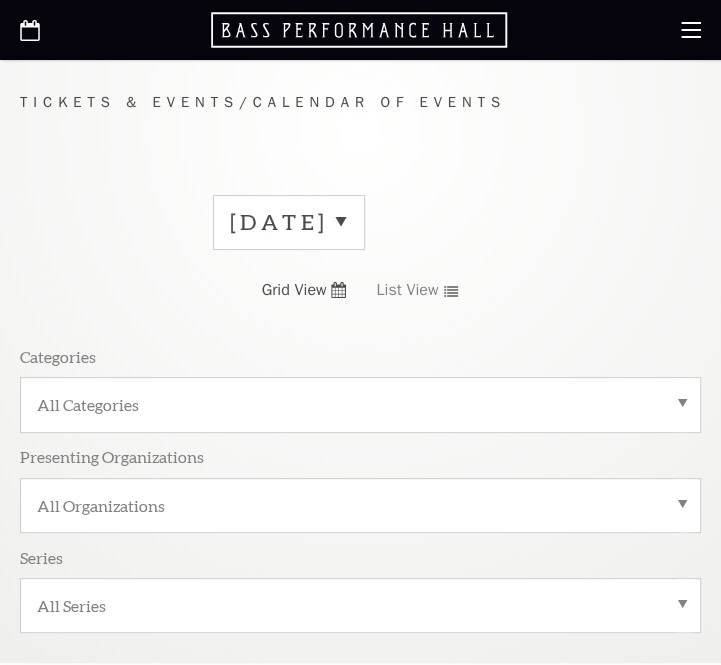 click on "All Series" at bounding box center (360, 605) 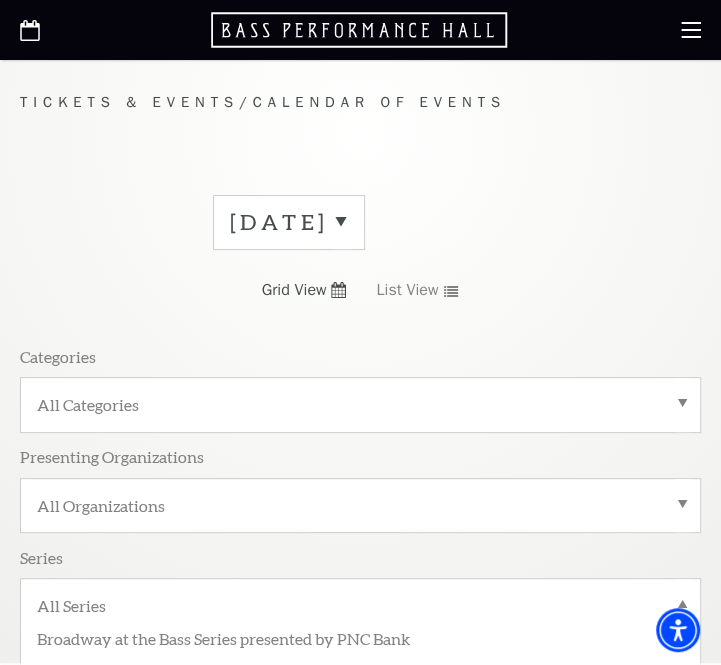 click on "[DATE]" at bounding box center (289, 222) 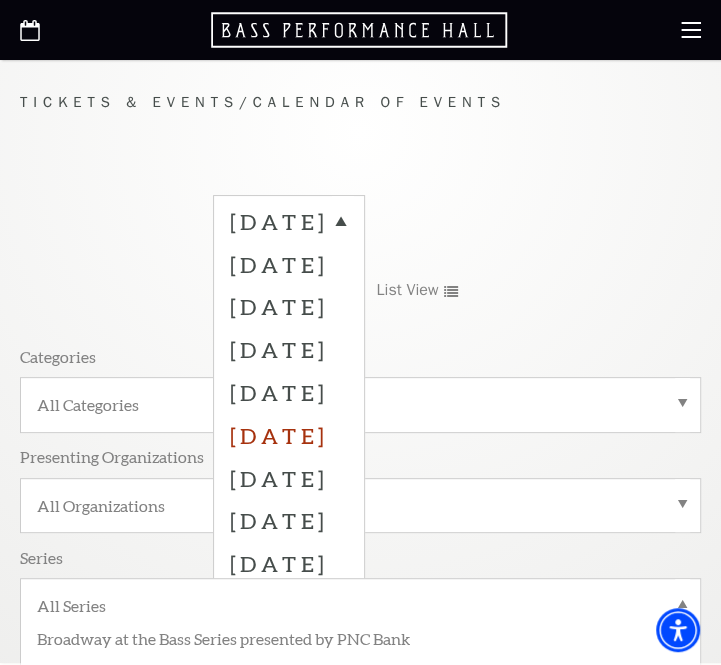 click on "[DATE]" at bounding box center (289, 435) 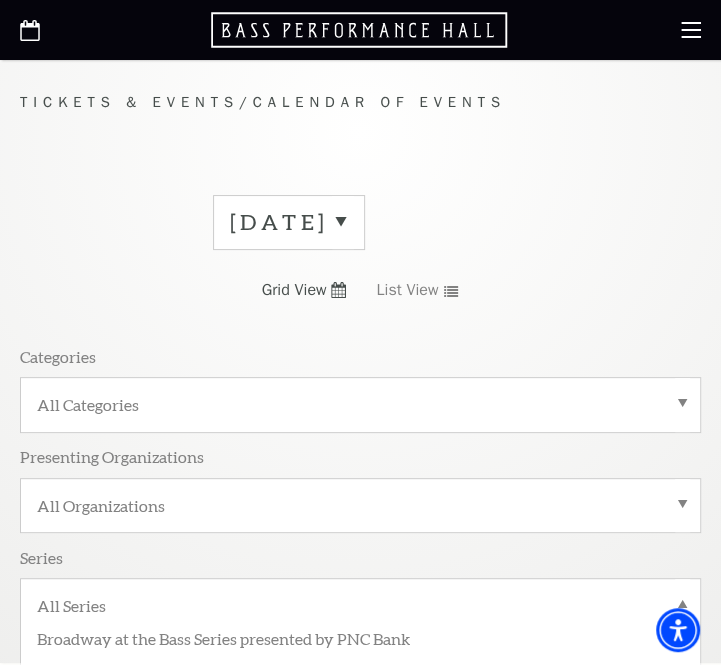 scroll, scrollTop: 0, scrollLeft: 0, axis: both 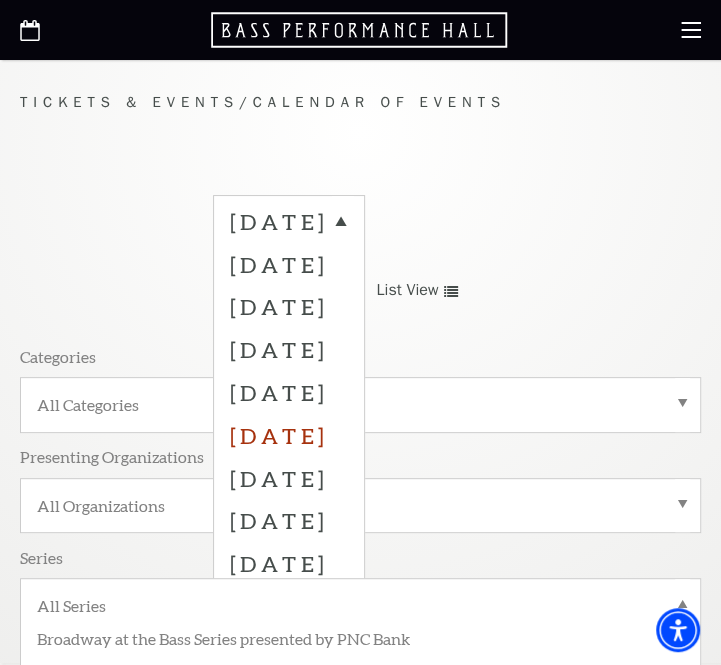 click on "[DATE]" at bounding box center [289, 435] 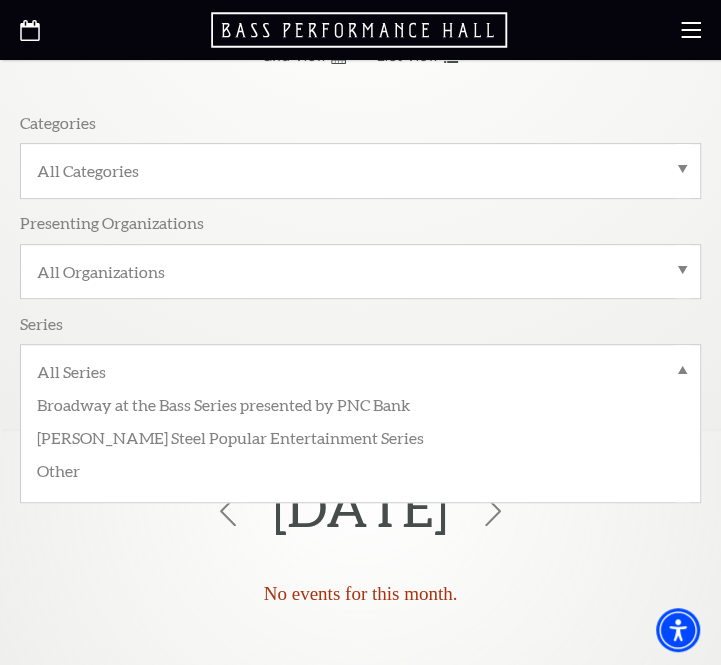 scroll, scrollTop: 212, scrollLeft: 0, axis: vertical 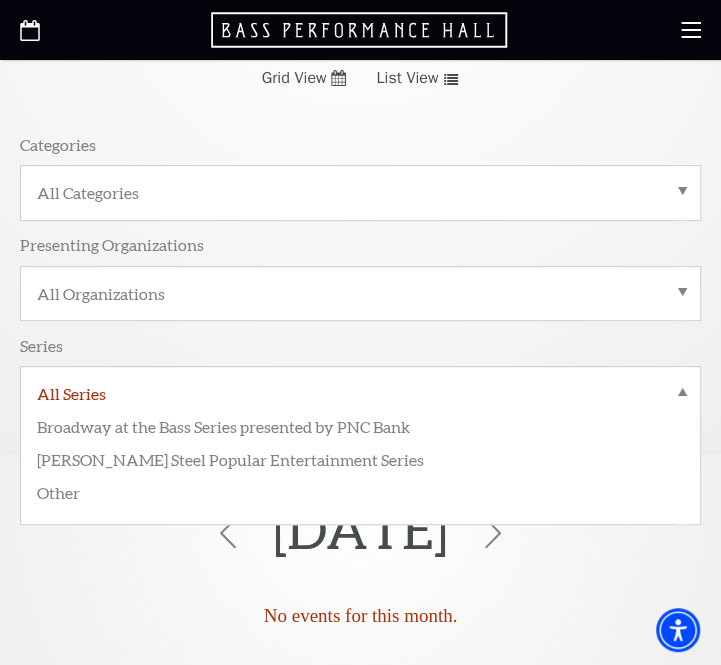 click on "All Series" at bounding box center [360, 396] 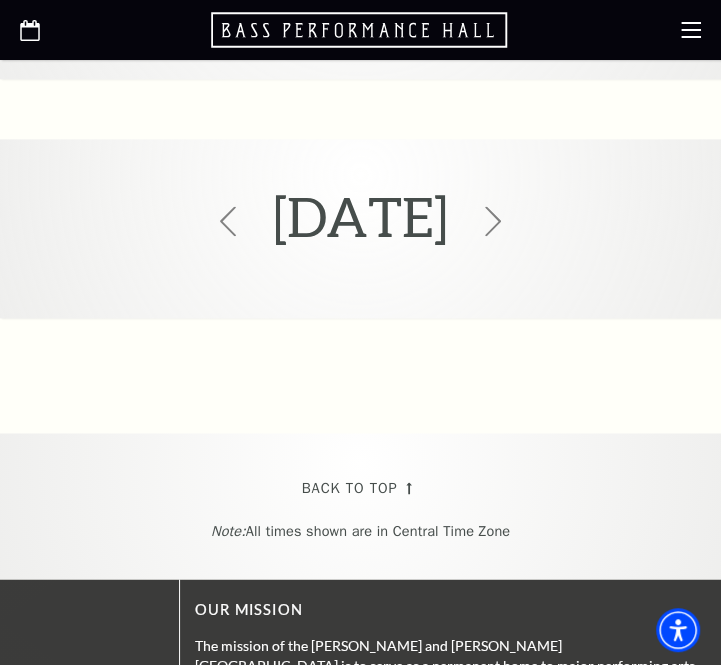 scroll, scrollTop: 848, scrollLeft: 0, axis: vertical 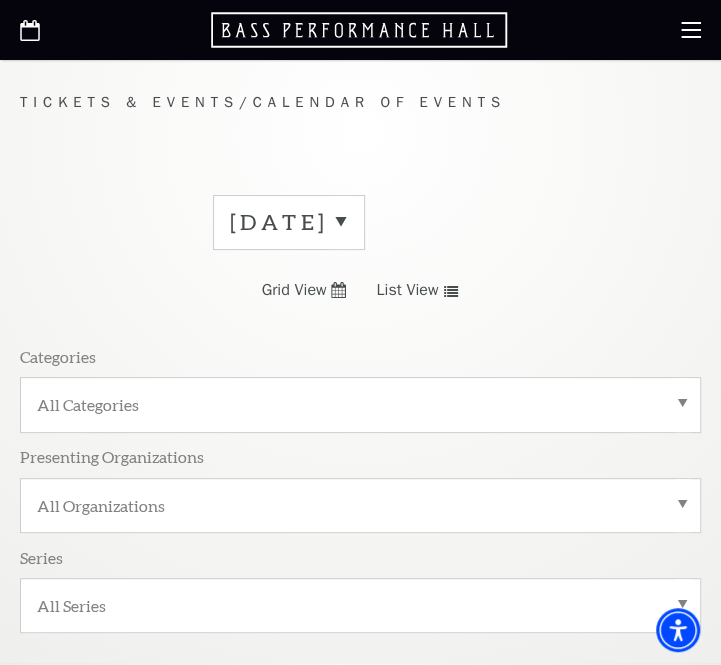 click on "[DATE]" at bounding box center [289, 222] 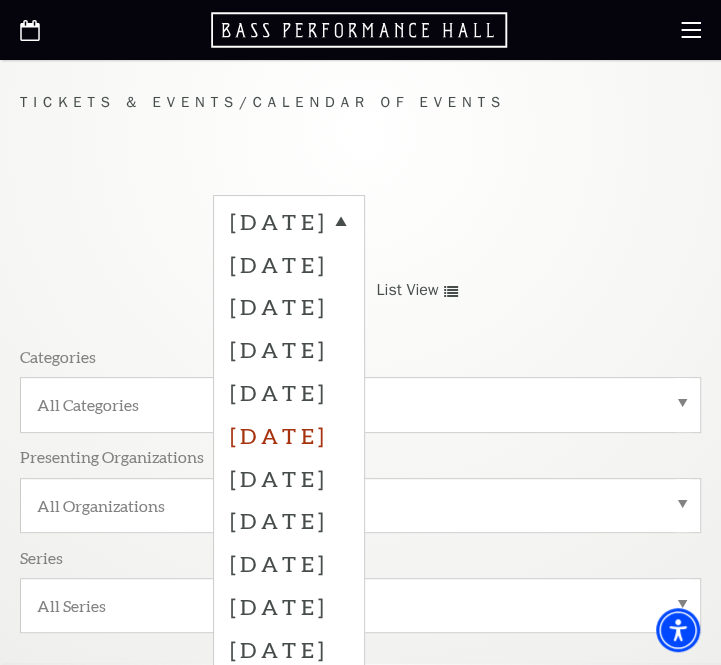 click on "[DATE]" at bounding box center (289, 435) 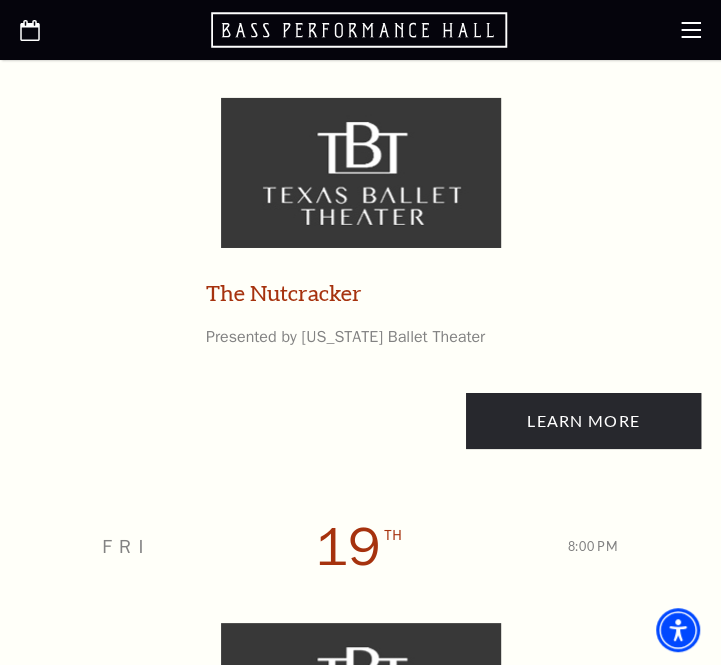 scroll, scrollTop: 7424, scrollLeft: 0, axis: vertical 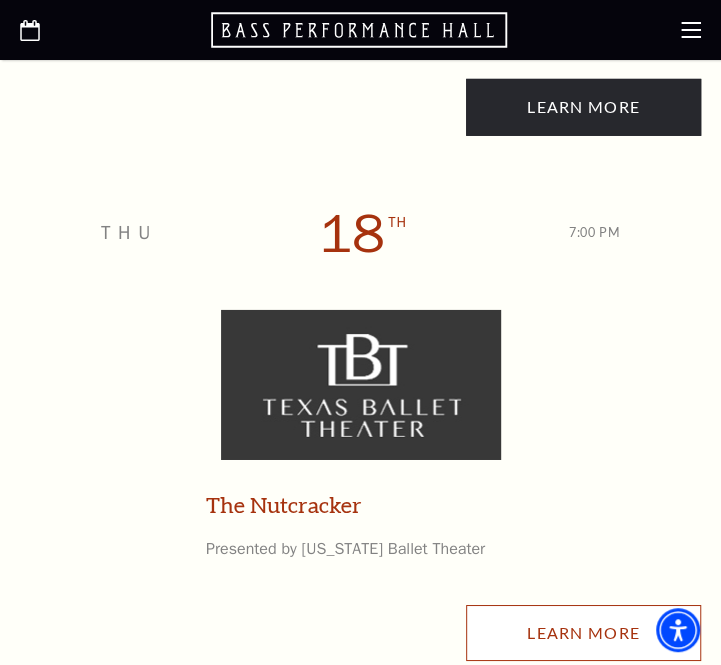 click on "Learn More" at bounding box center (583, 633) 